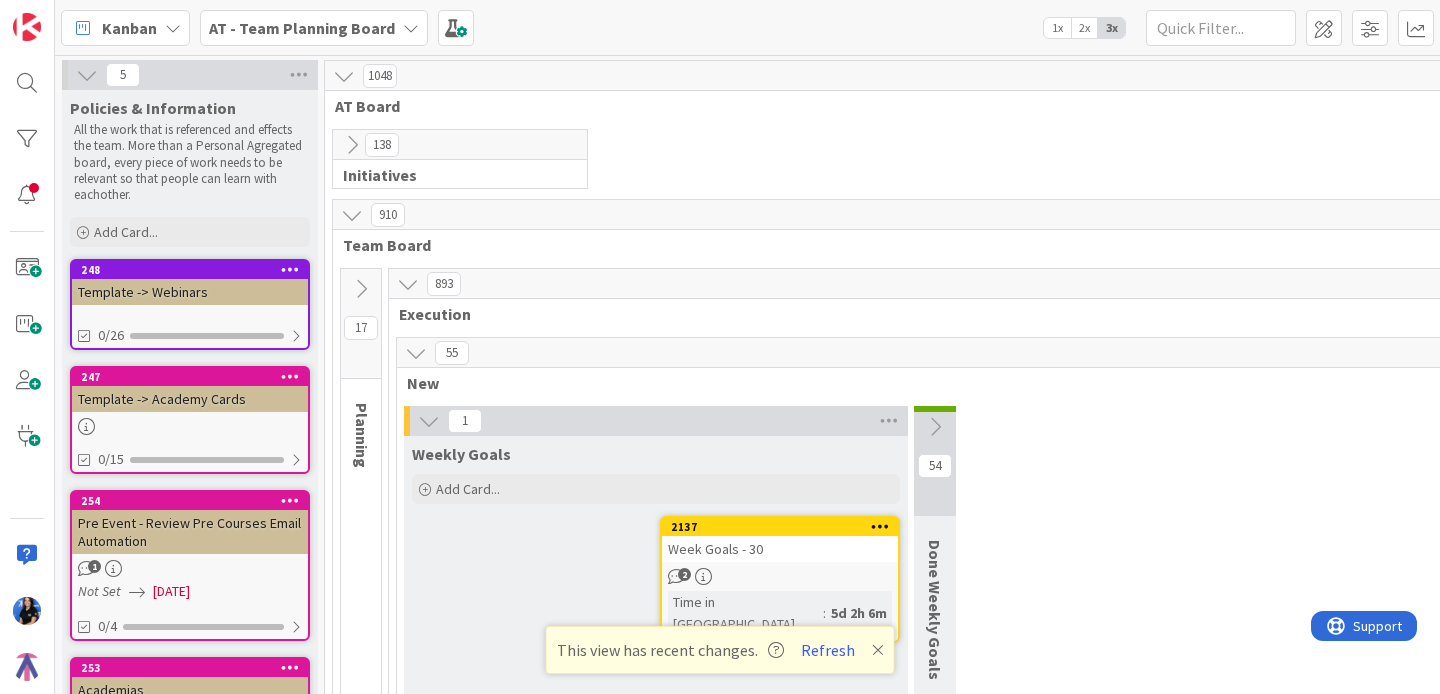 scroll, scrollTop: 0, scrollLeft: 0, axis: both 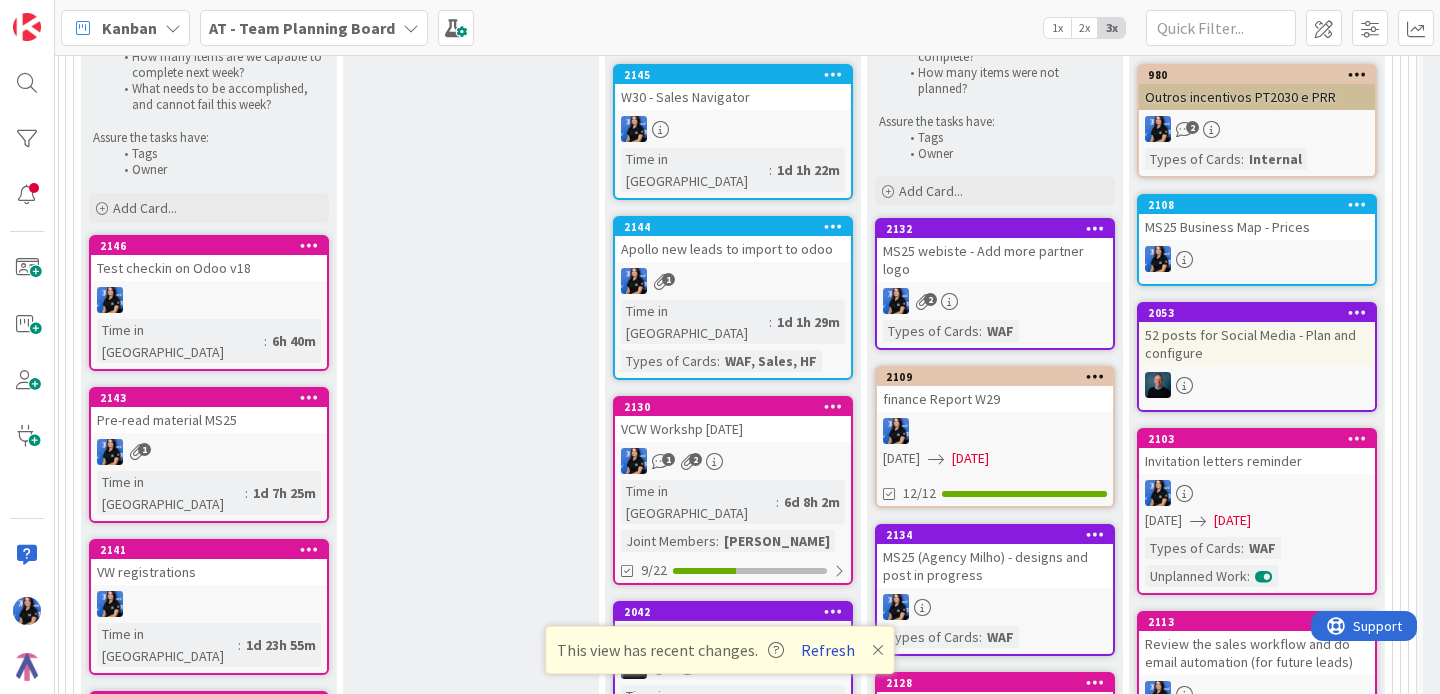 click on "Refresh" at bounding box center [828, 650] 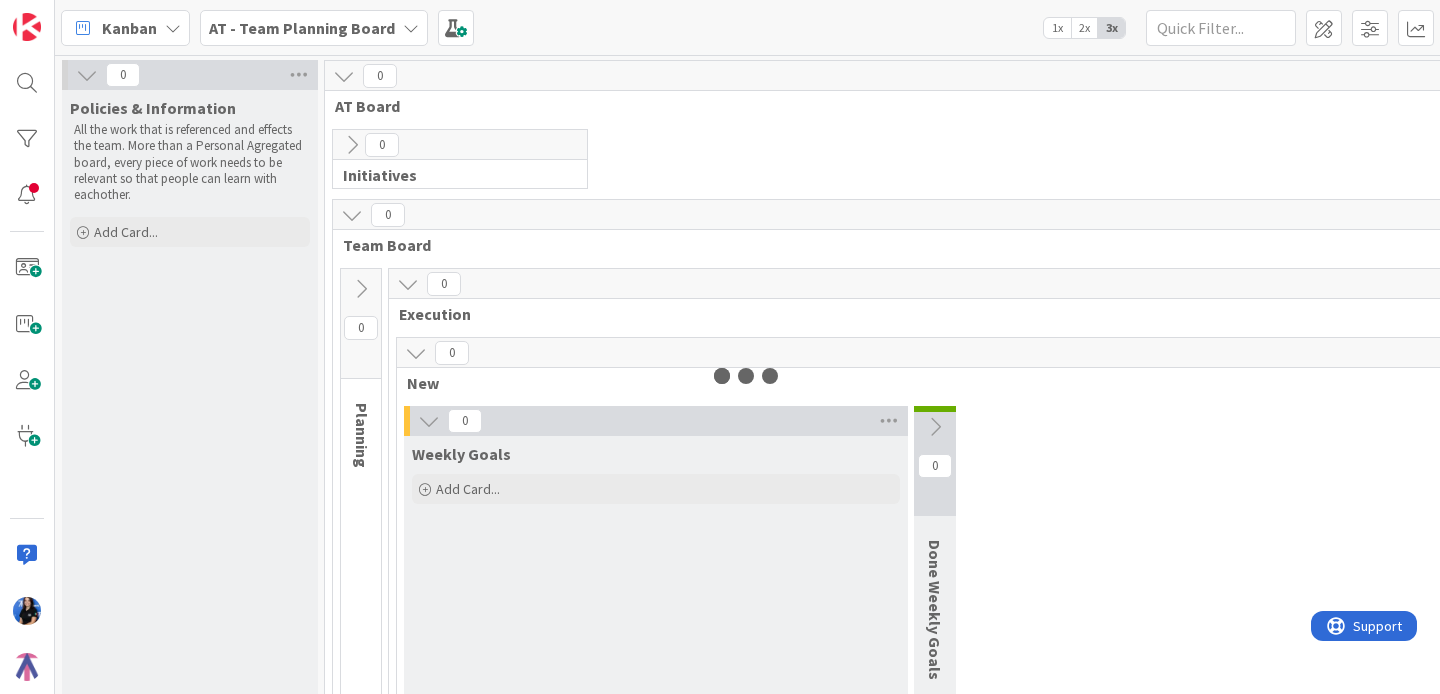 scroll, scrollTop: 0, scrollLeft: 0, axis: both 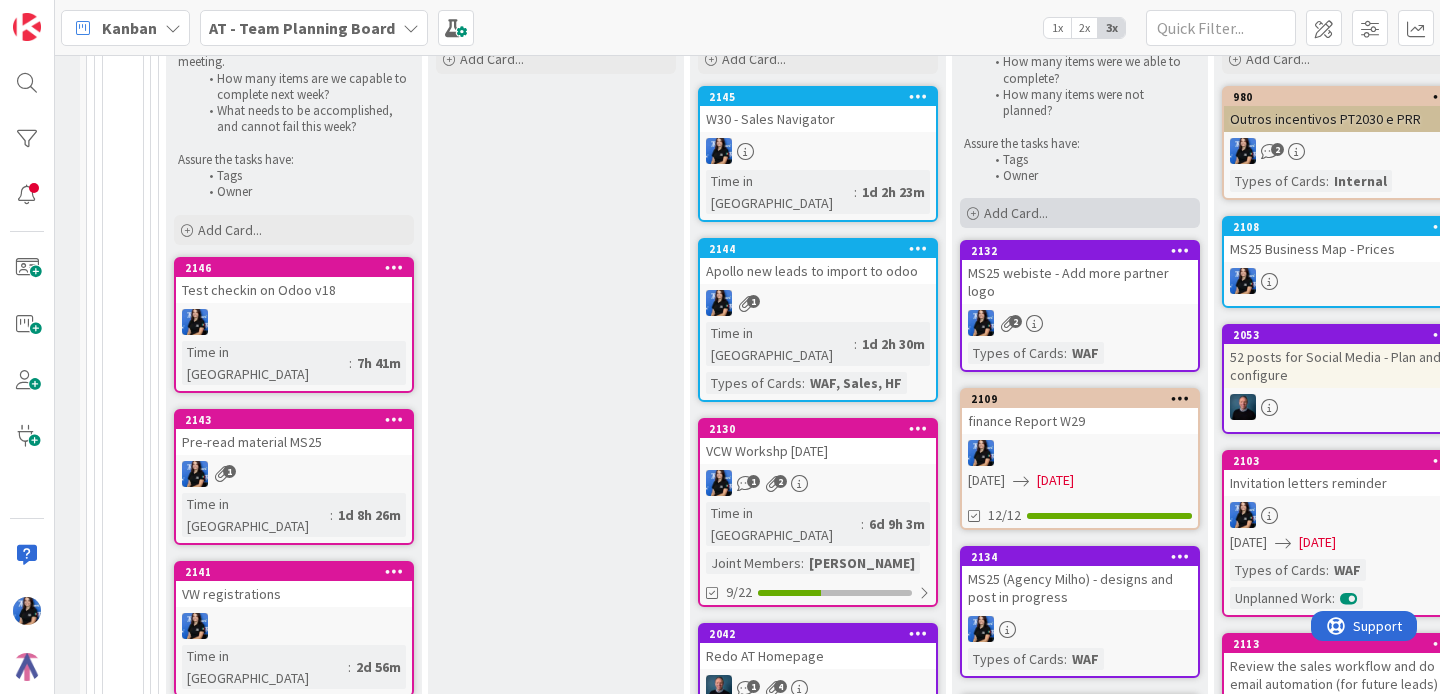 click on "Add Card..." at bounding box center [1016, 213] 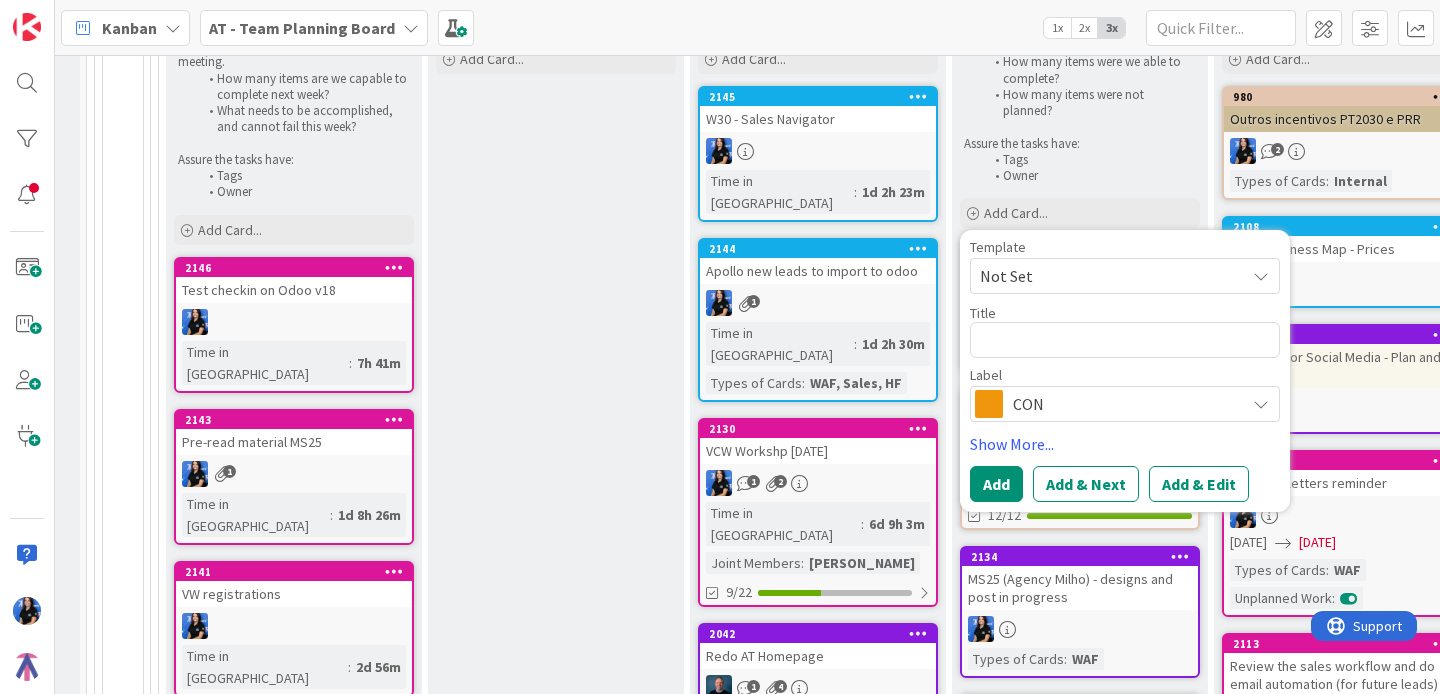 click on "Label CON" at bounding box center [1125, 395] 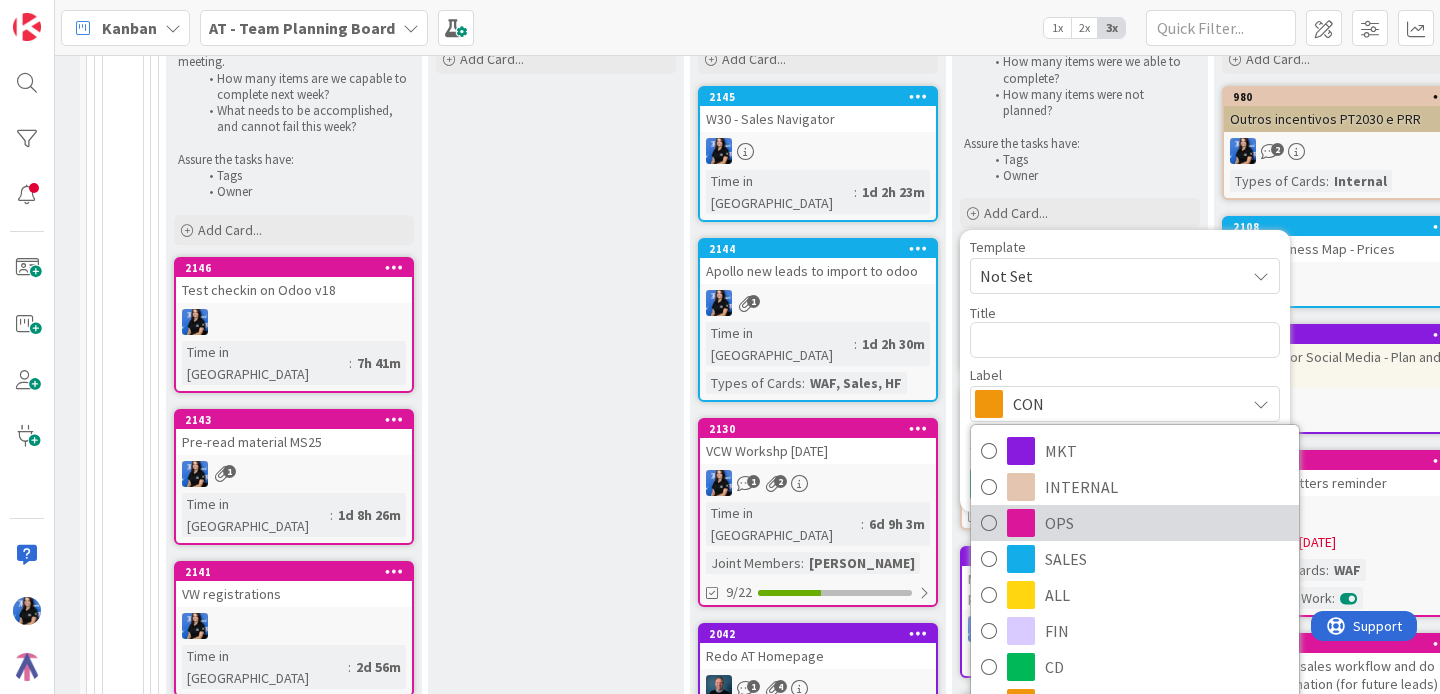 click on "OPS" at bounding box center [1135, 523] 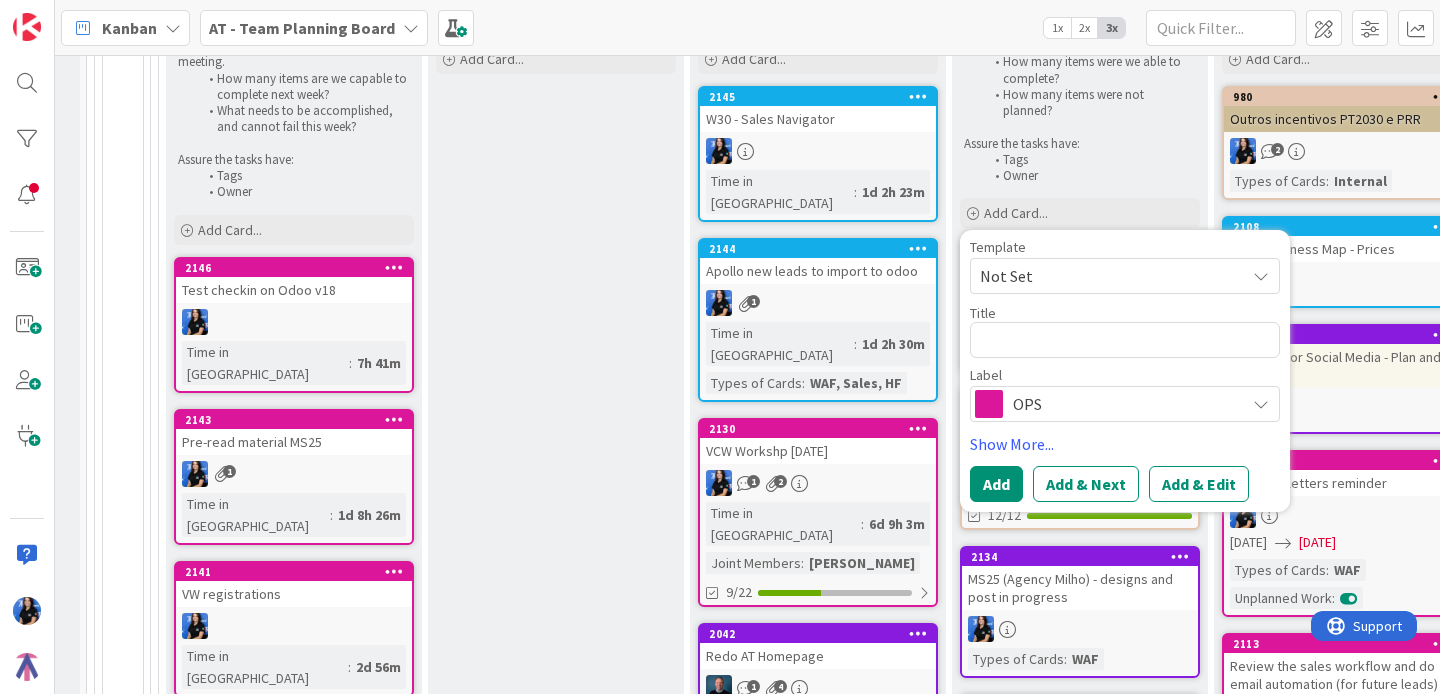 click on "Not Set" at bounding box center (1105, 276) 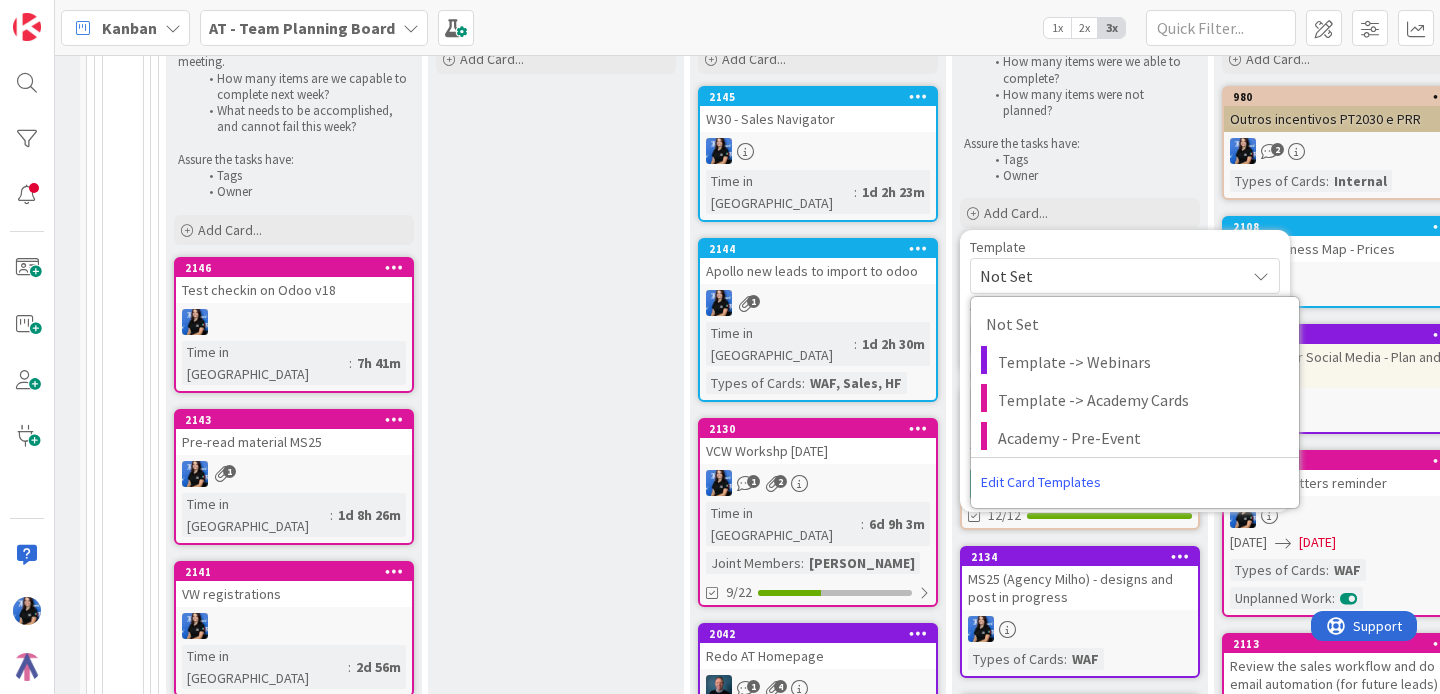 click on "Not Set" at bounding box center [1125, 276] 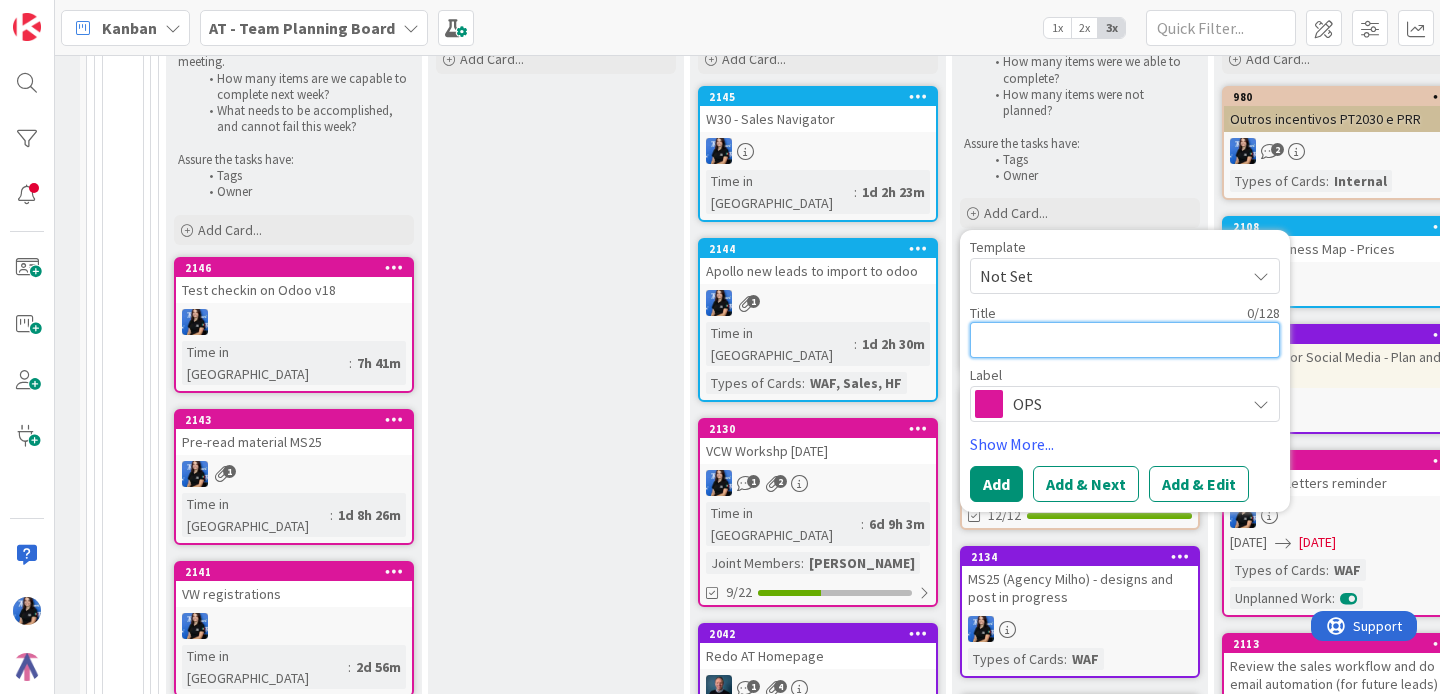 click at bounding box center (1125, 340) 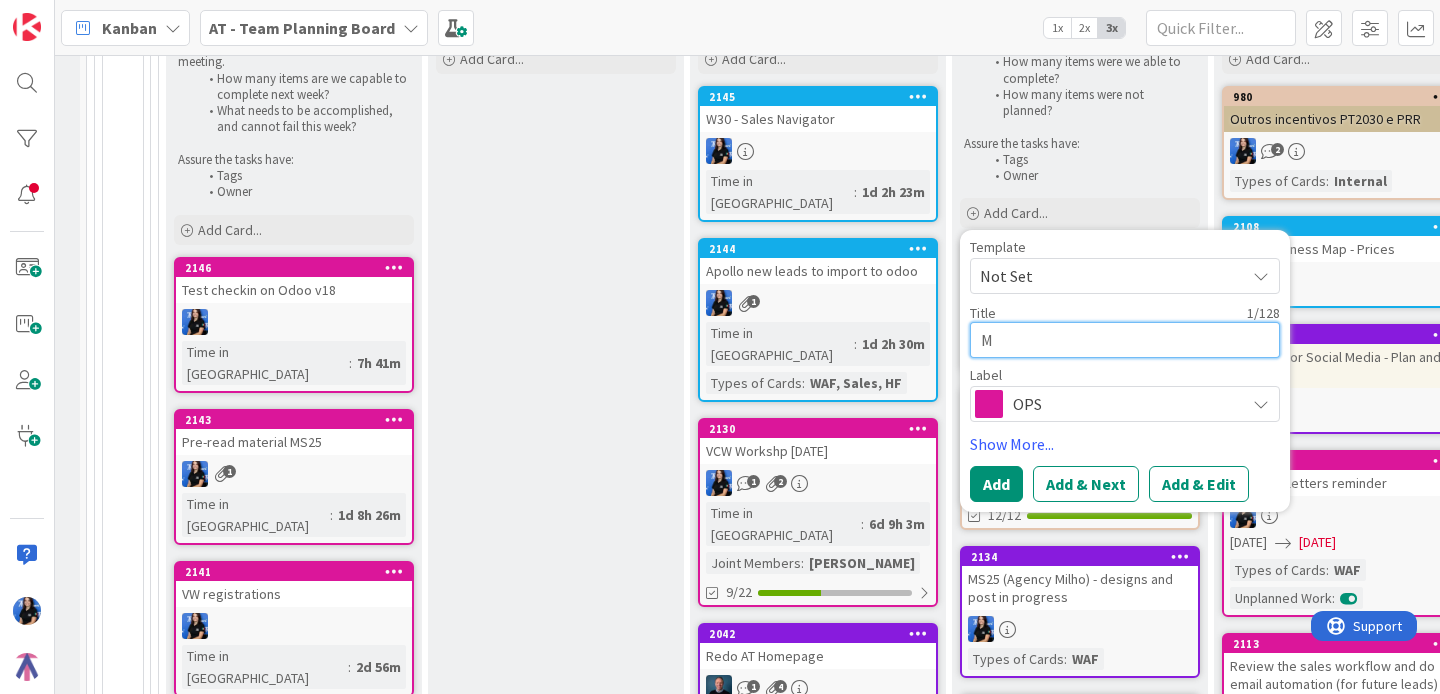 type on "x" 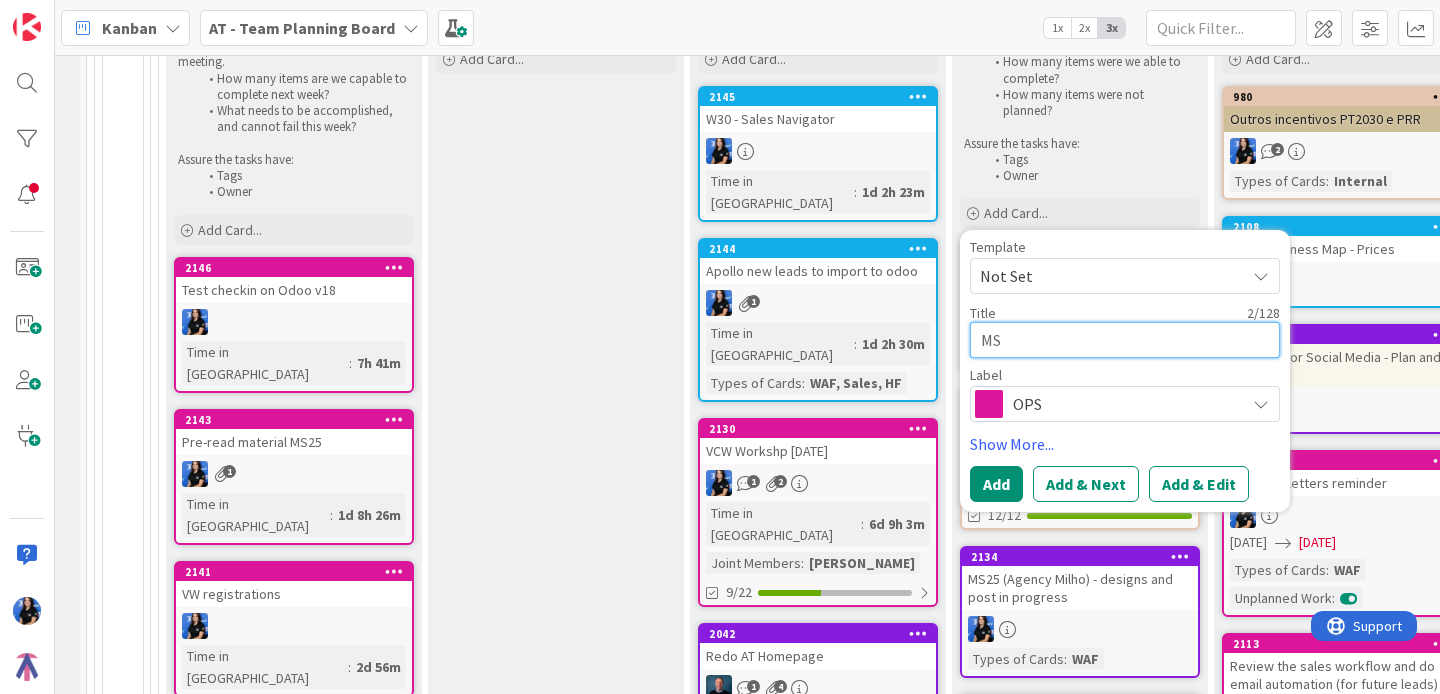 type on "x" 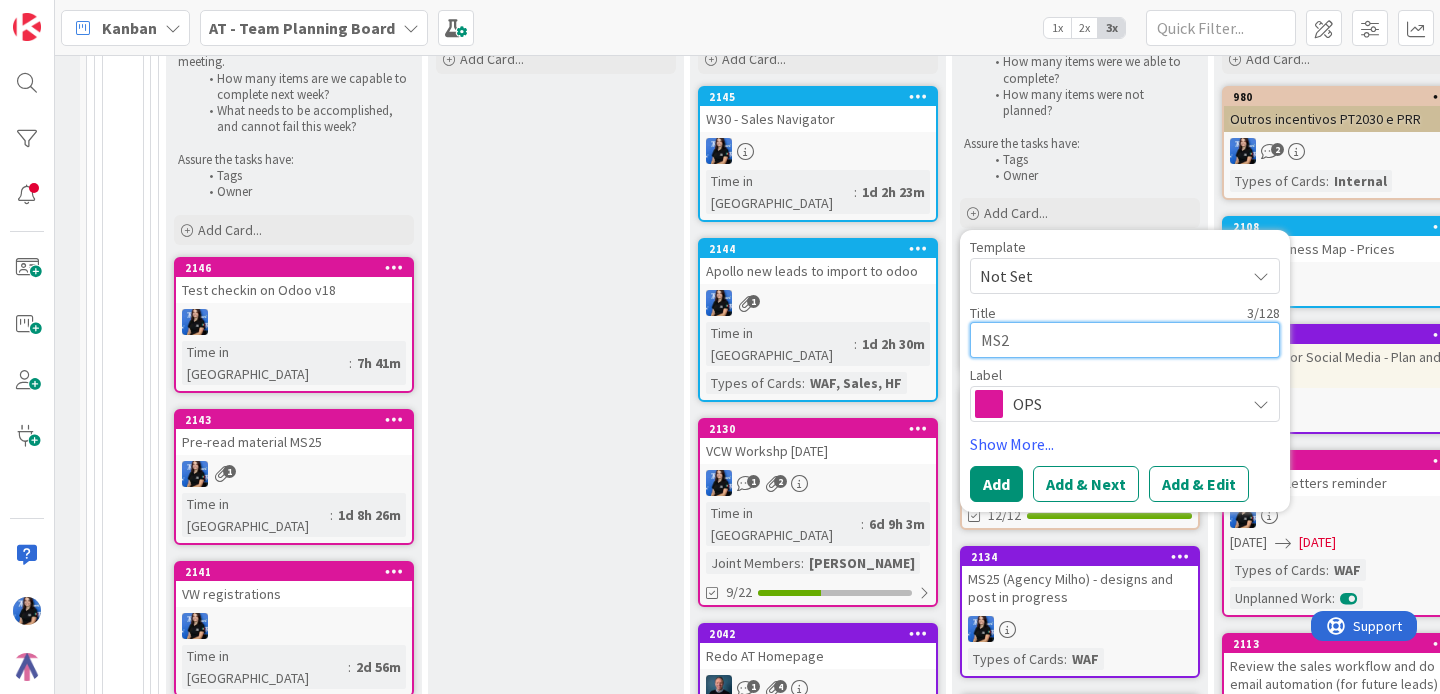 type on "x" 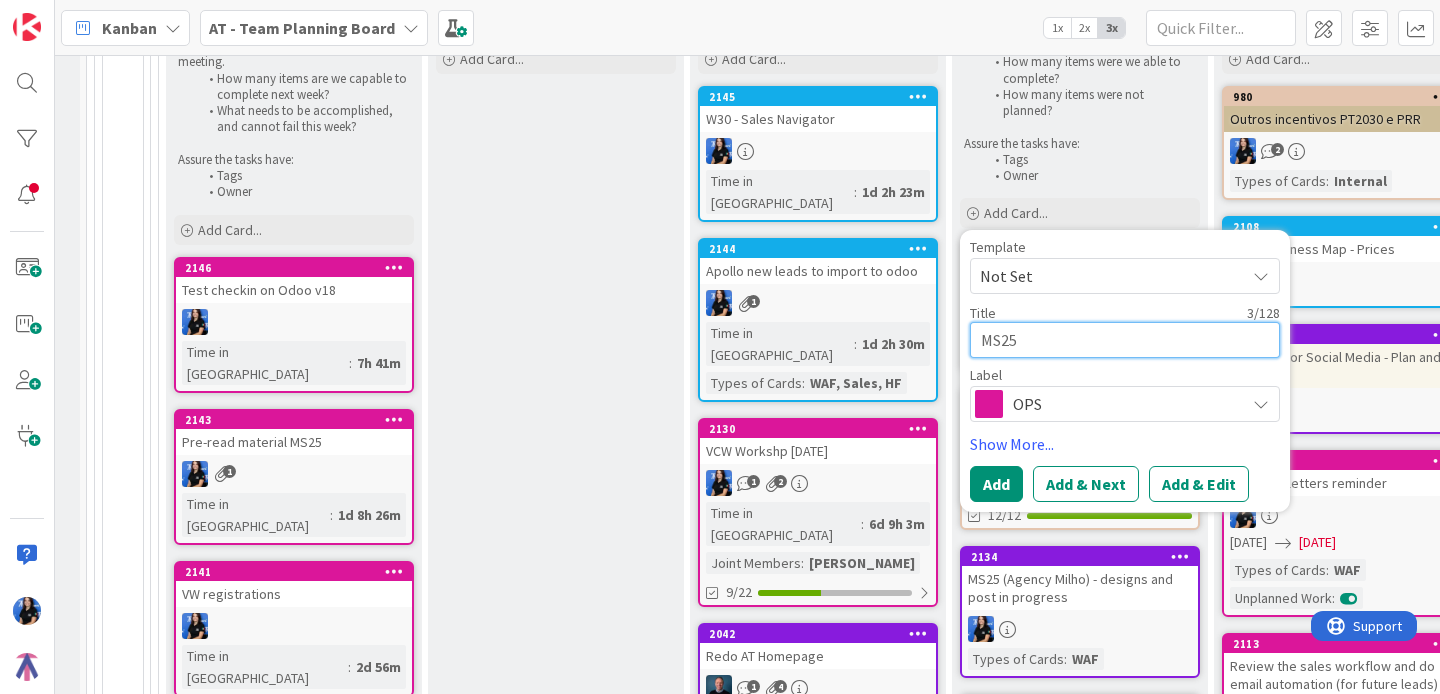 type on "x" 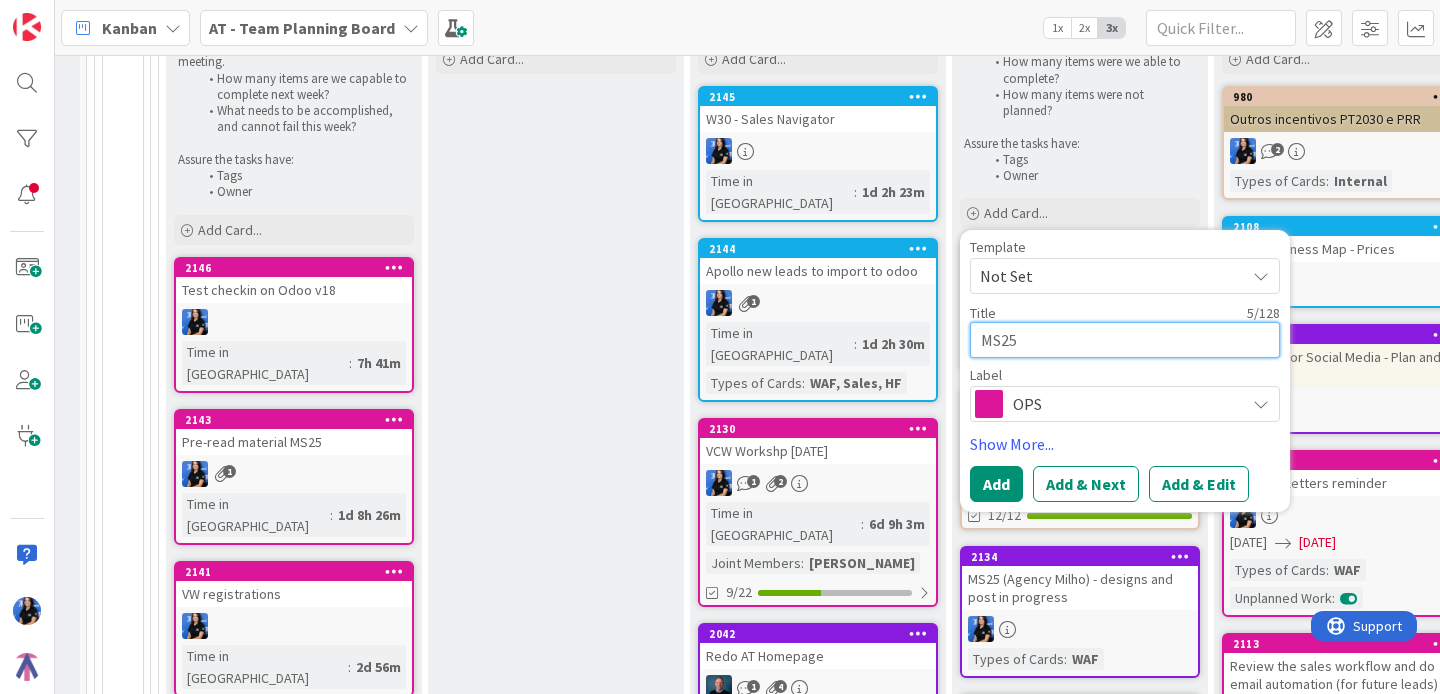 type on "x" 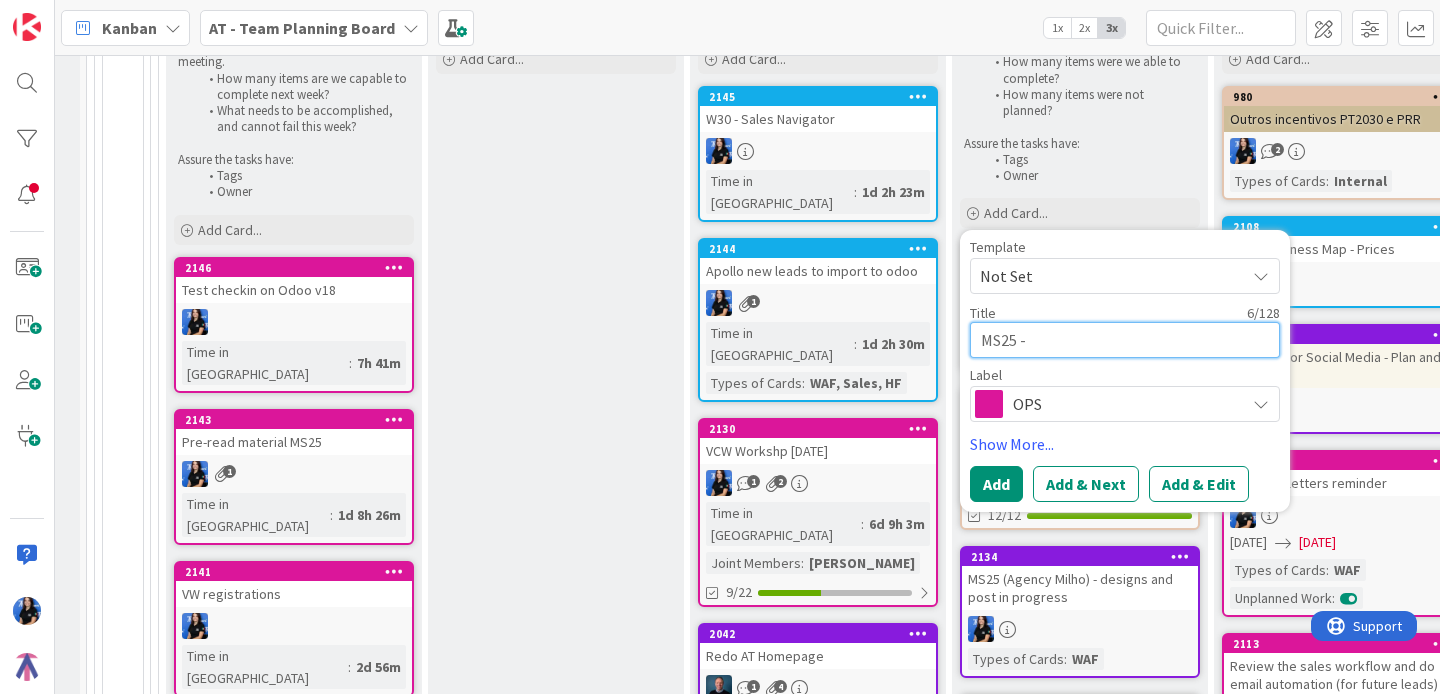 type on "x" 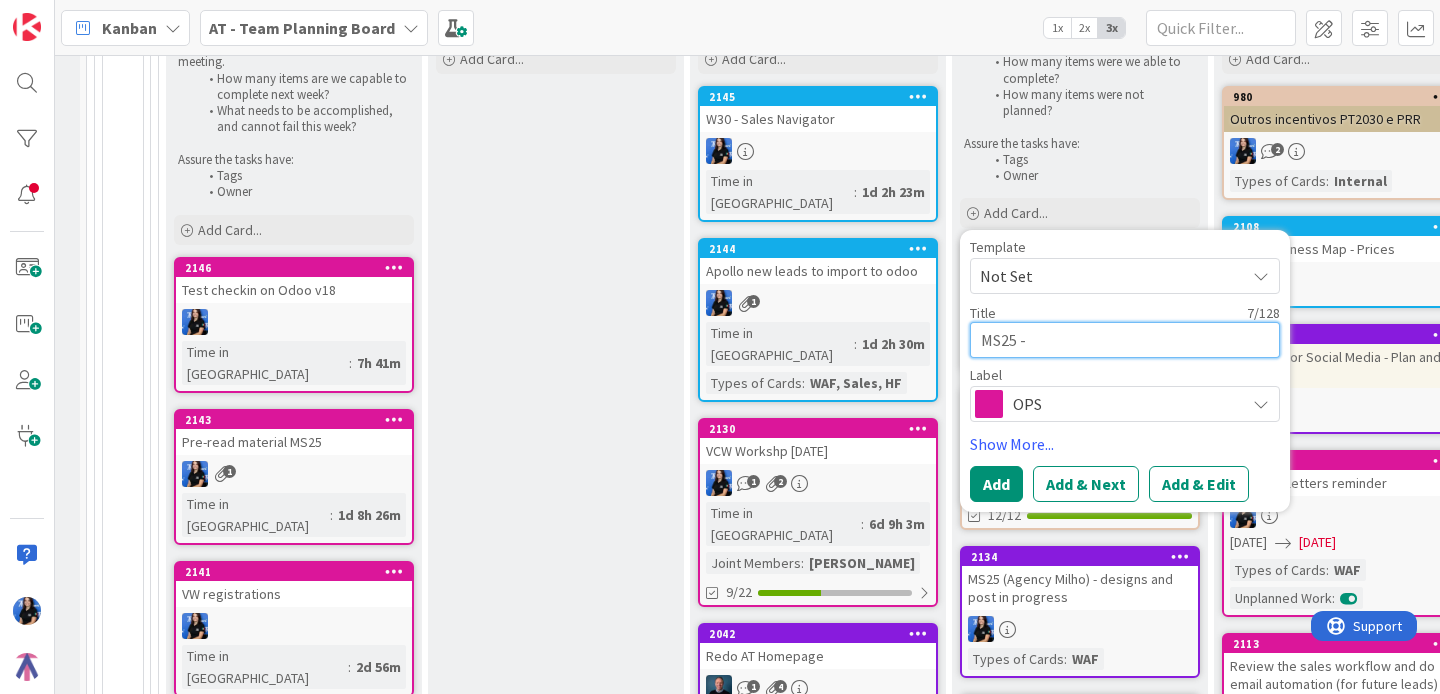 type on "x" 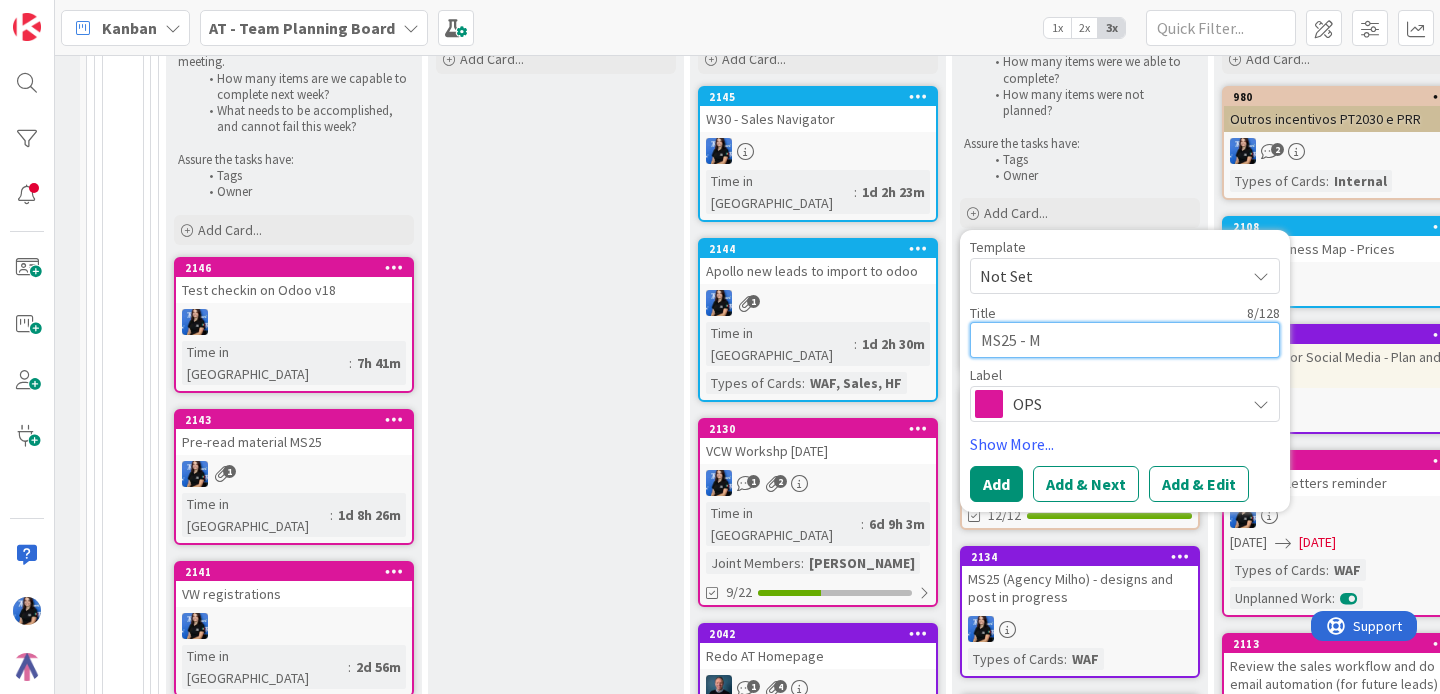 type on "x" 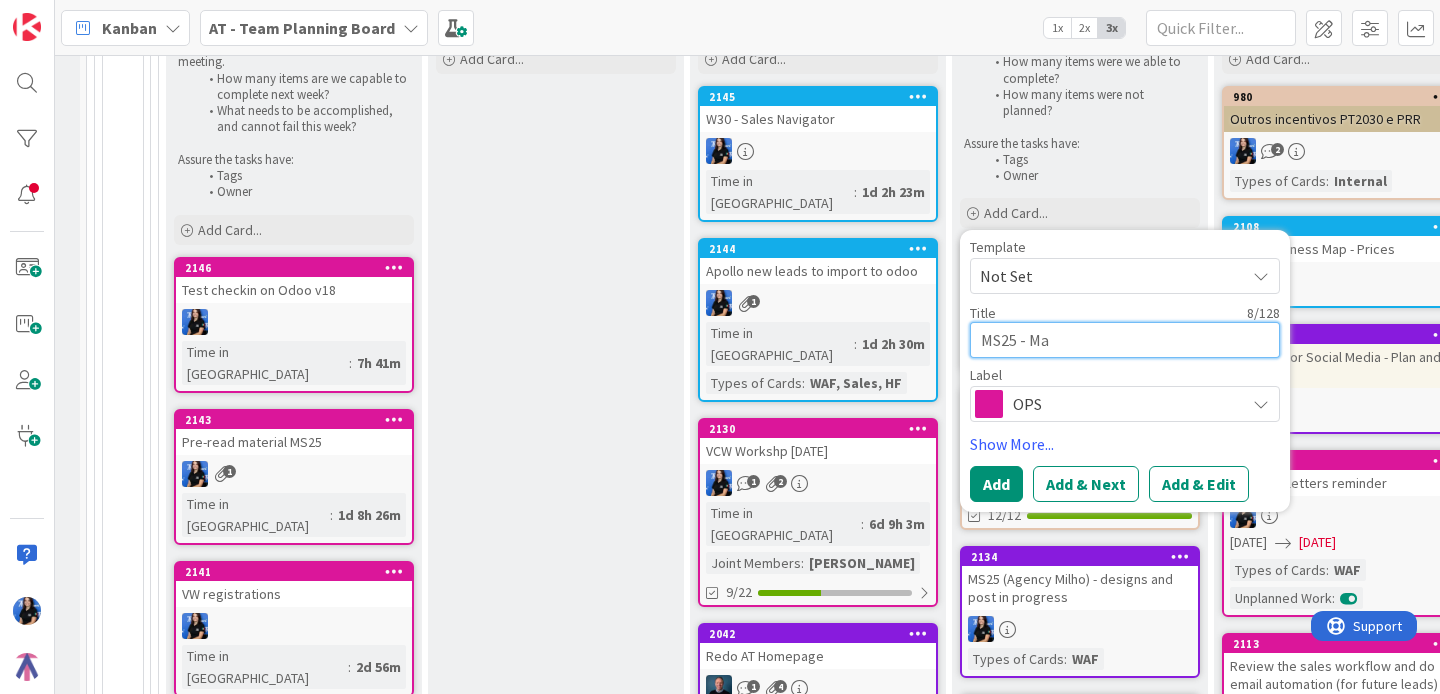 type on "x" 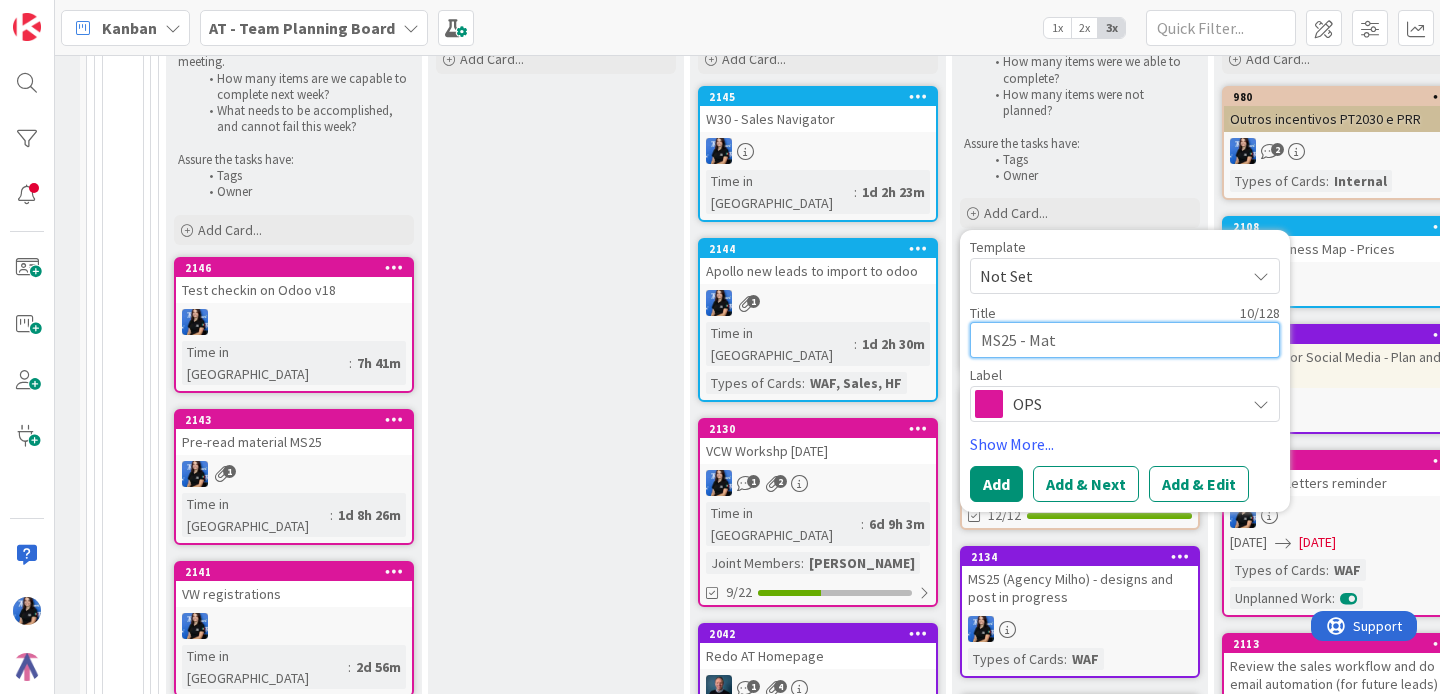 type on "x" 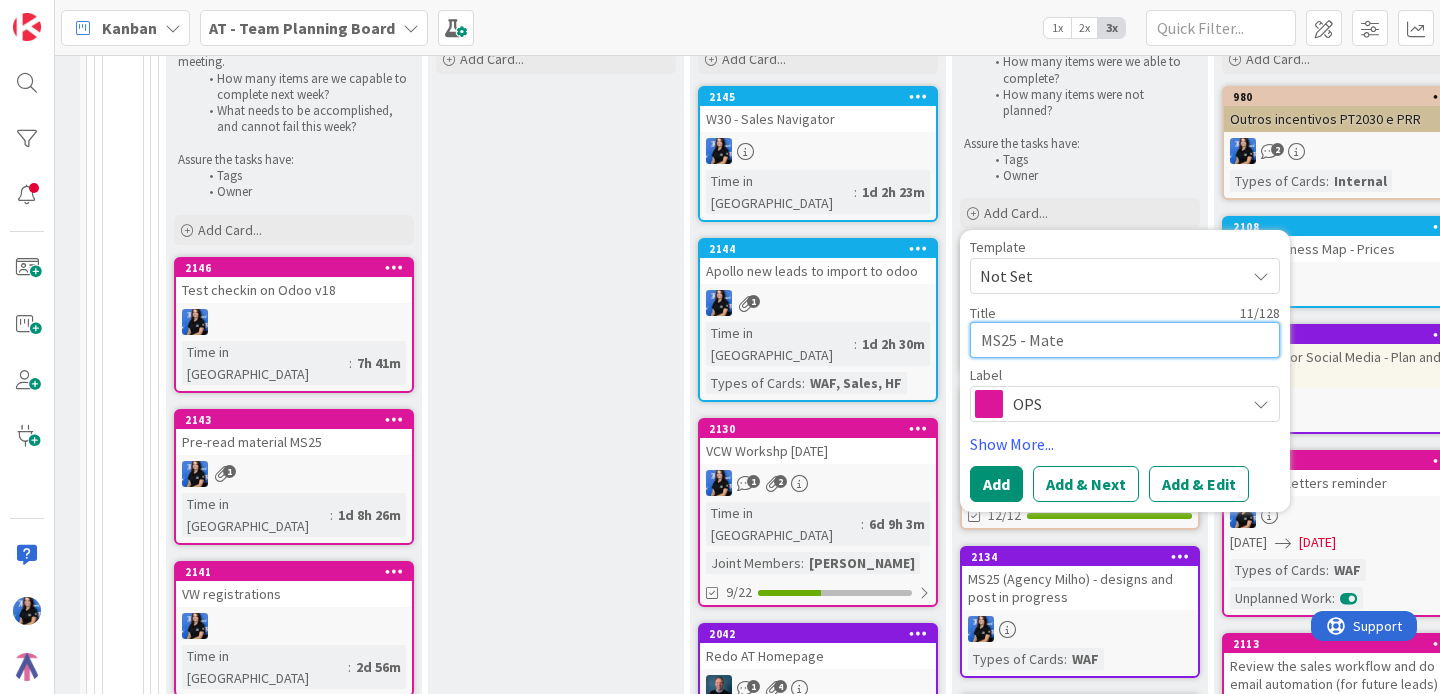 type on "x" 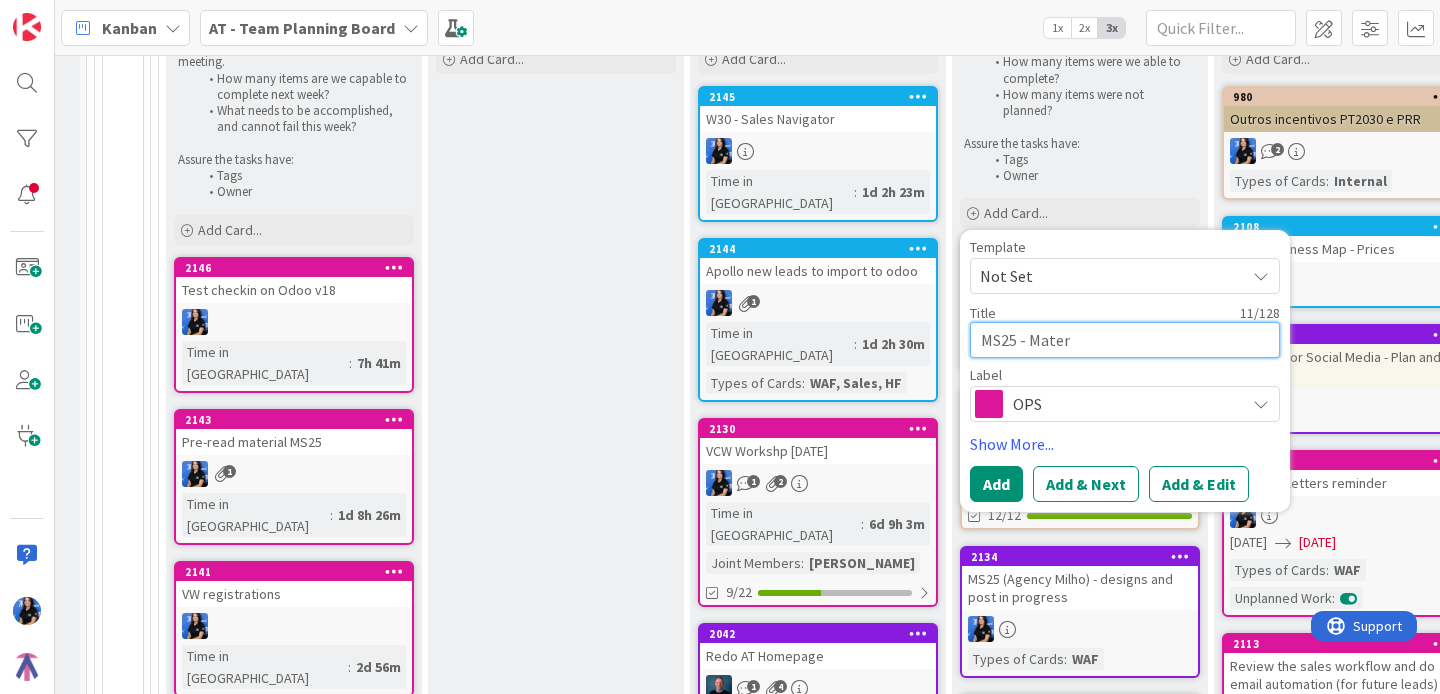 type on "x" 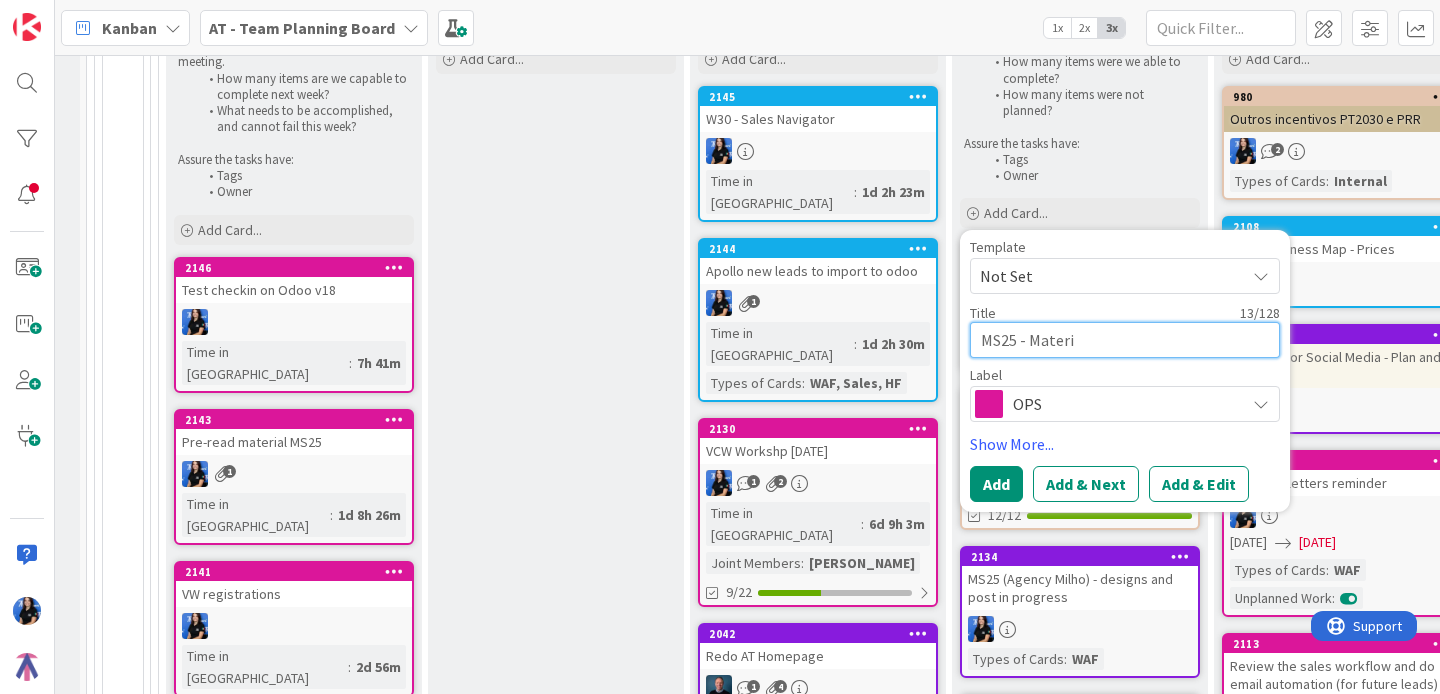 type on "x" 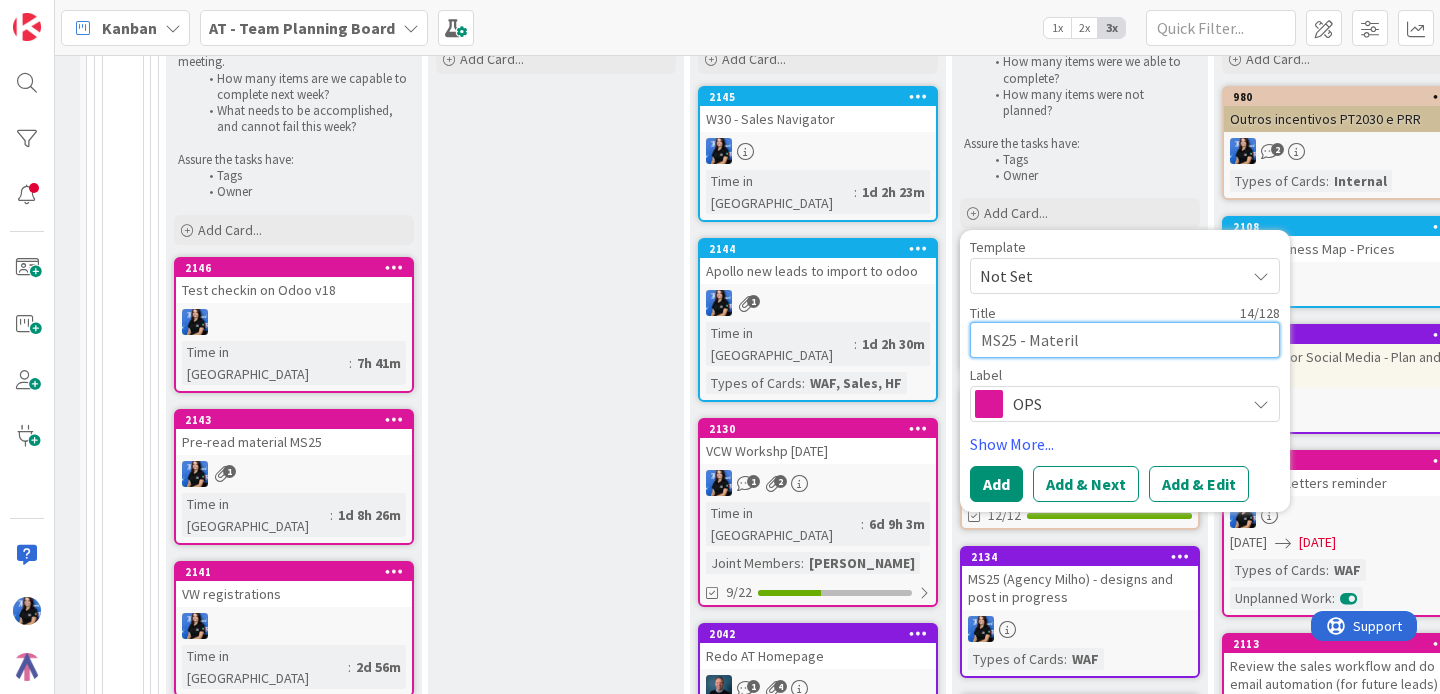 type on "x" 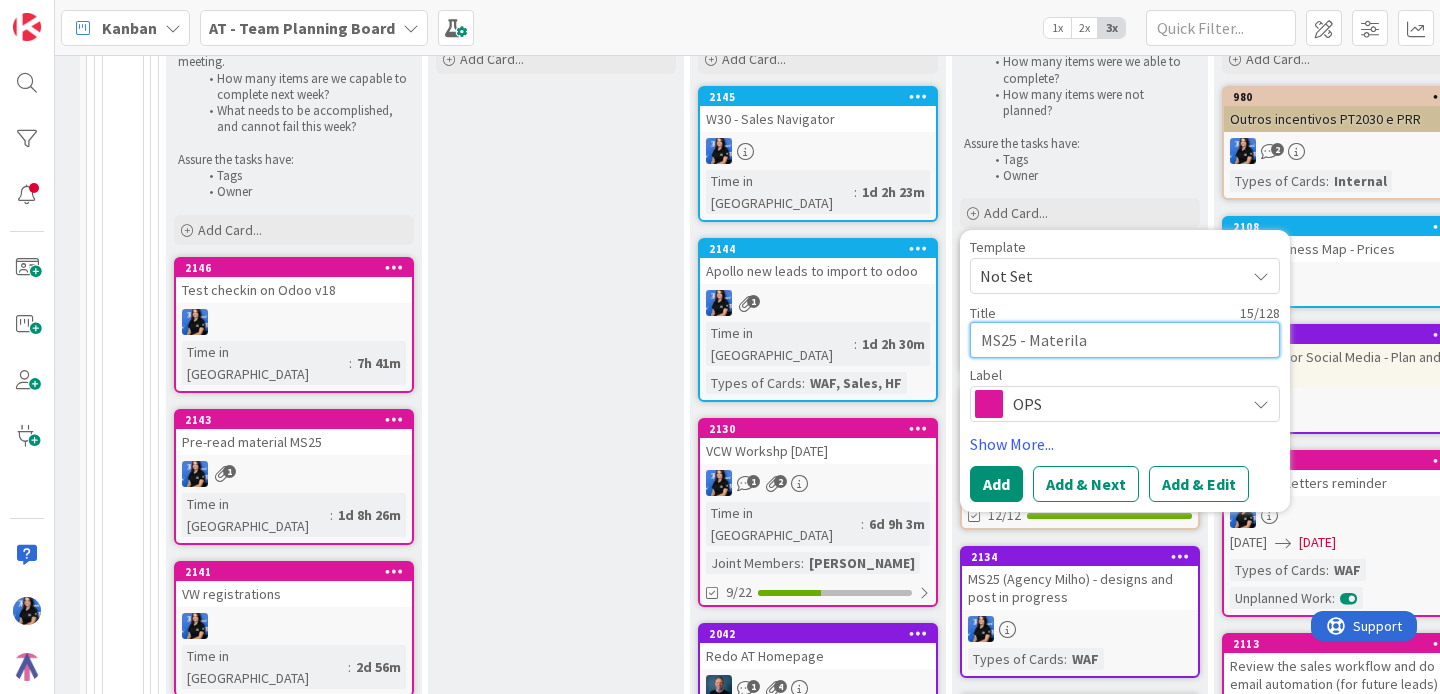 type on "x" 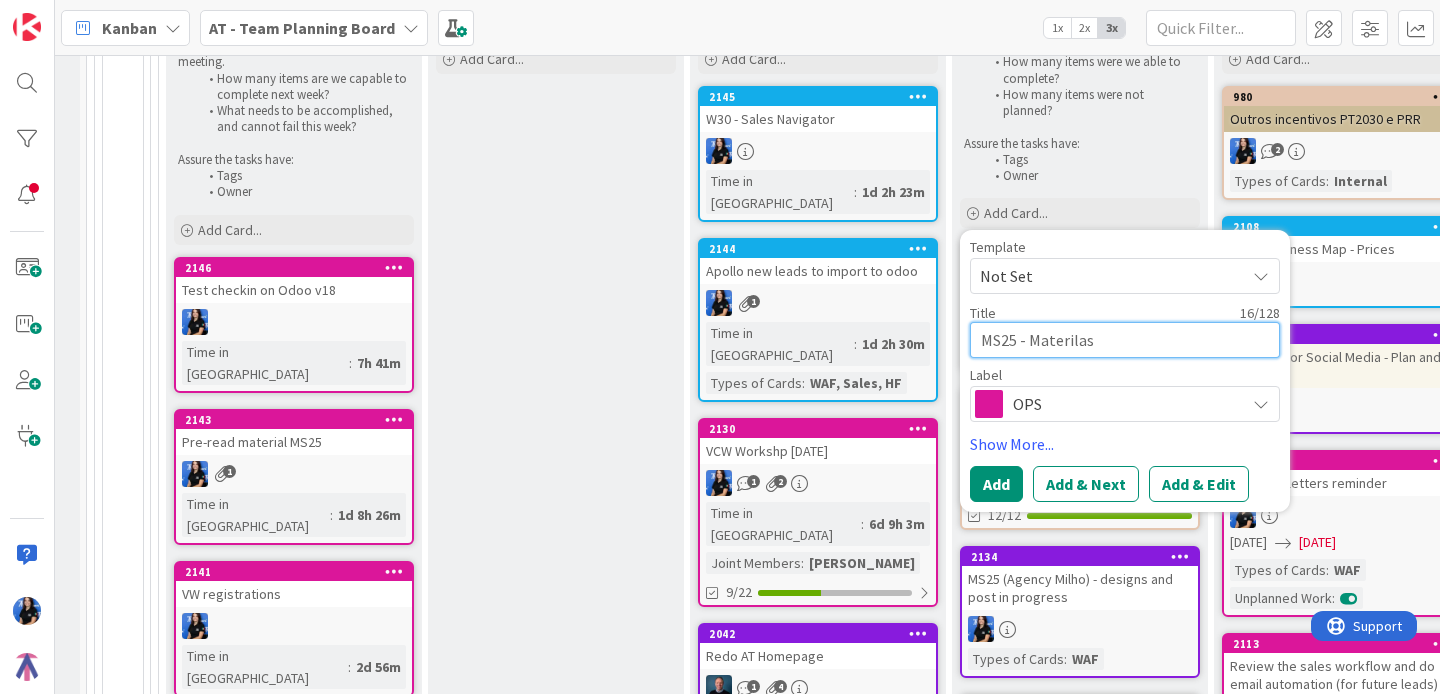 type on "x" 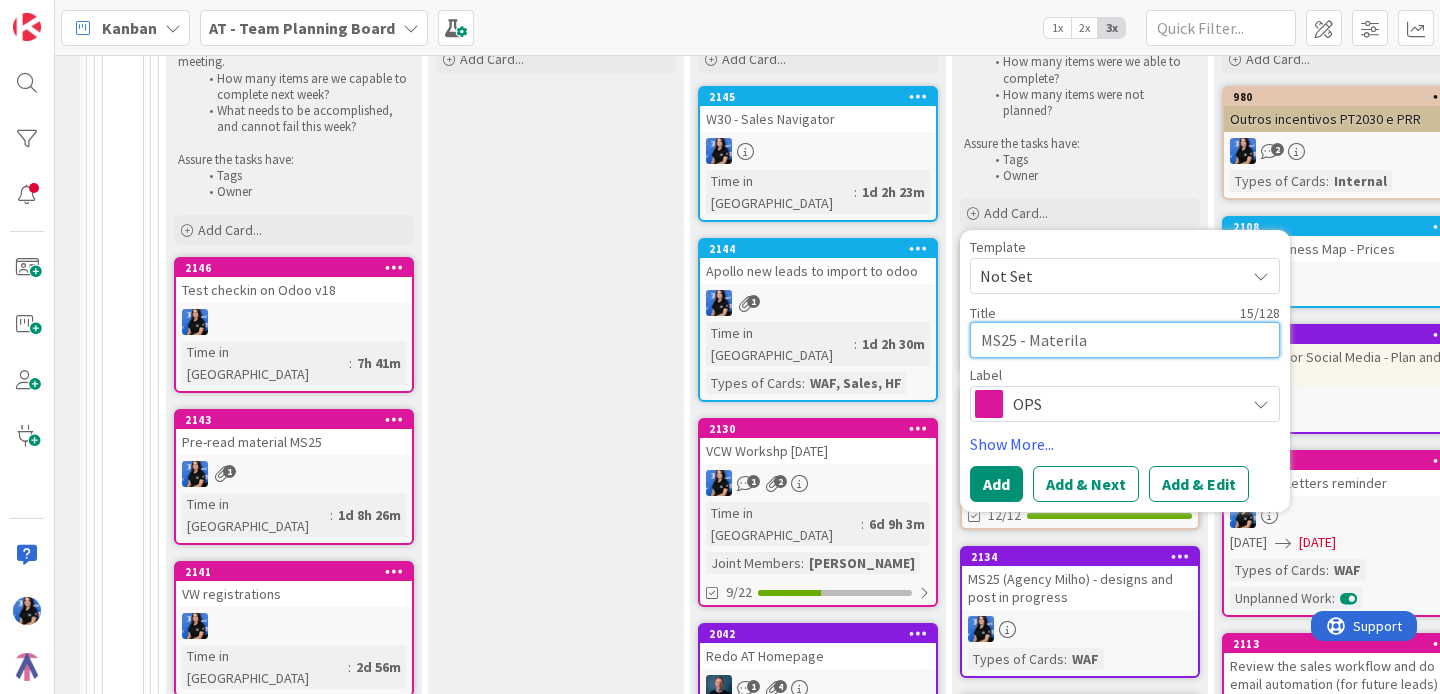 type on "x" 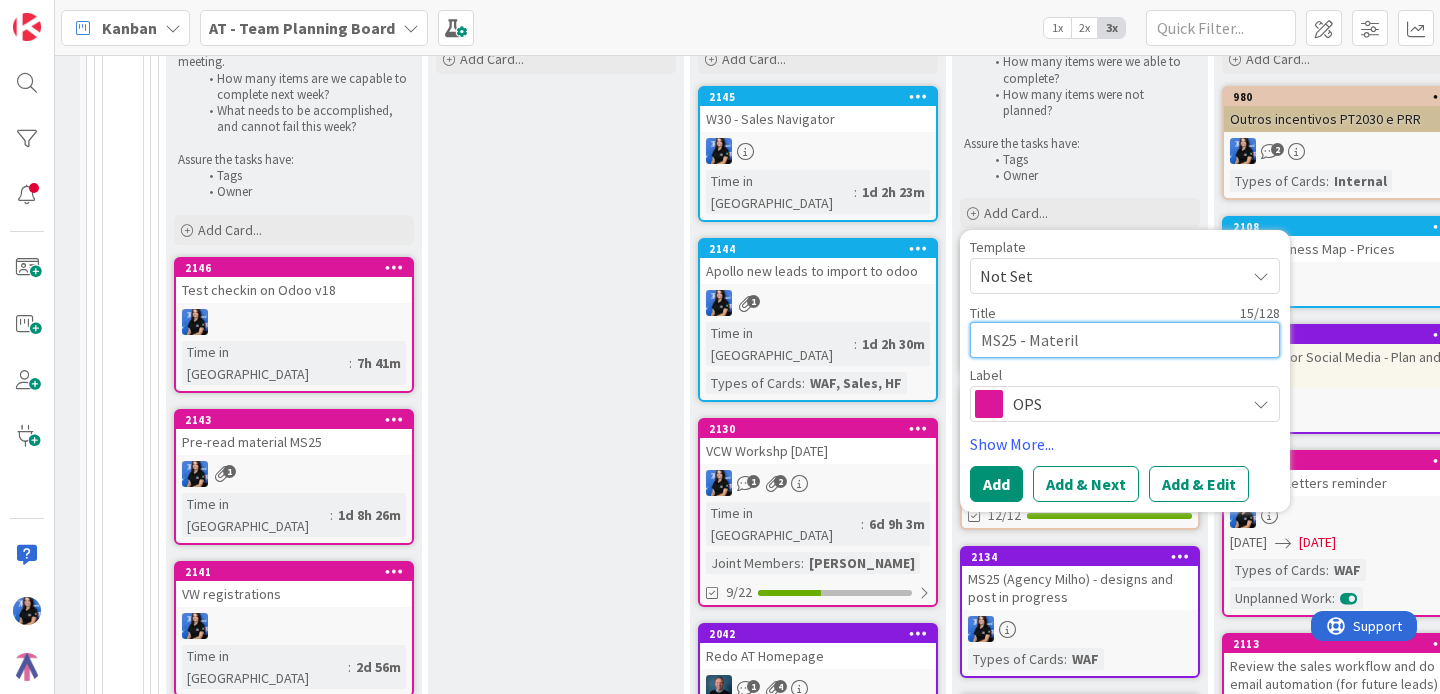type on "x" 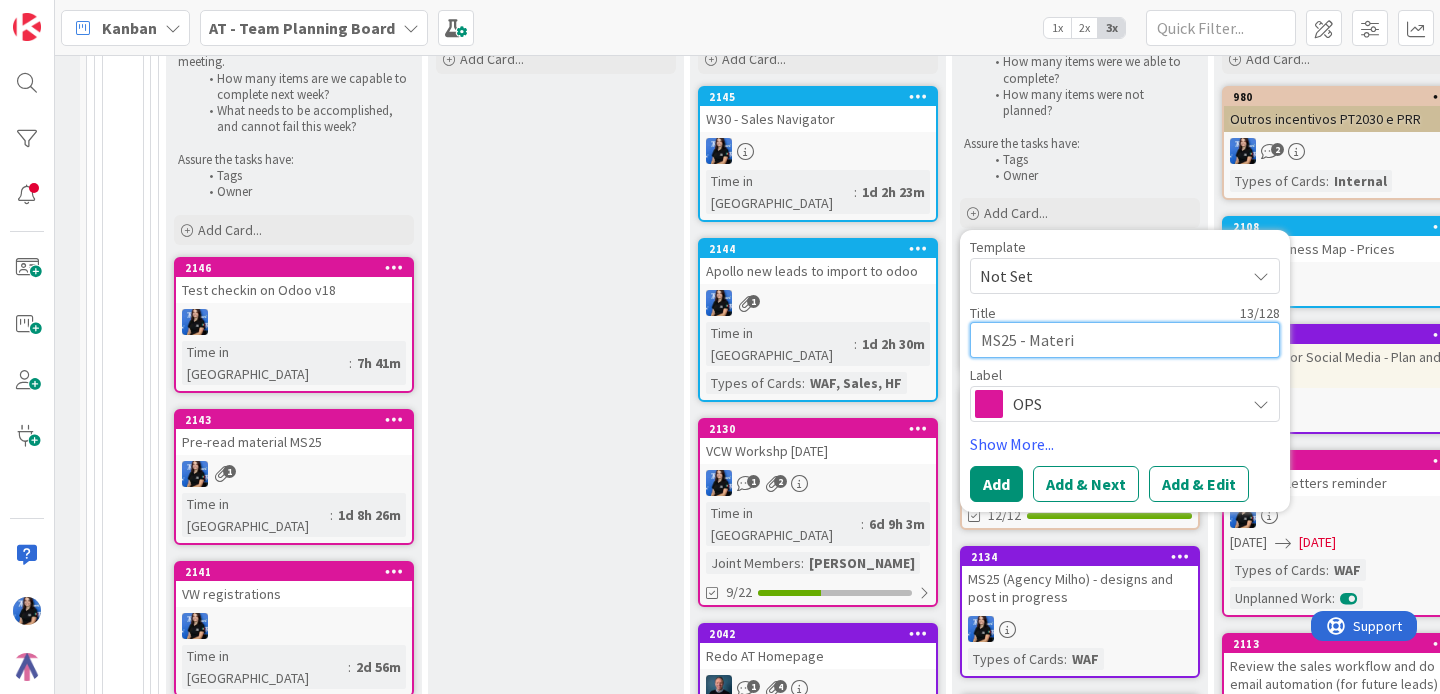 type on "x" 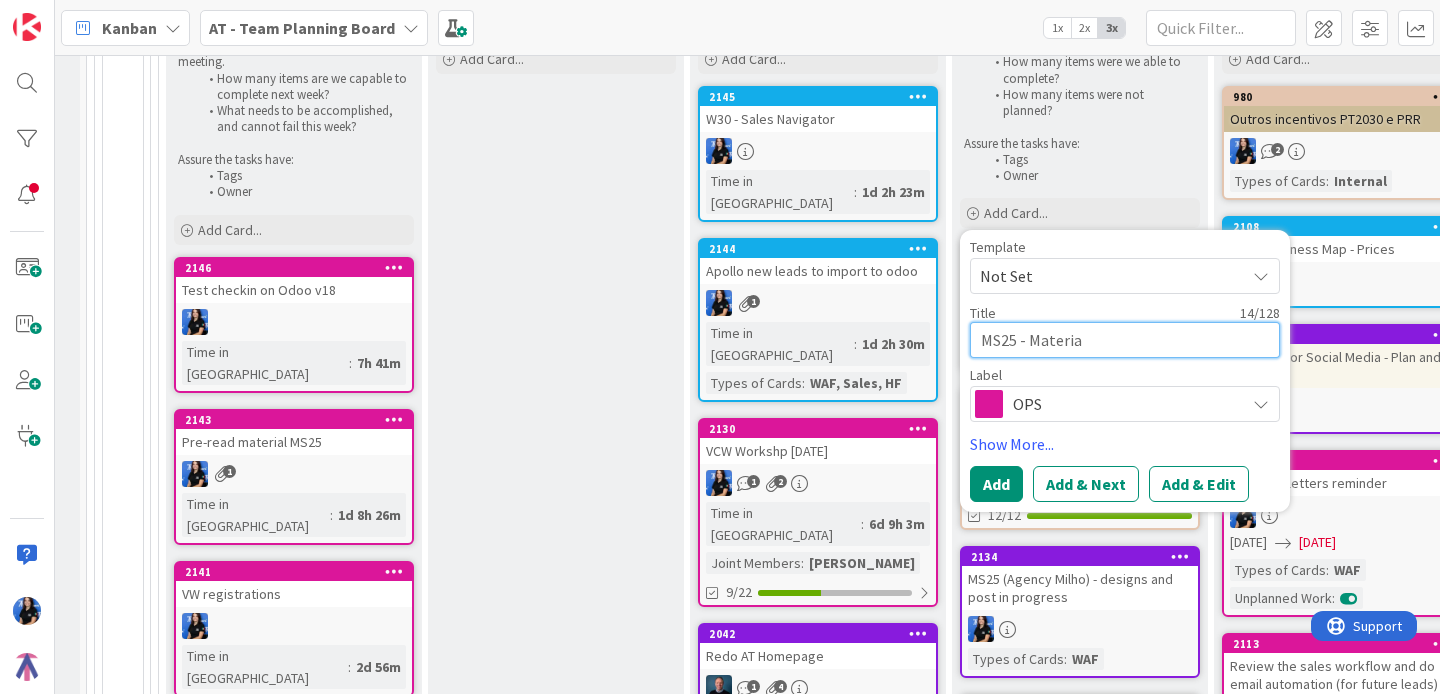 type on "x" 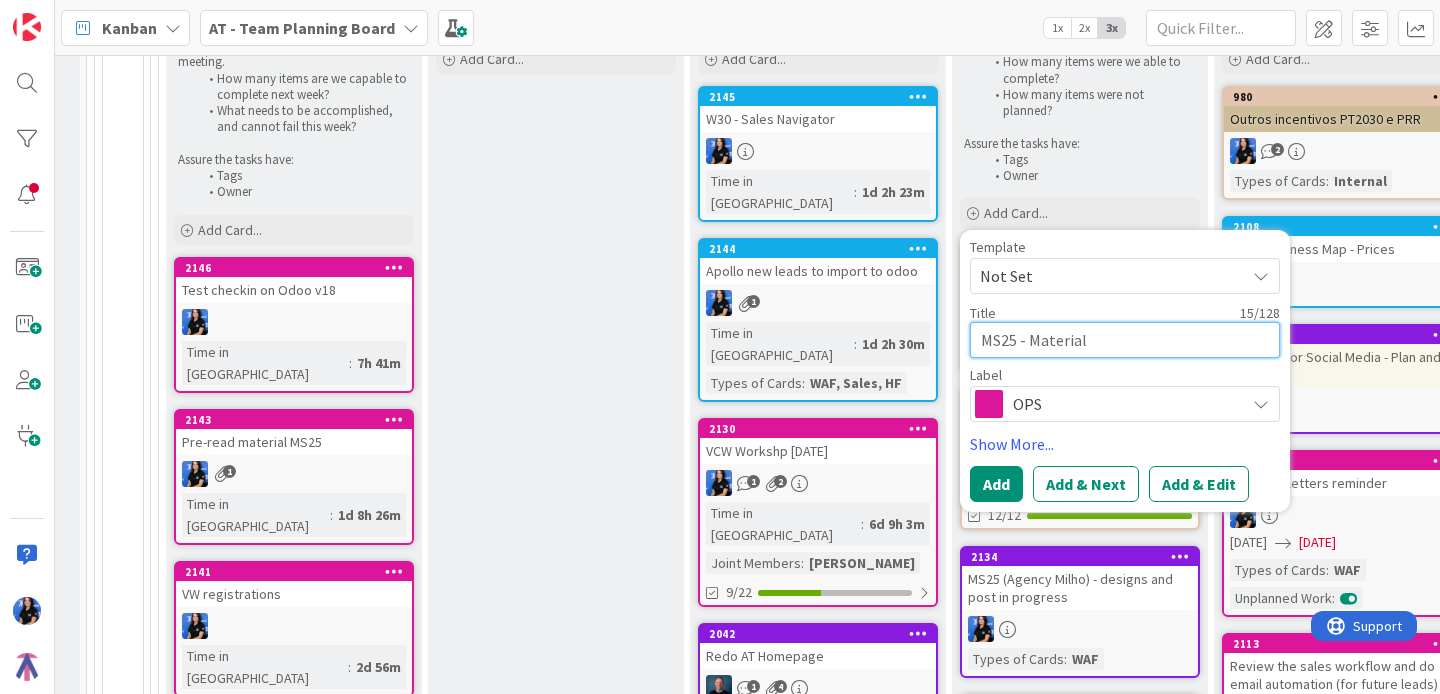 type on "x" 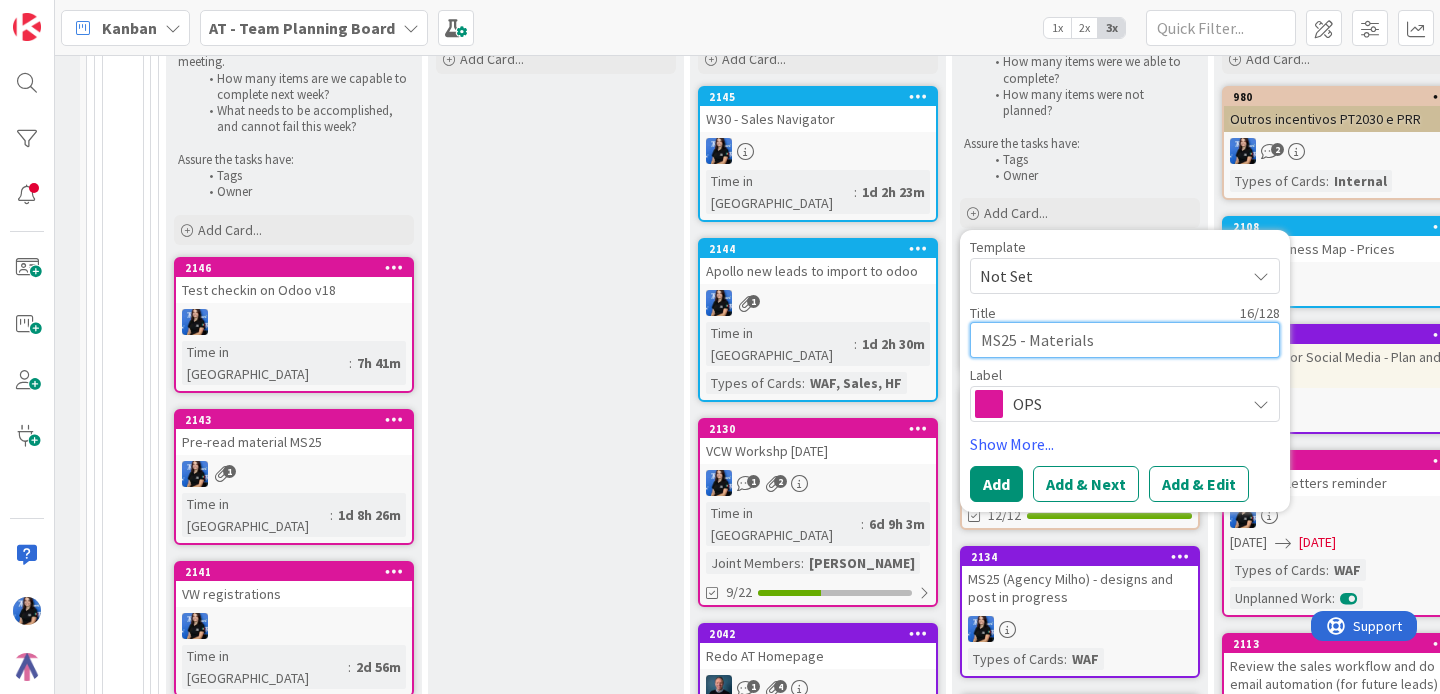 type on "x" 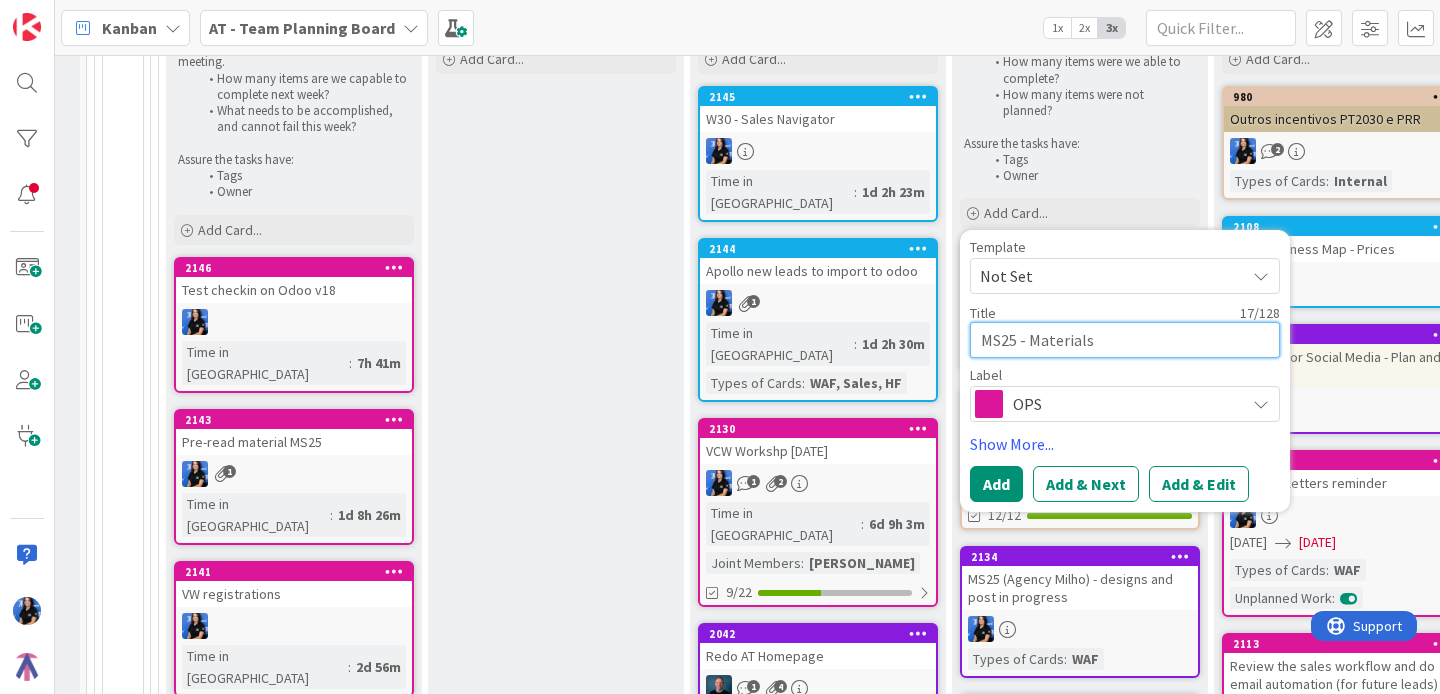 type on "x" 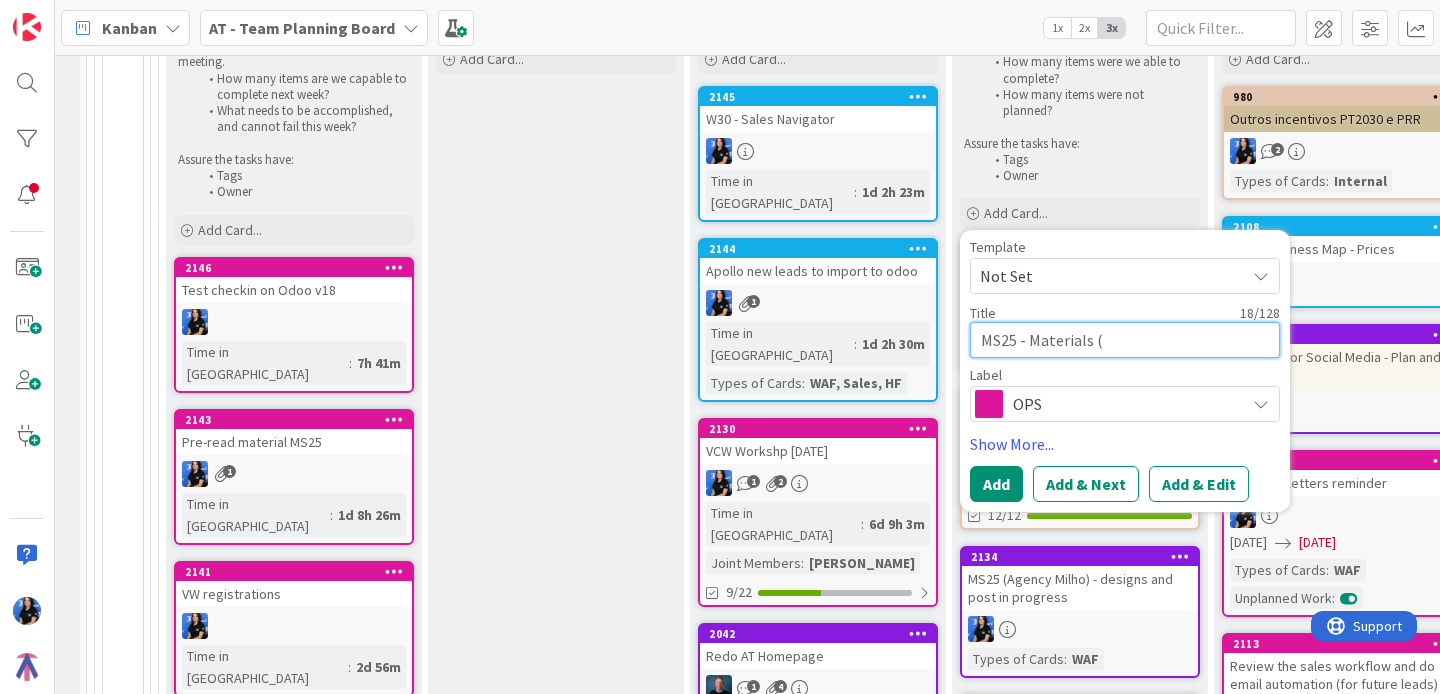 type on "x" 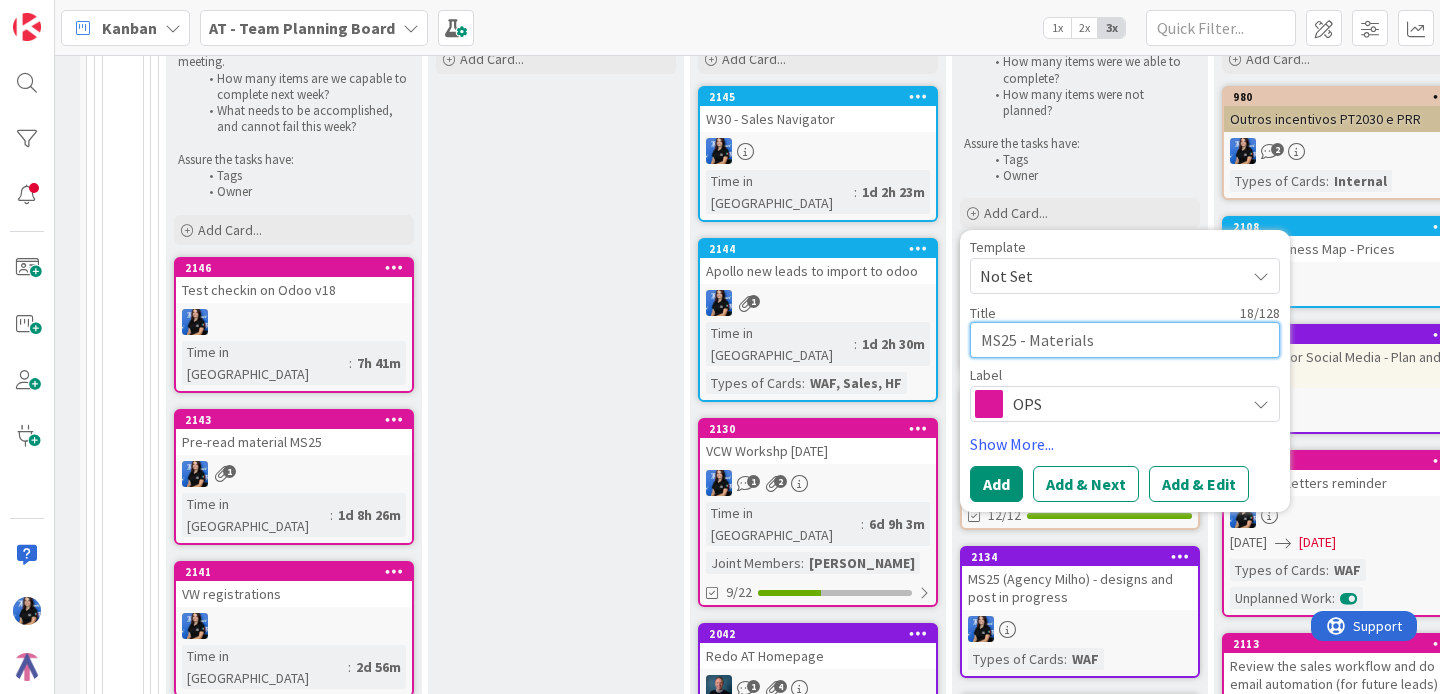 type on "x" 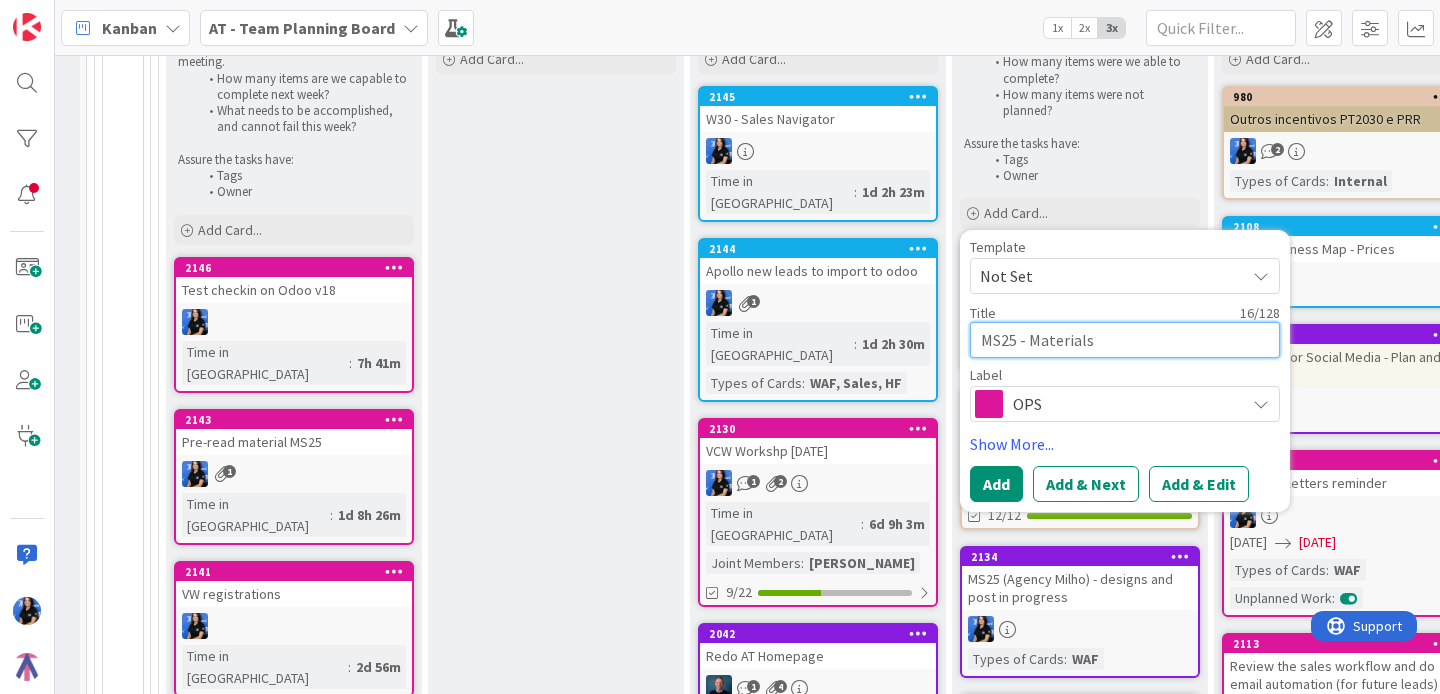 type on "x" 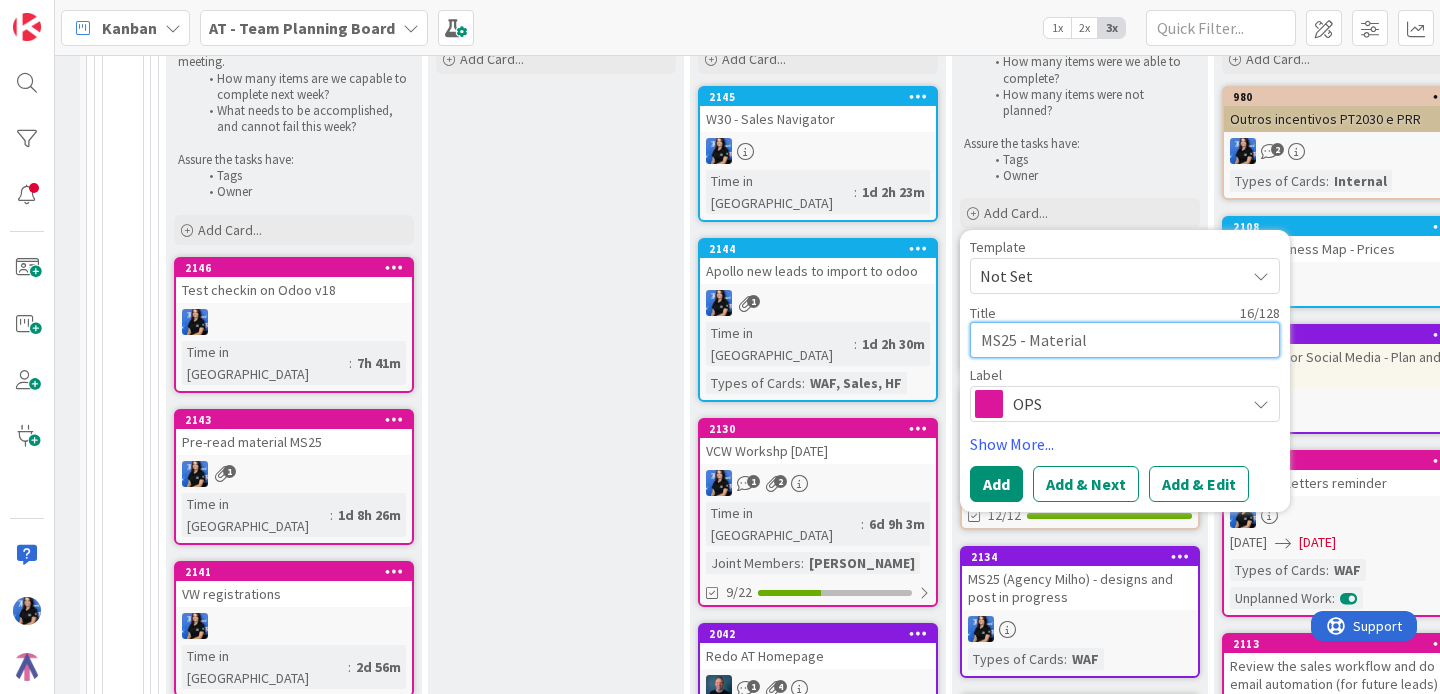 type on "x" 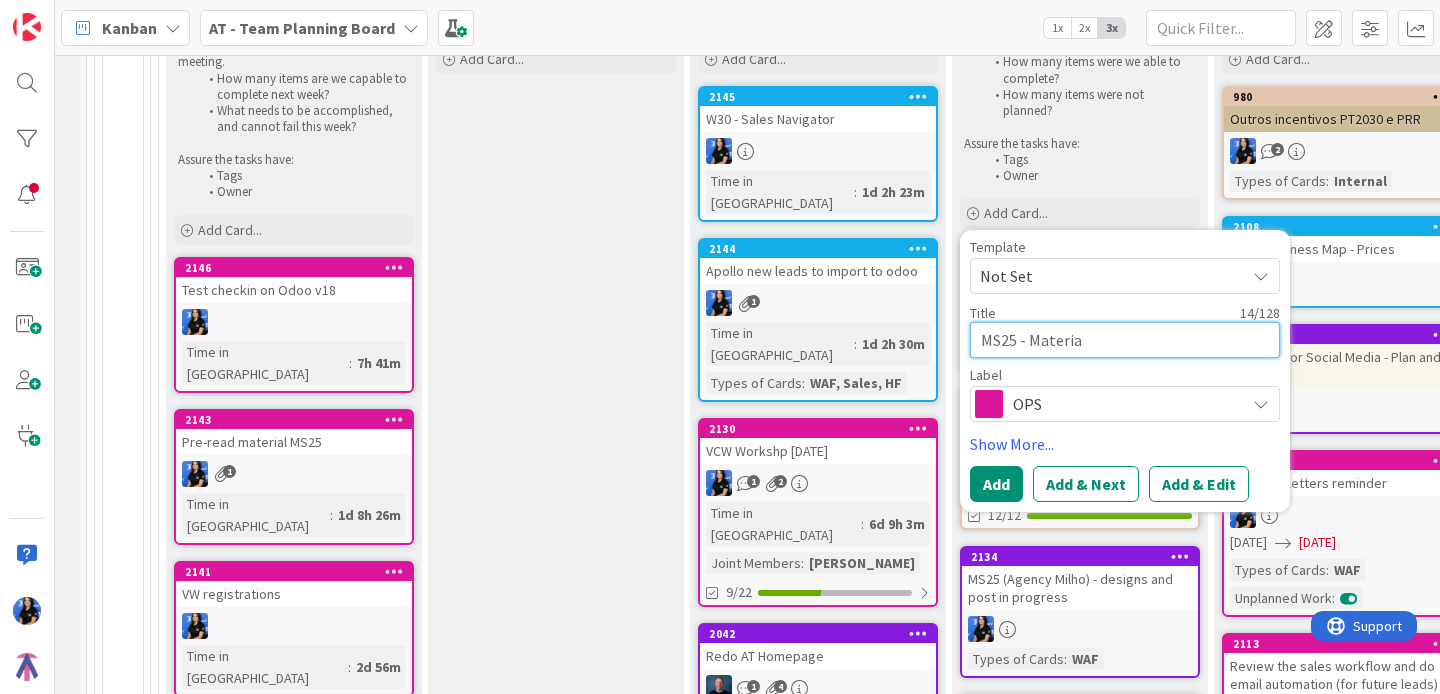 type on "x" 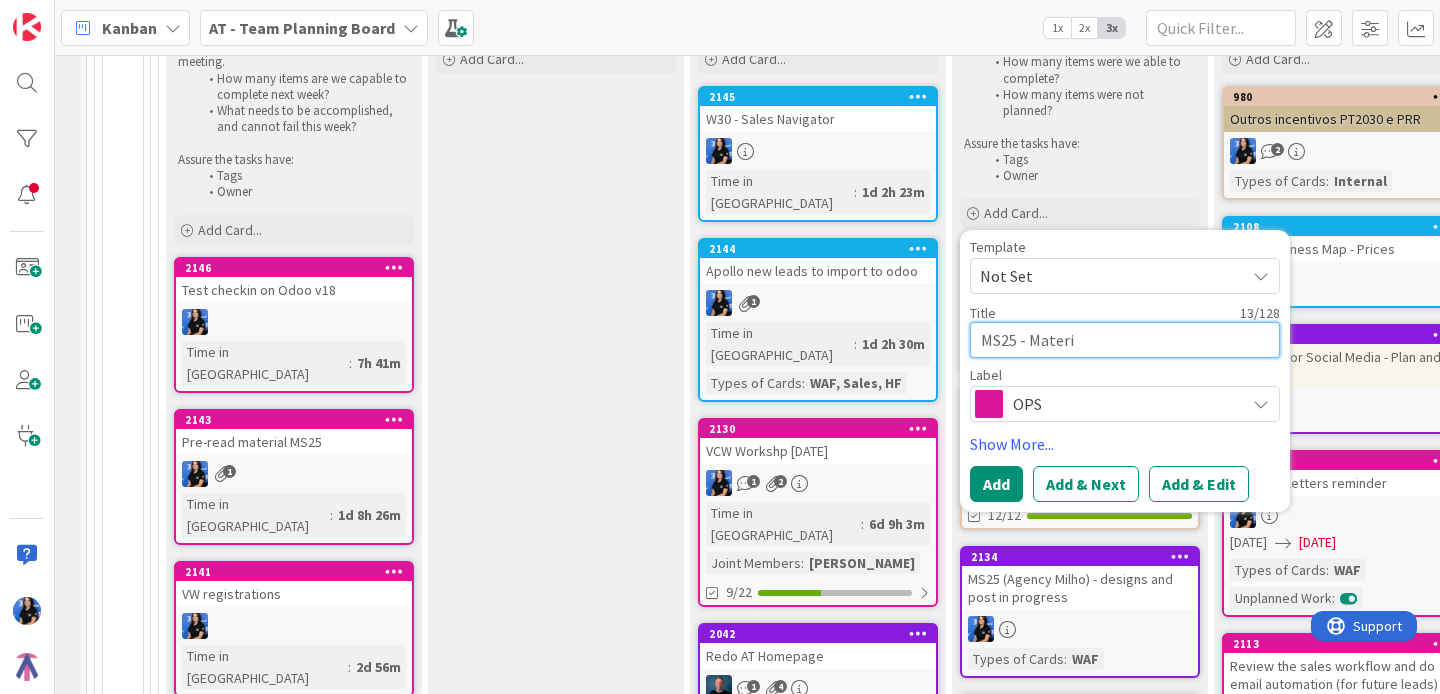 type on "x" 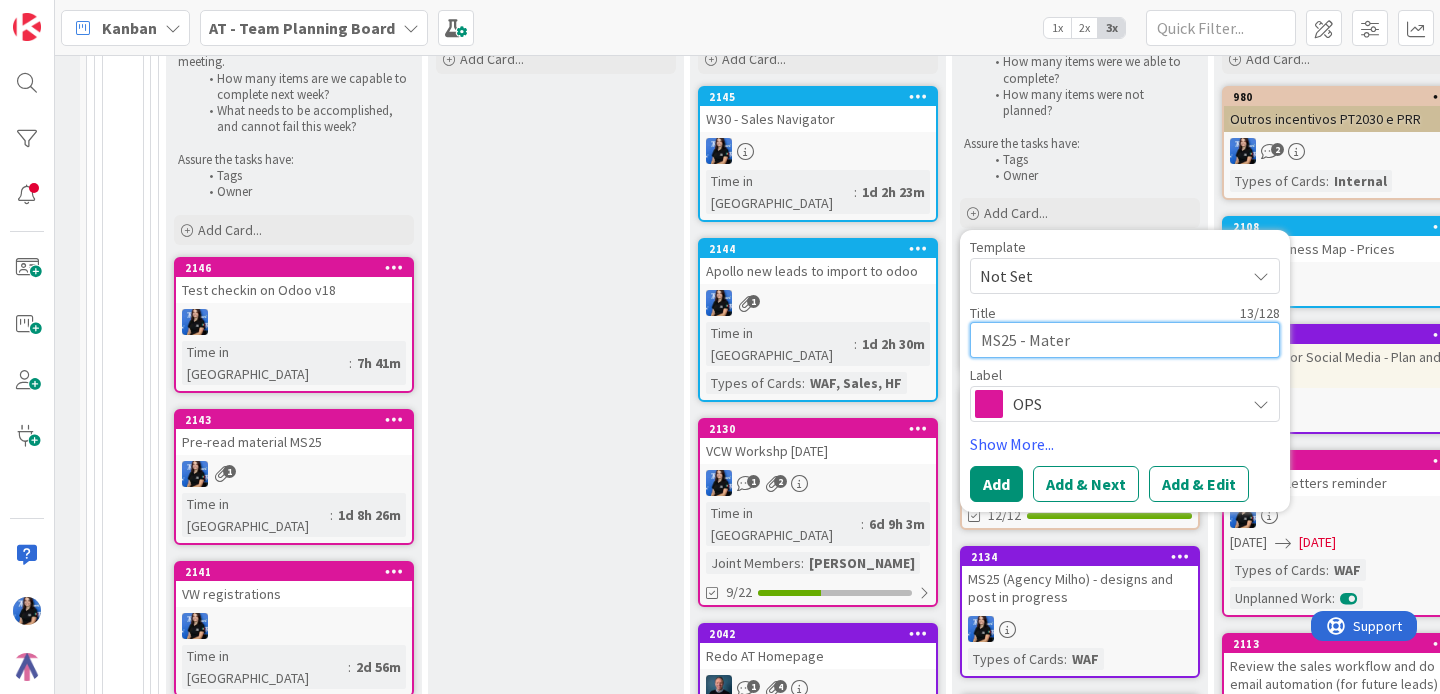 type on "x" 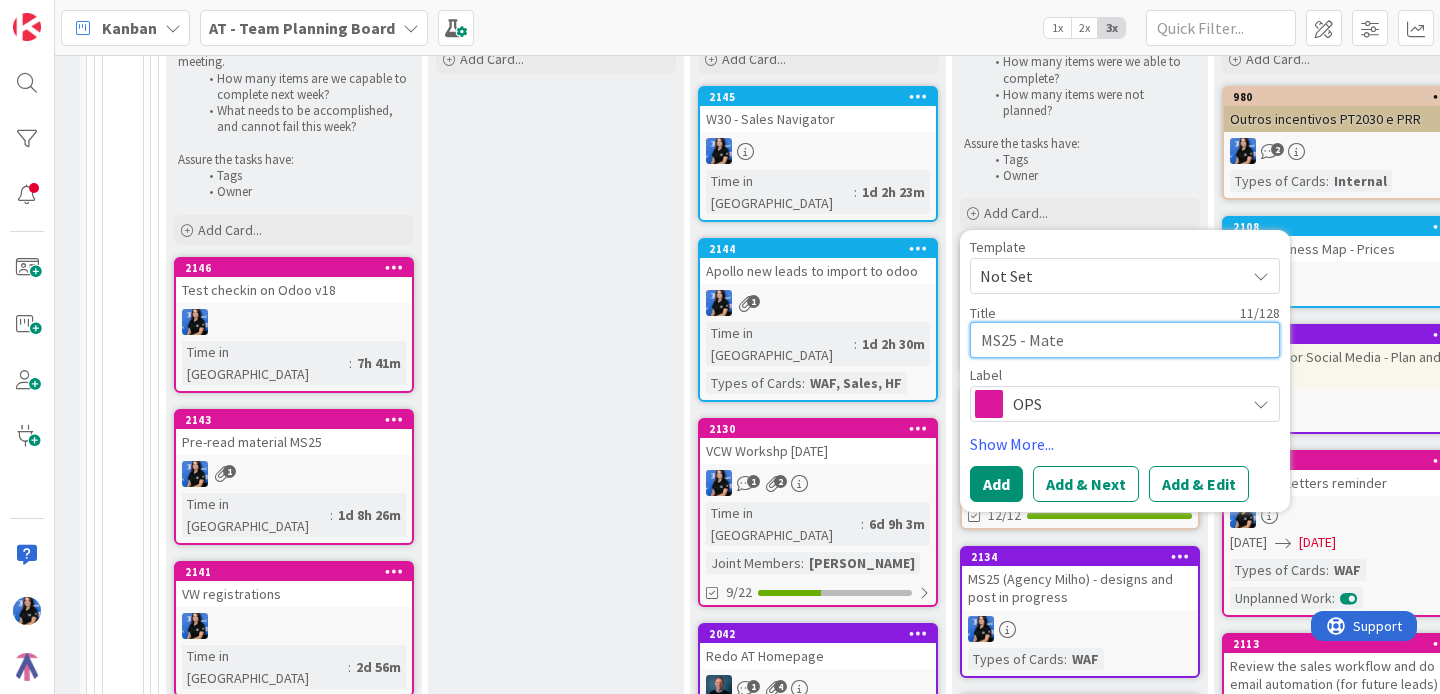 type on "x" 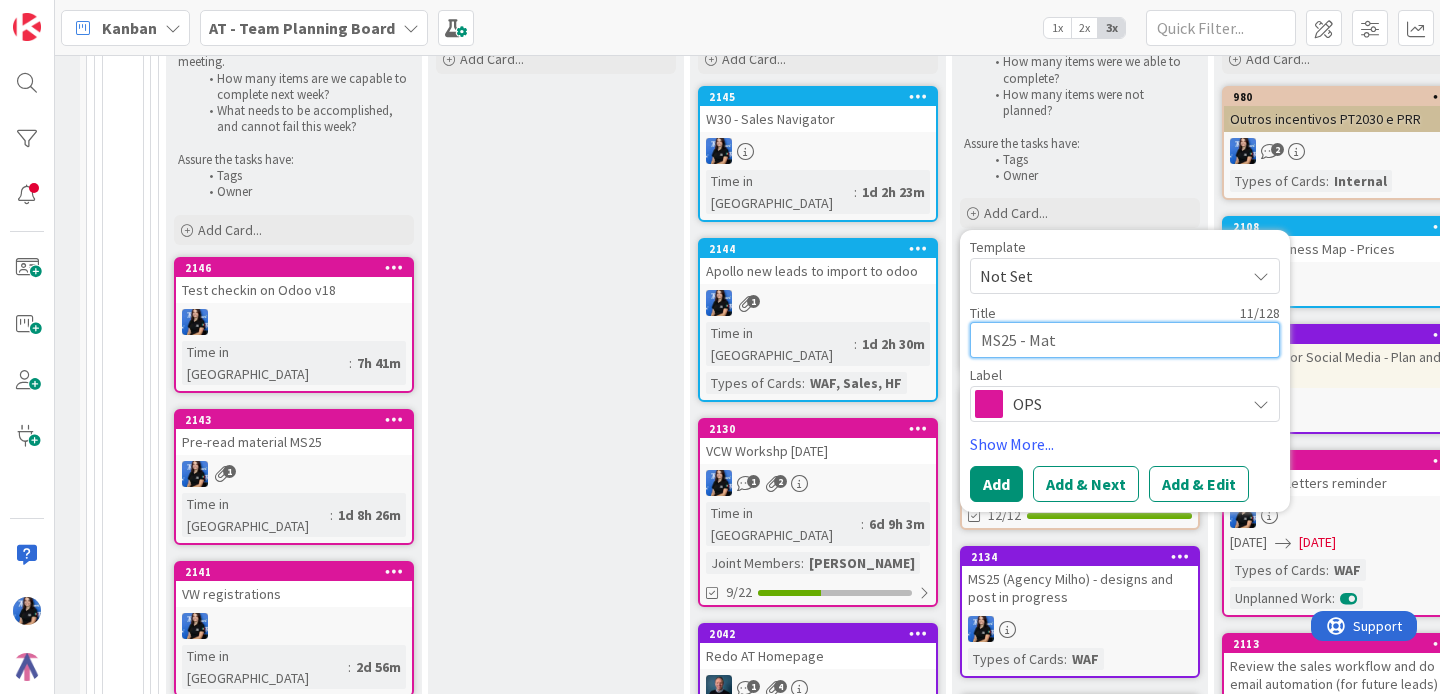 type on "x" 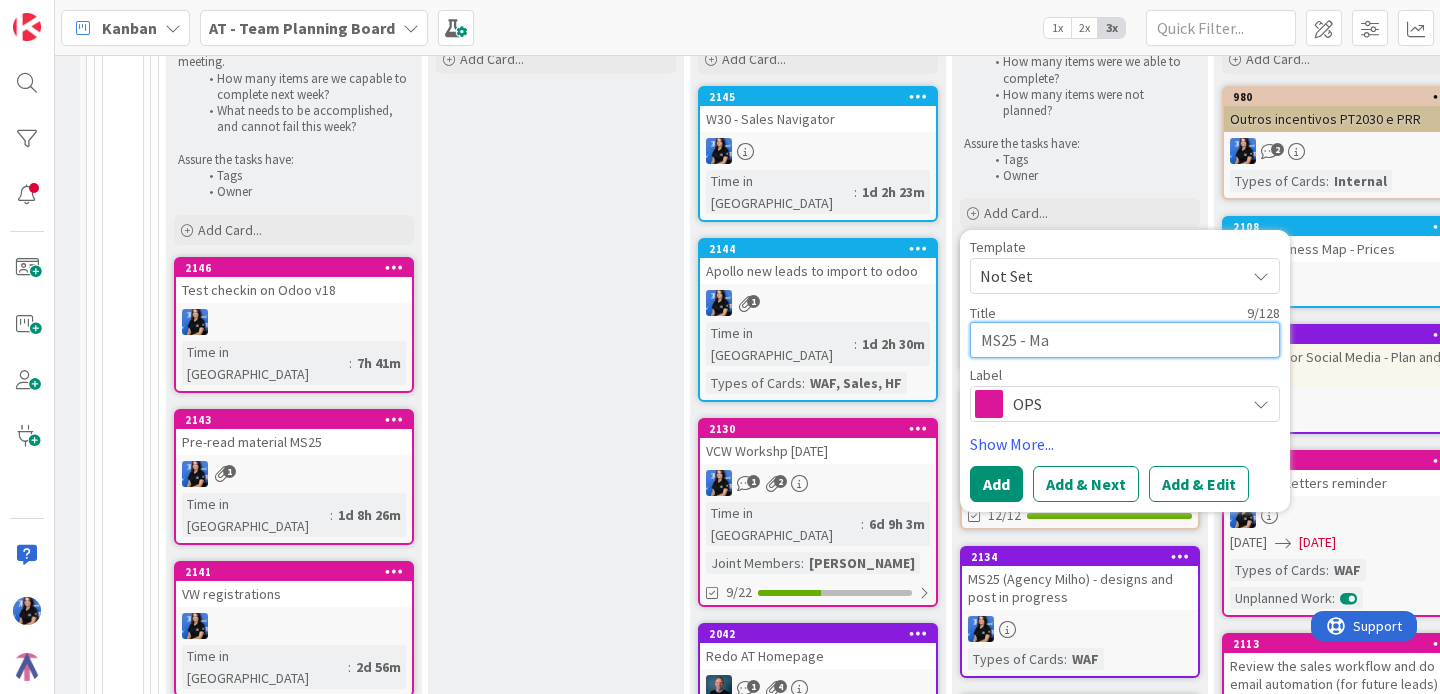 type on "x" 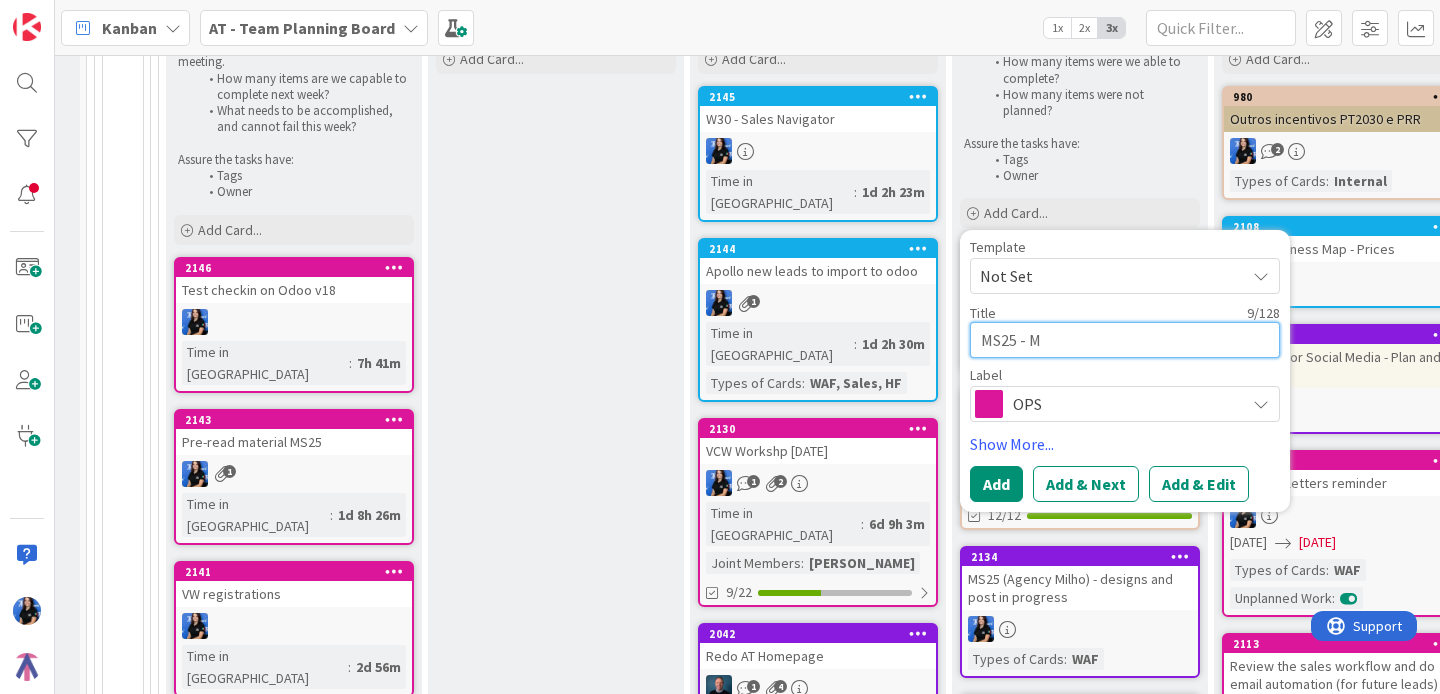 type on "x" 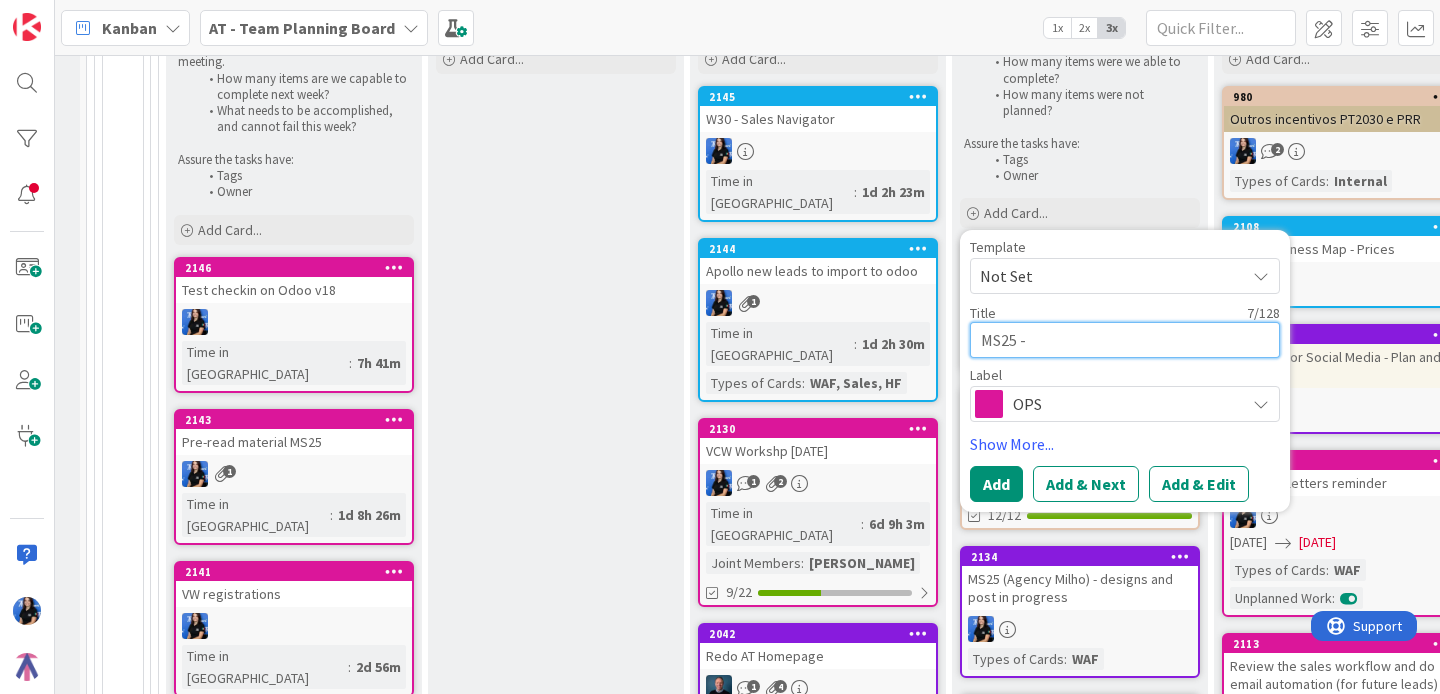 type on "x" 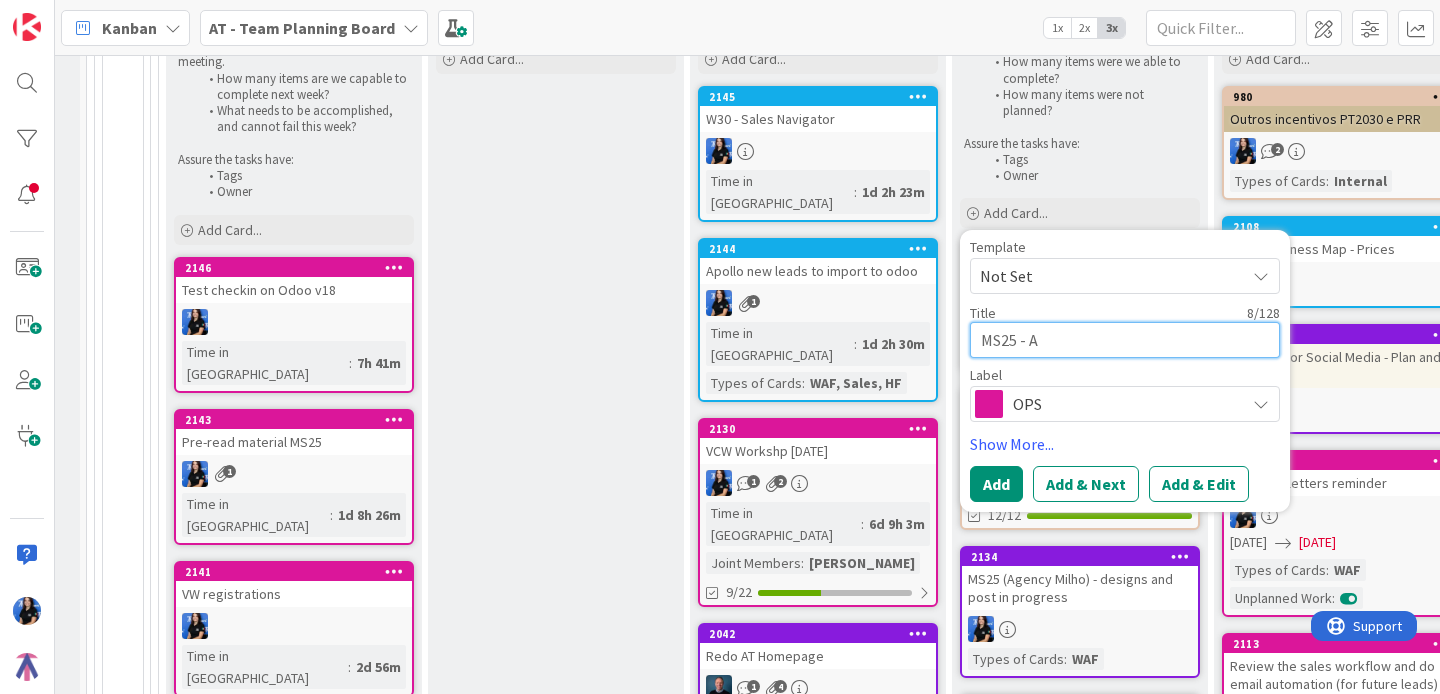 type on "x" 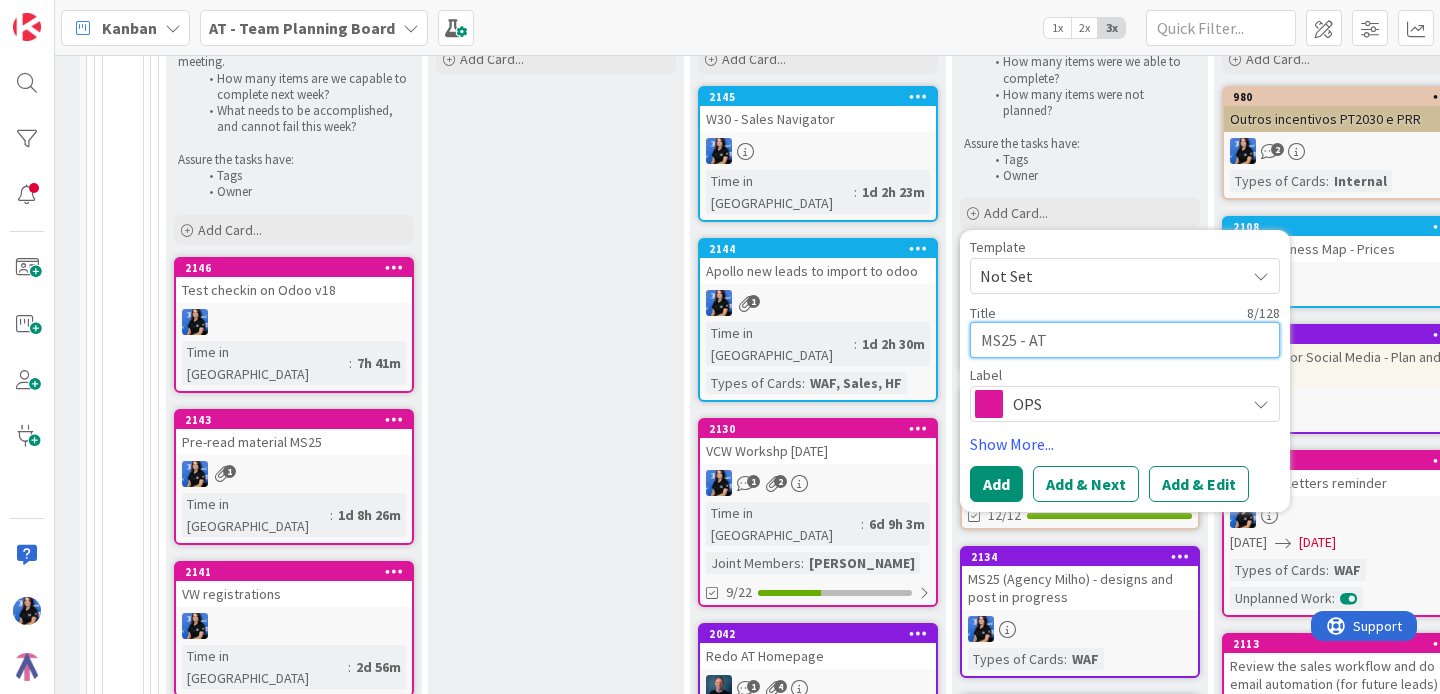 type on "x" 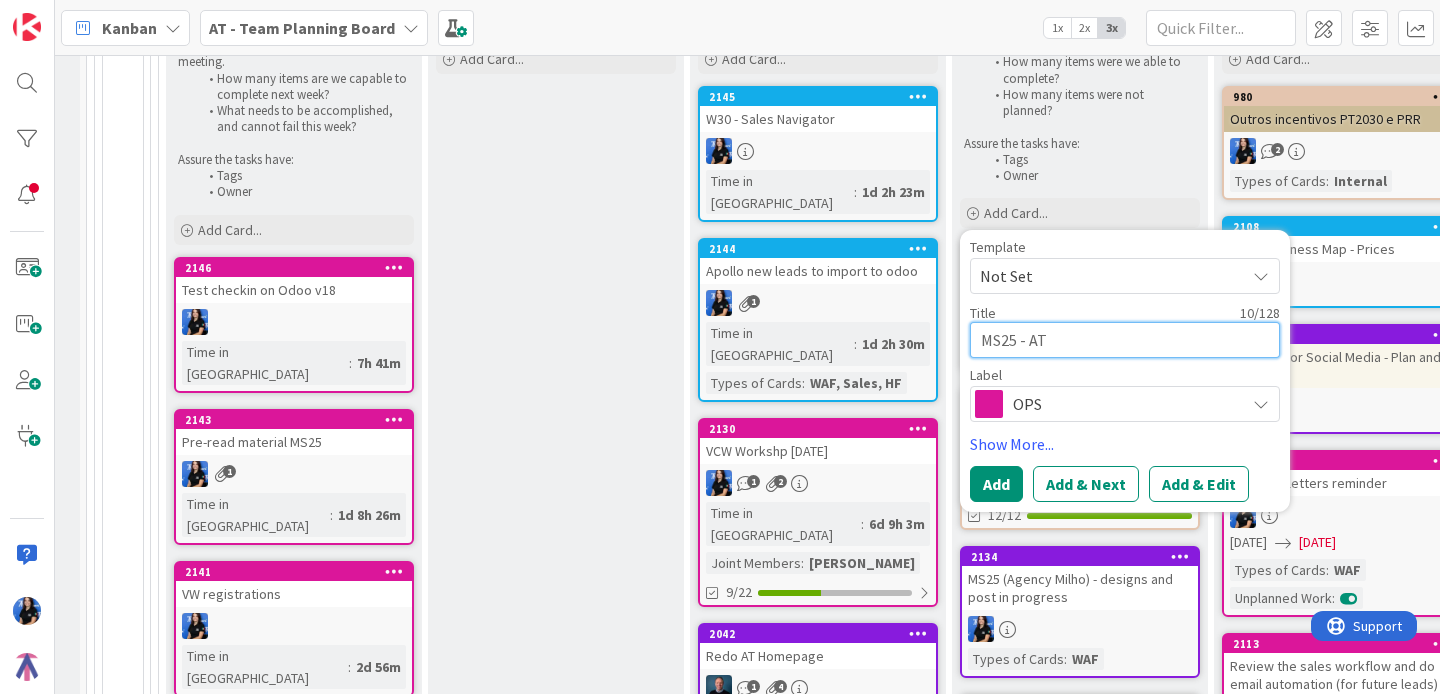 type on "x" 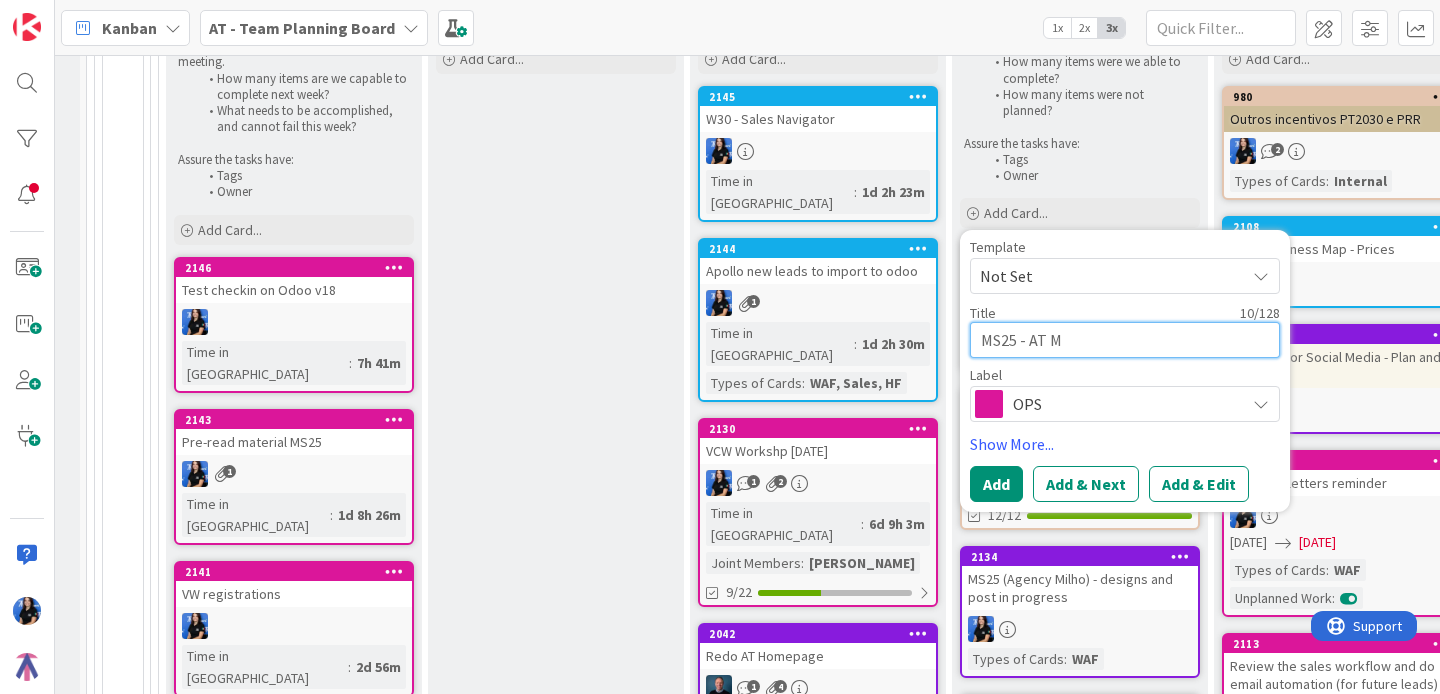 type on "x" 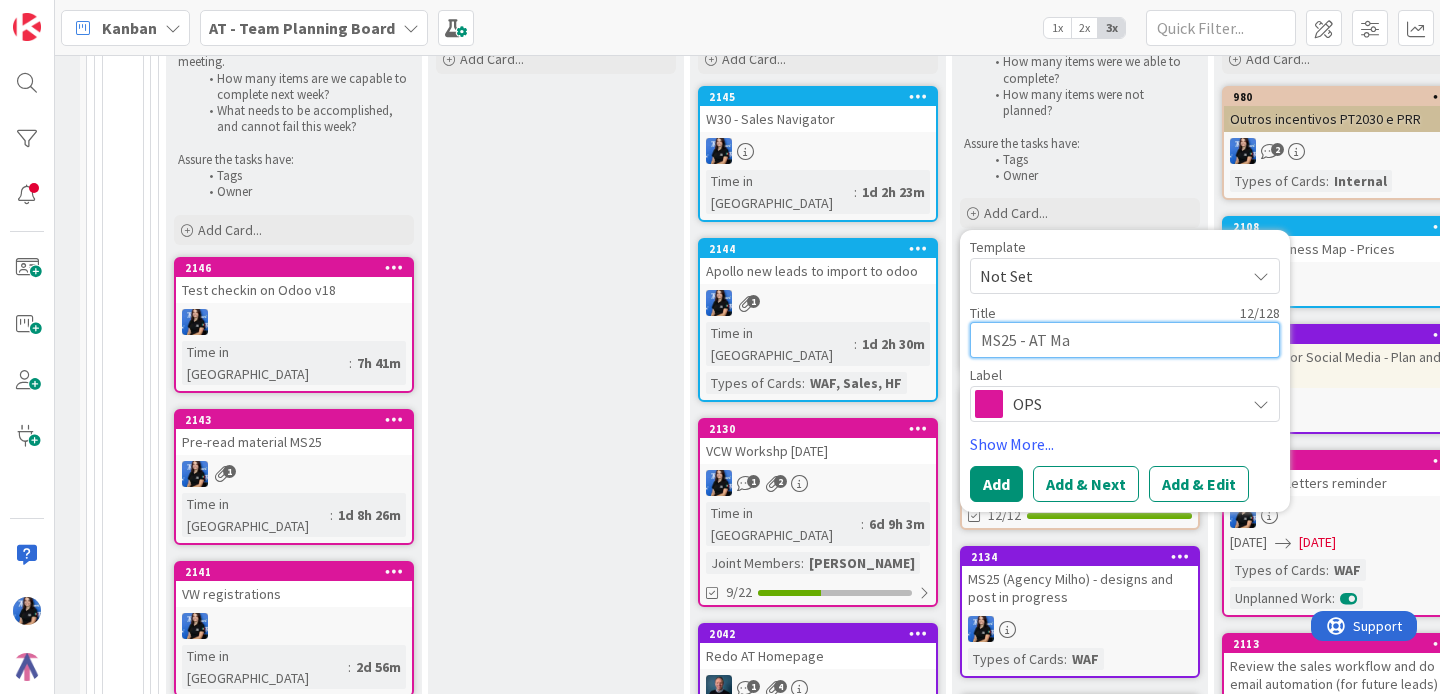 type on "x" 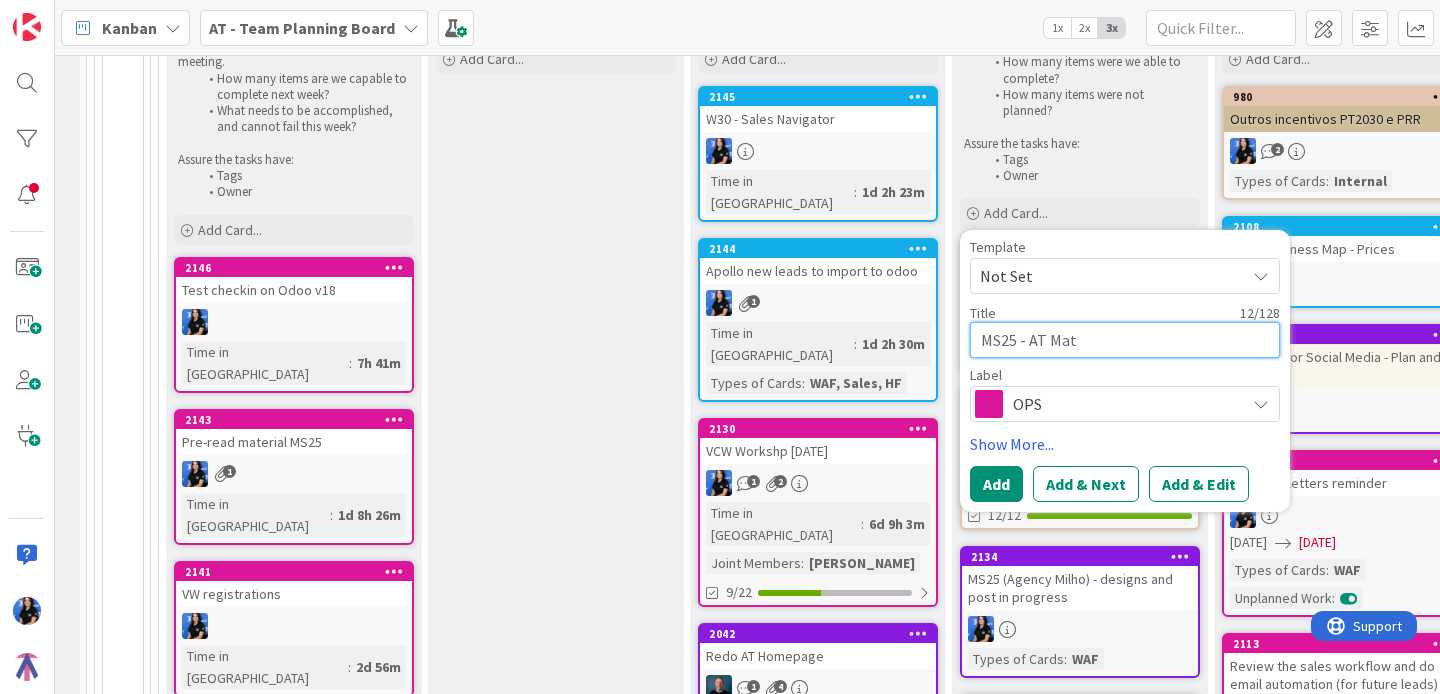 type on "MS25 - AT Mate" 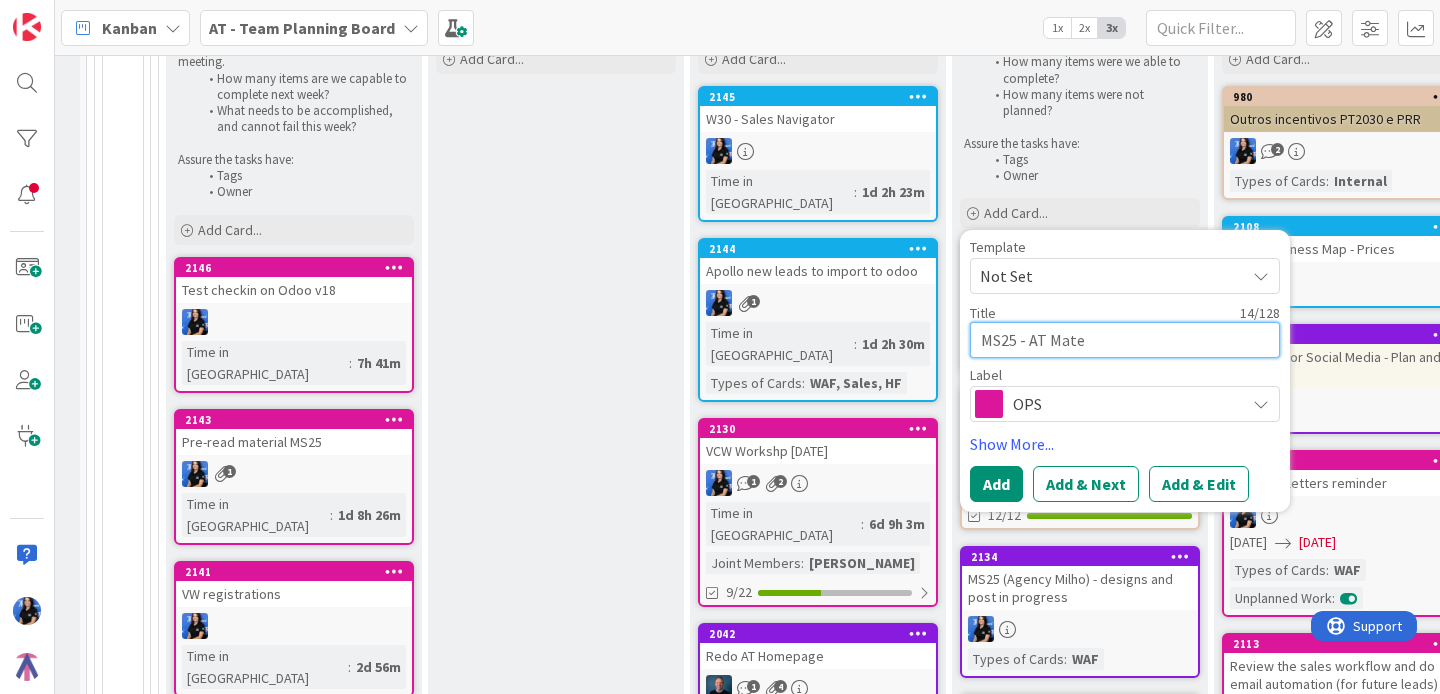 type on "x" 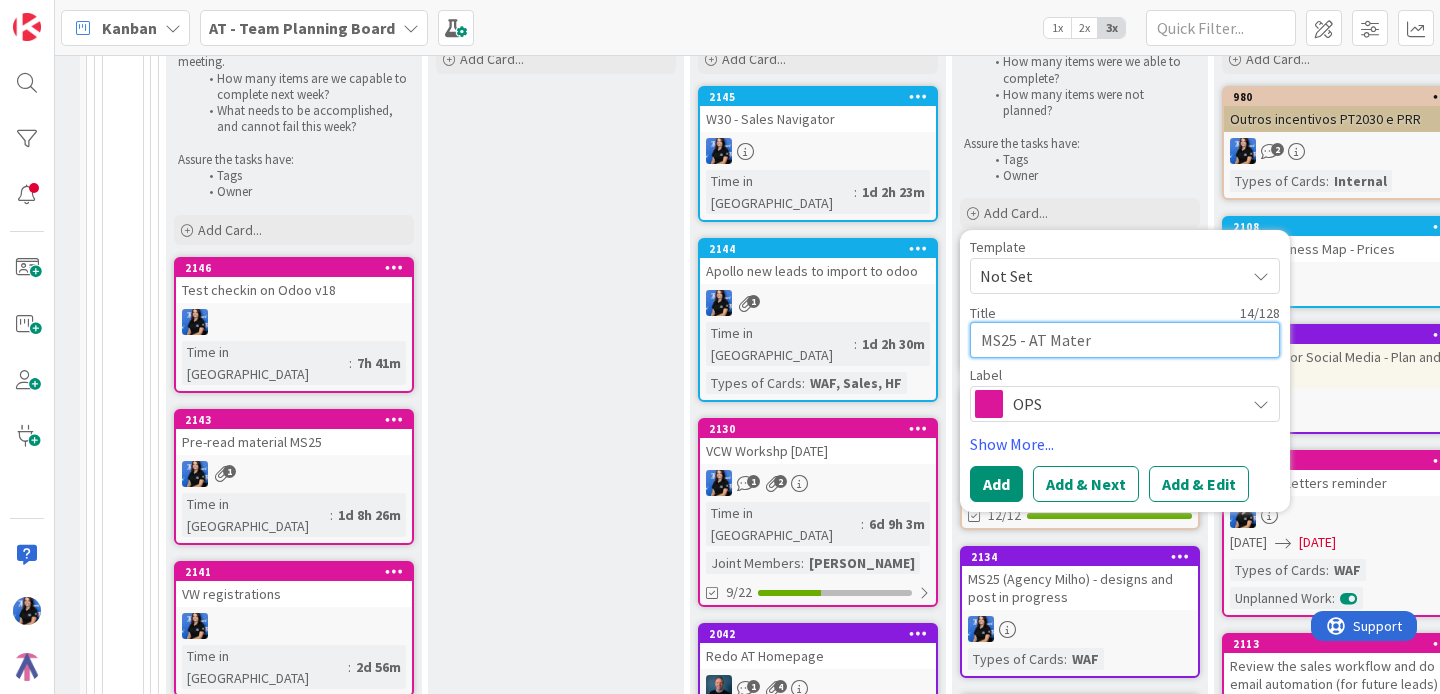 type on "x" 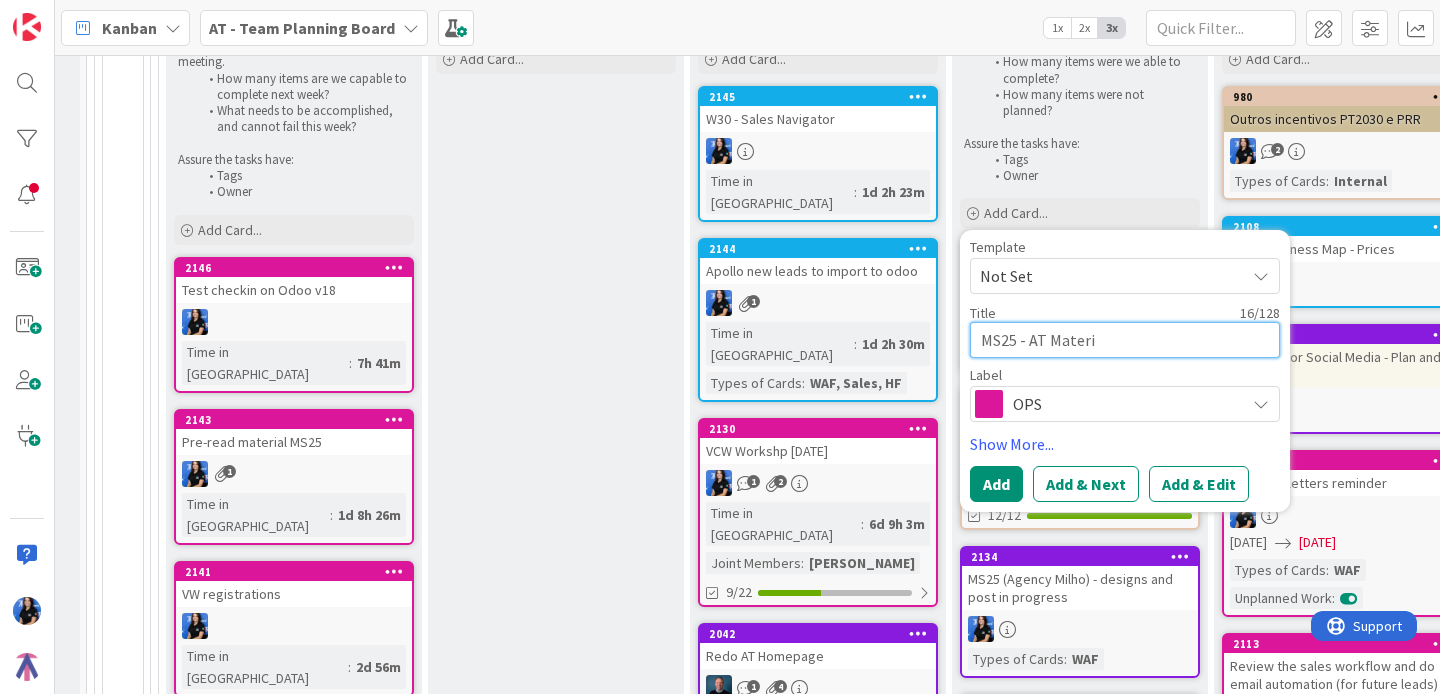 type on "x" 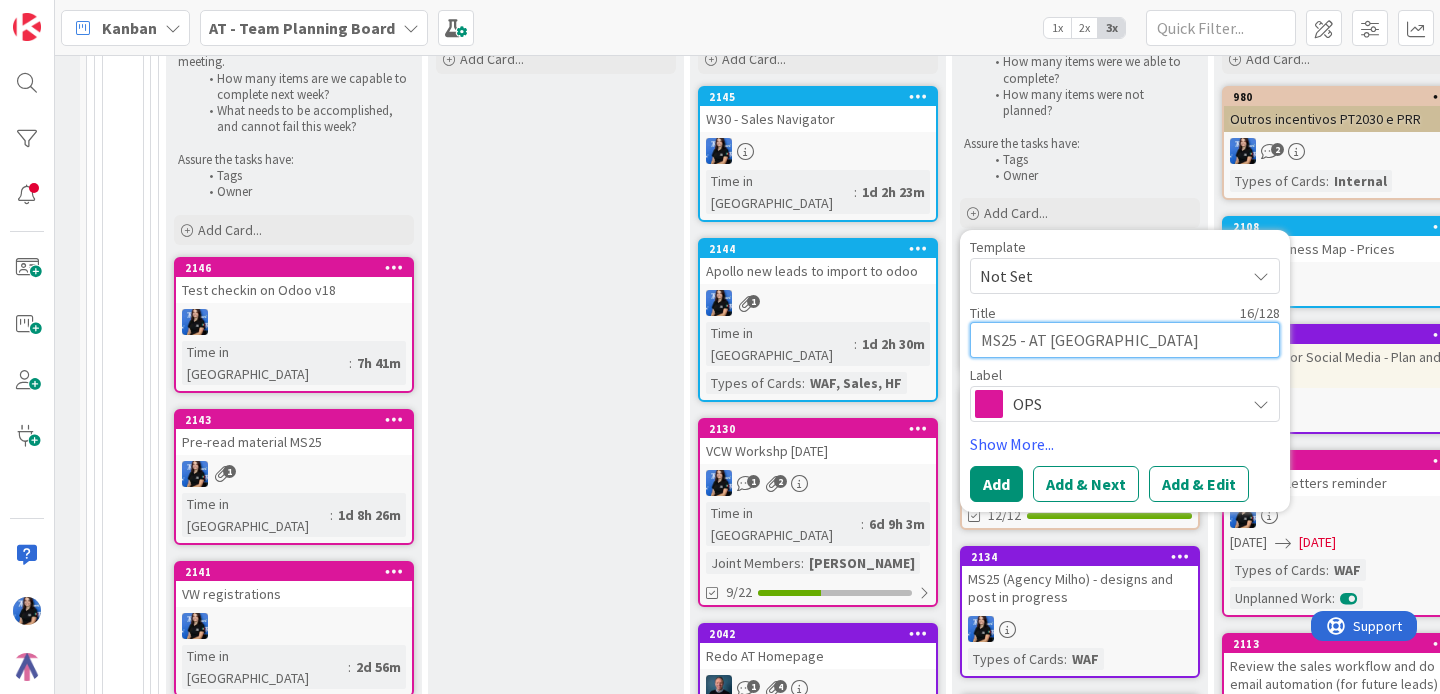 type on "x" 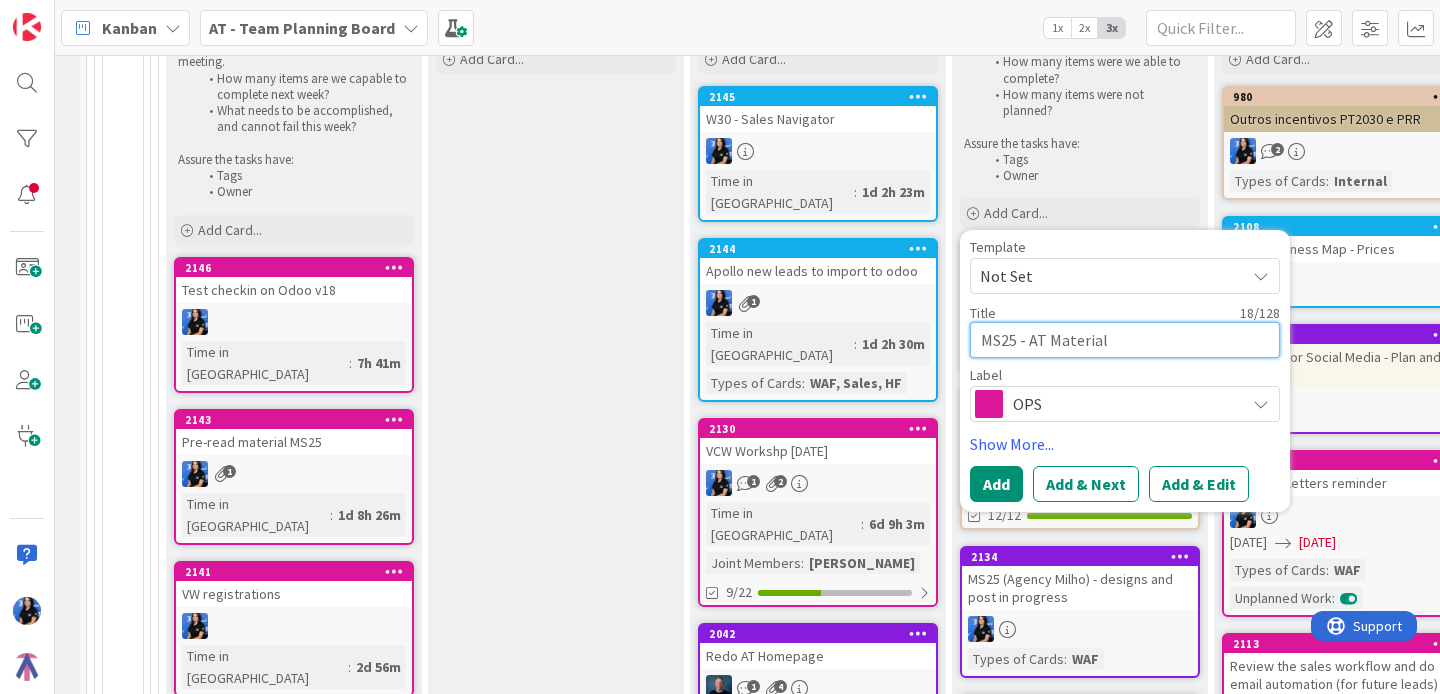 type on "x" 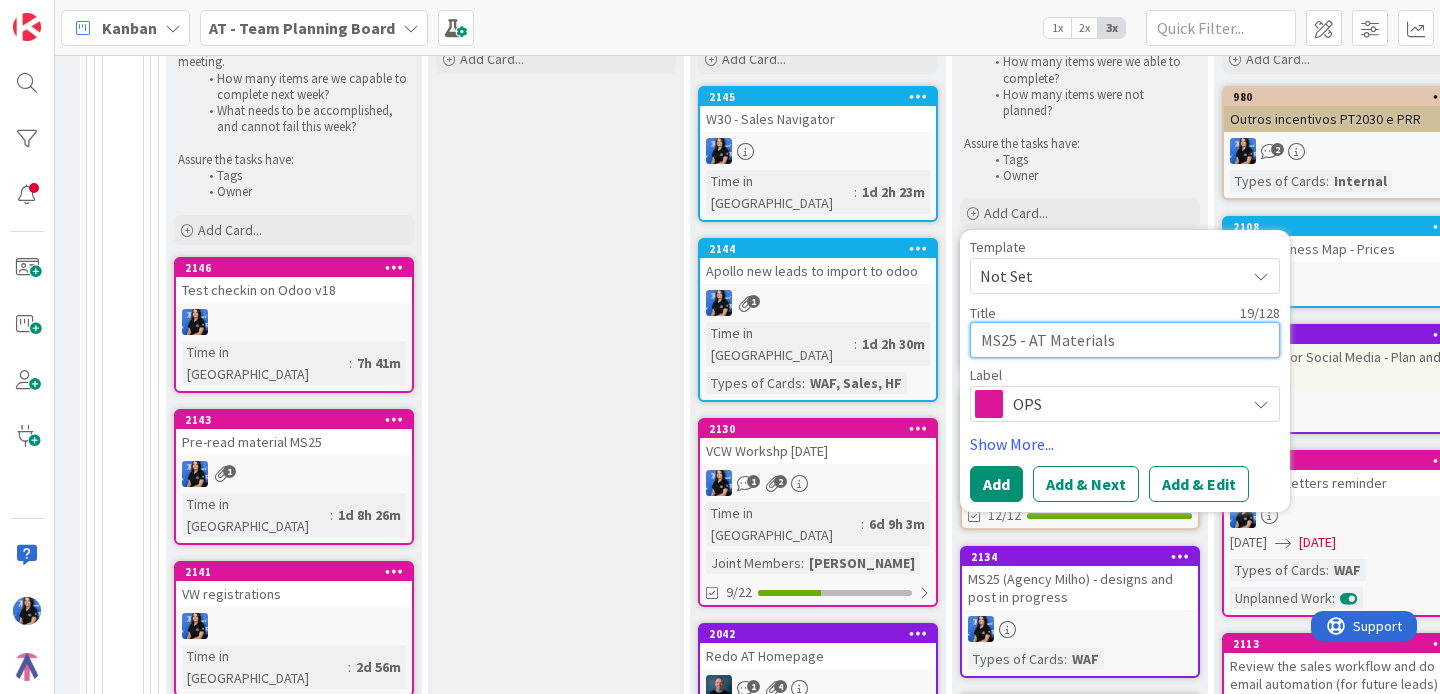 type on "x" 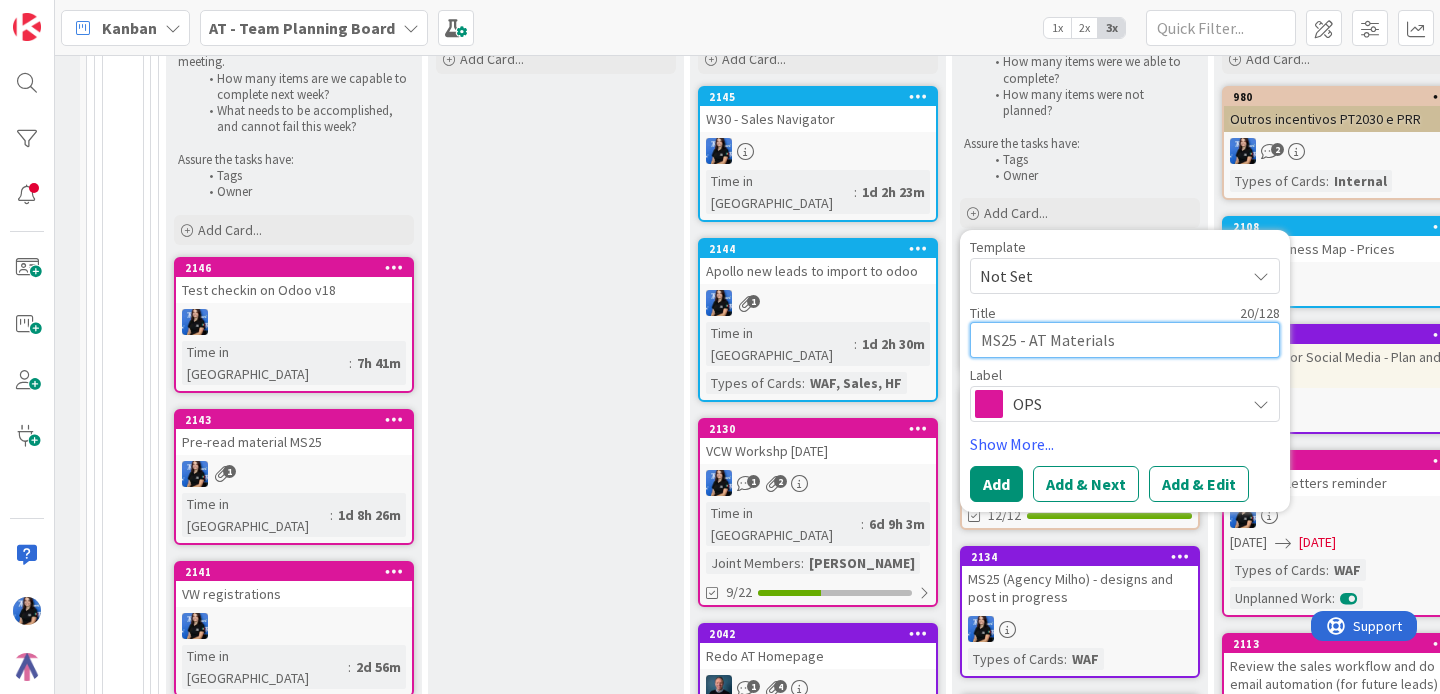 type on "x" 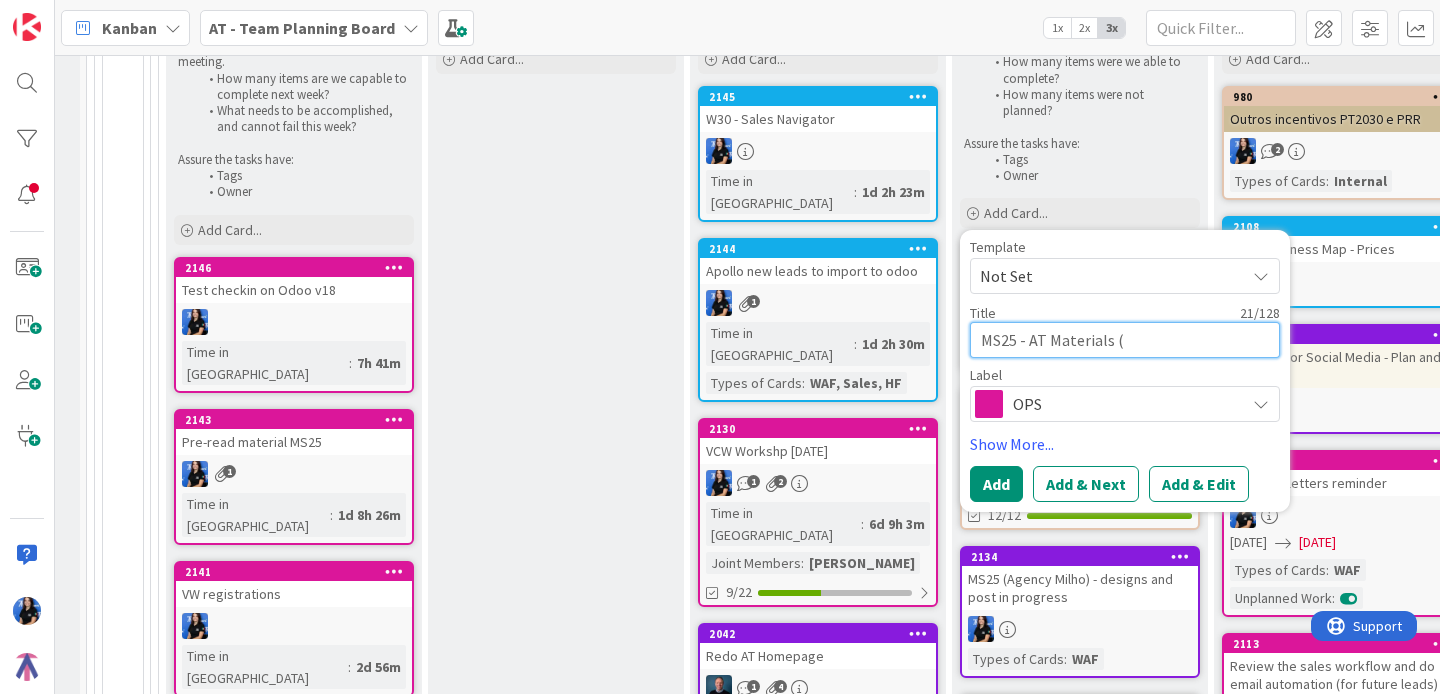 type on "x" 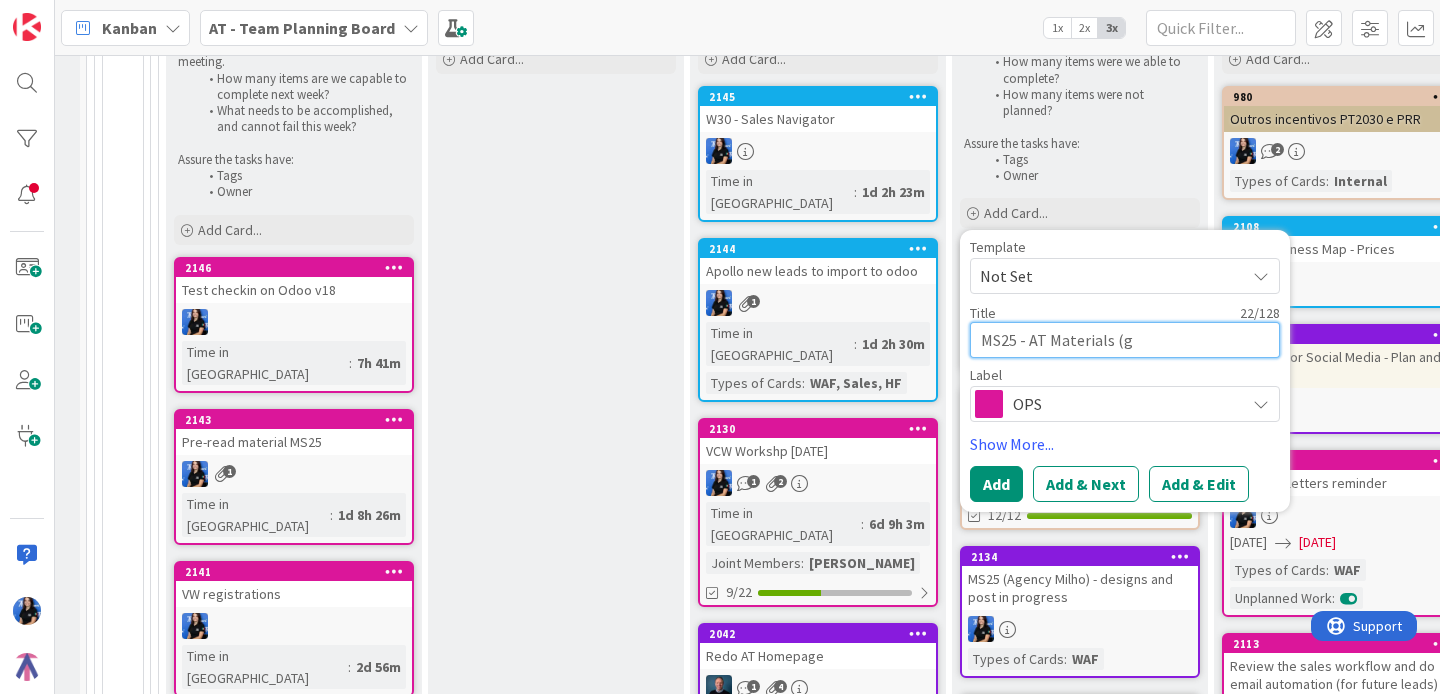 type on "x" 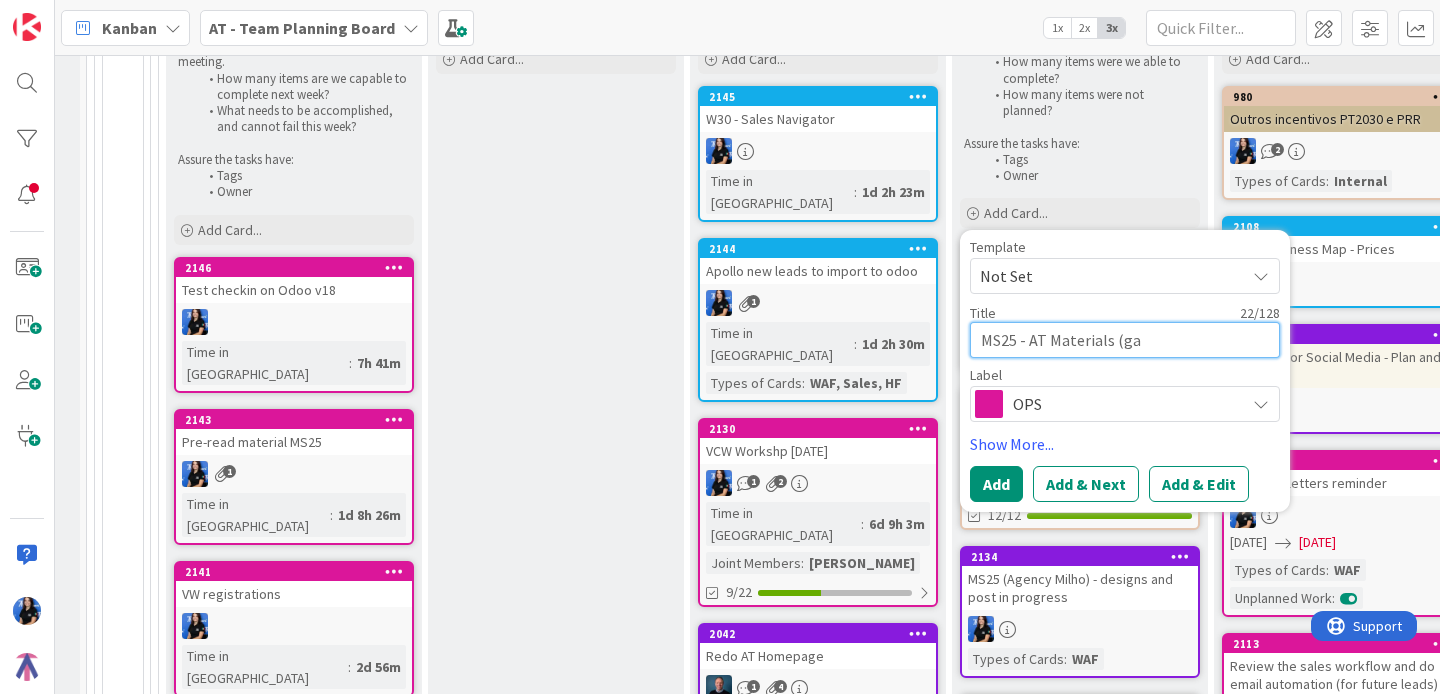 type on "x" 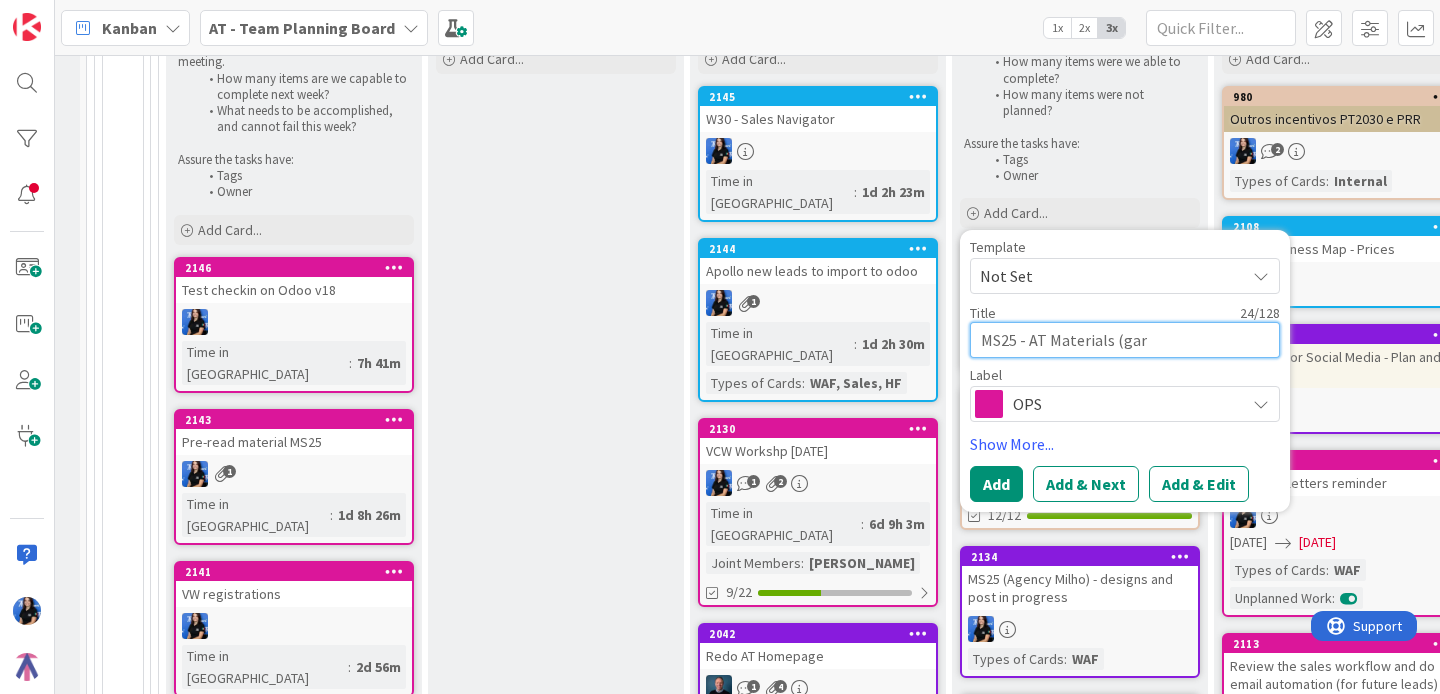 type on "x" 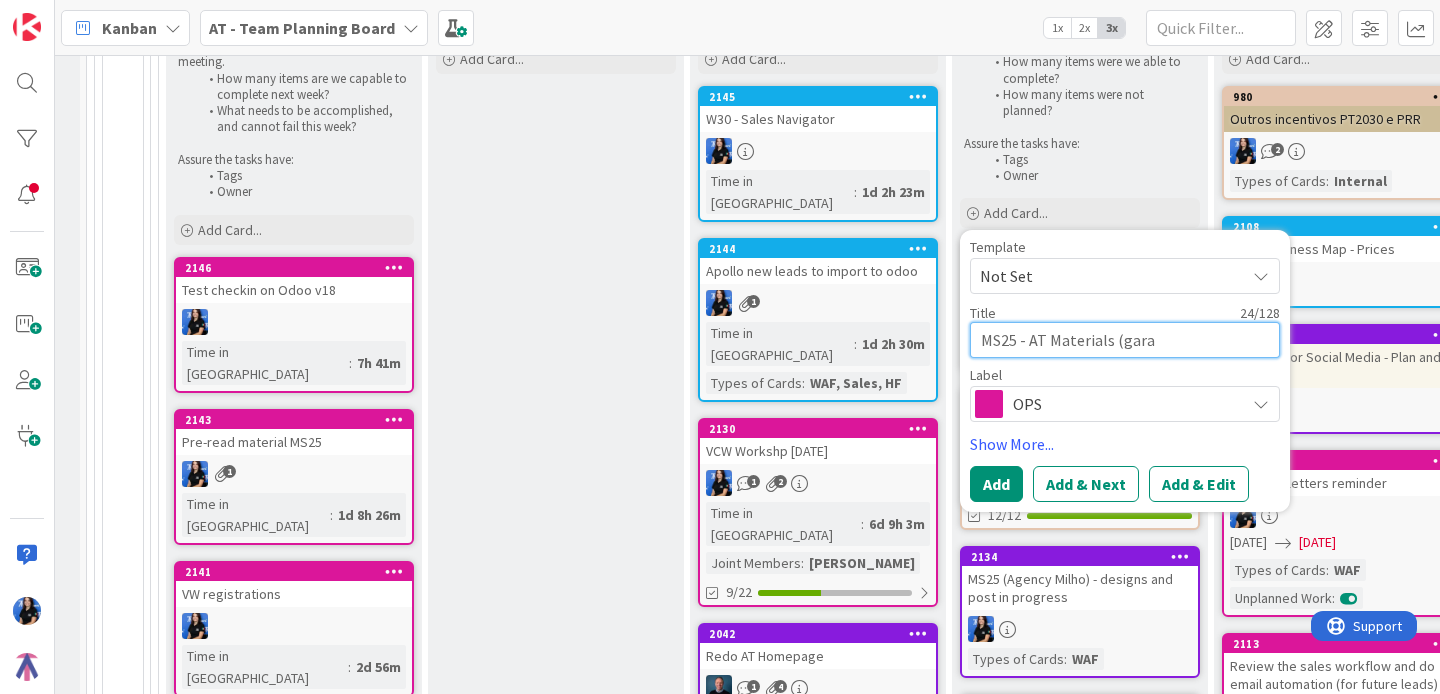 type on "x" 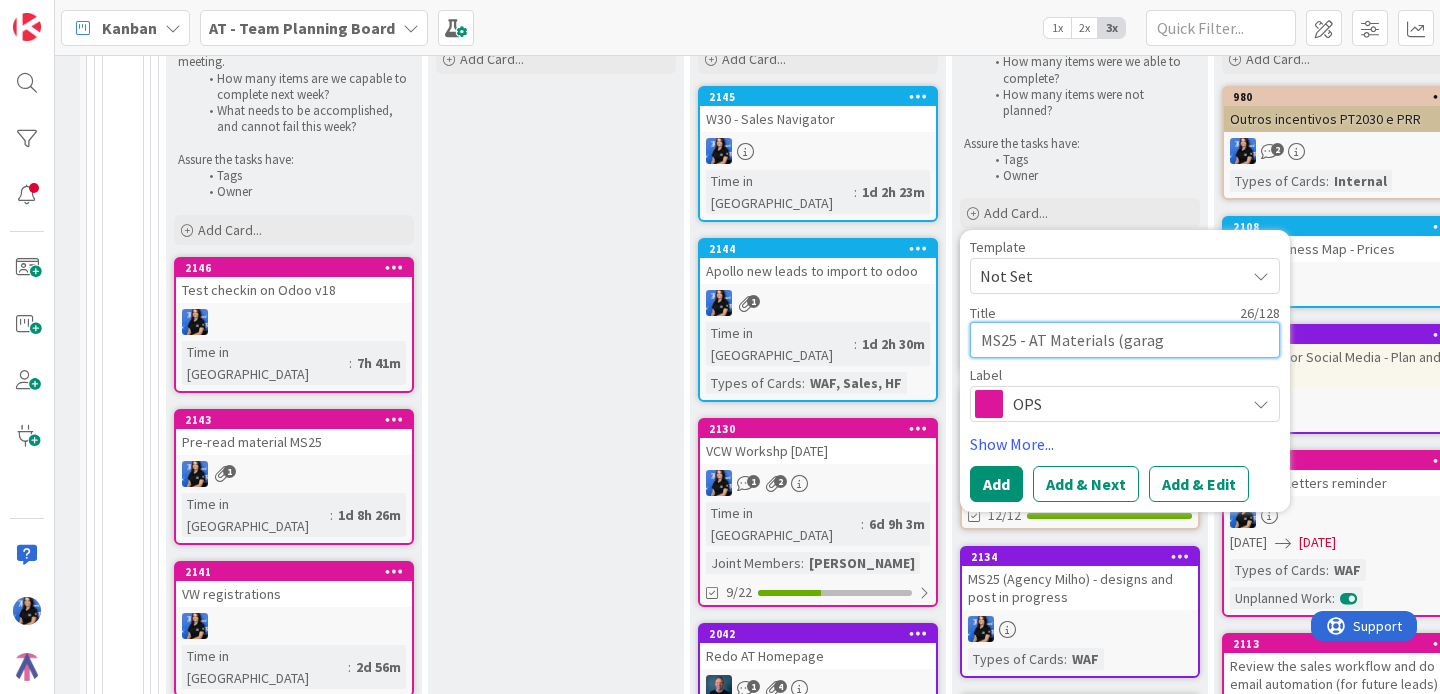 type on "x" 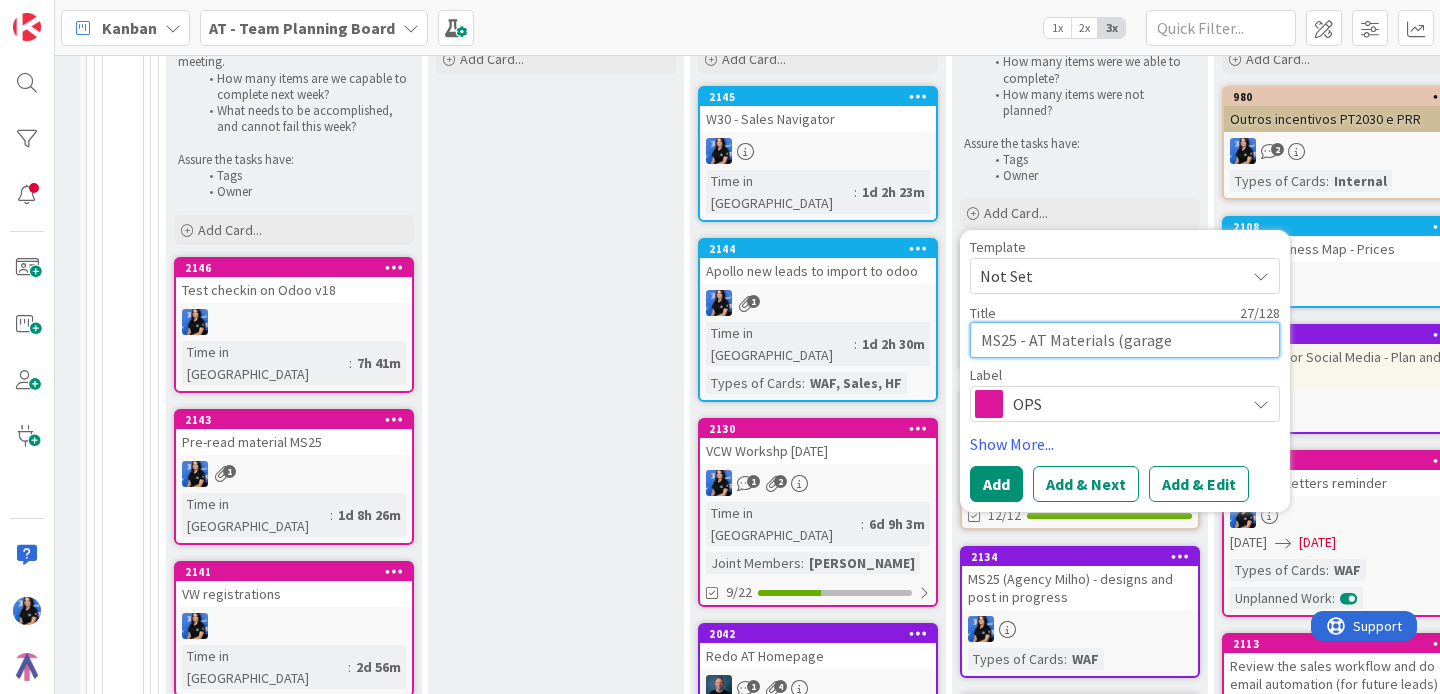type on "x" 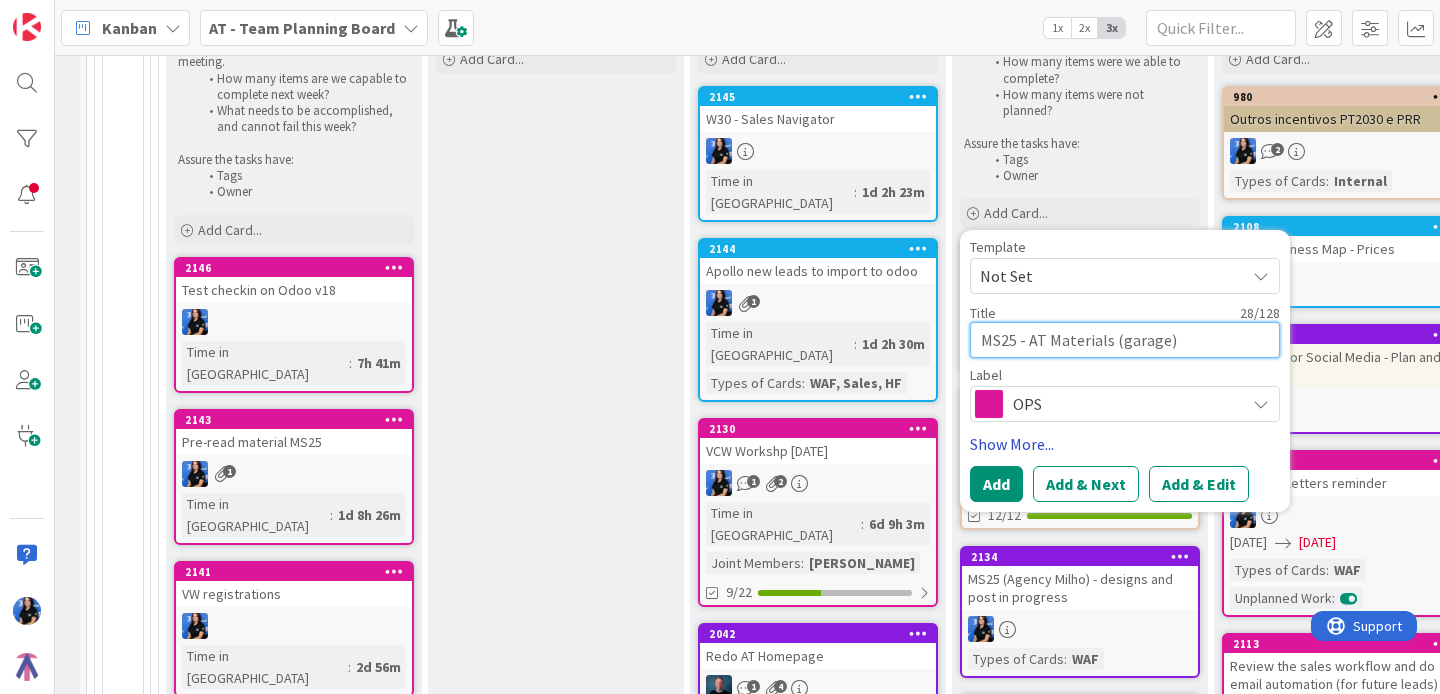 type on "MS25 - AT Materials (garage)" 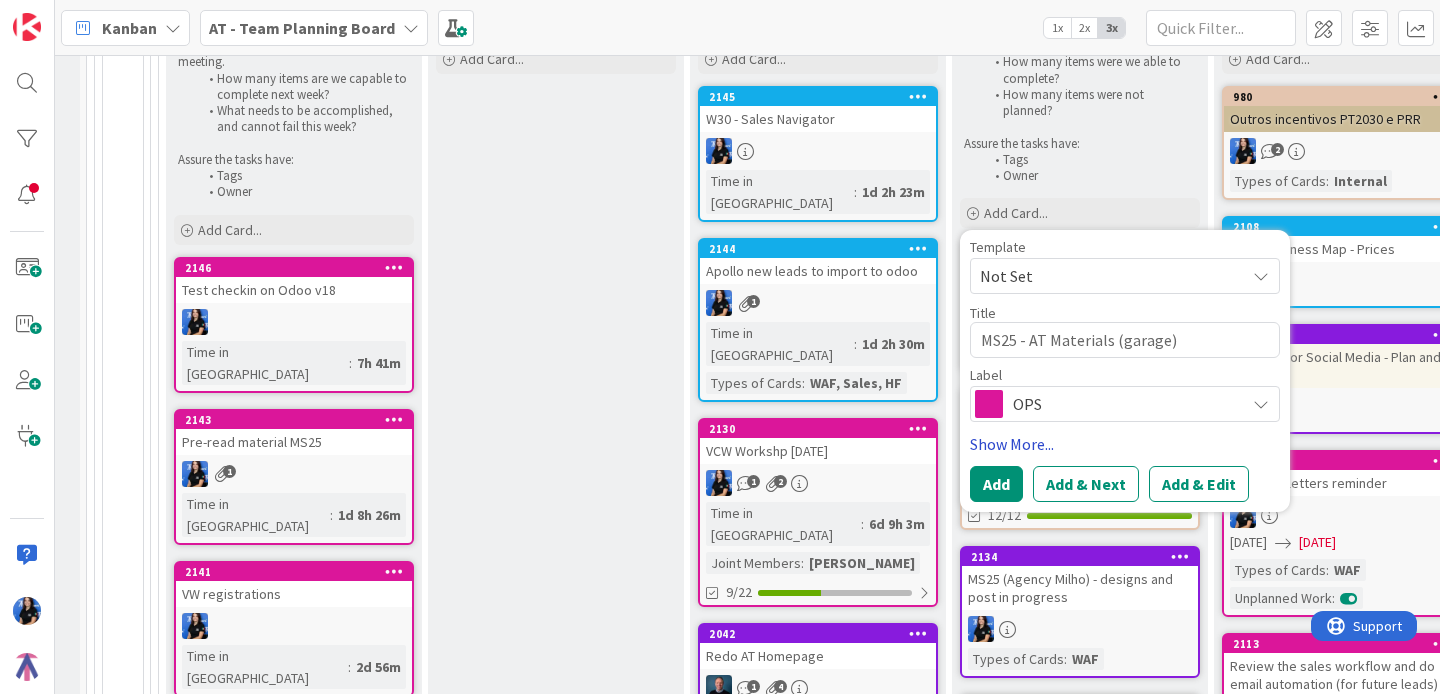 click on "Show More..." at bounding box center [1125, 444] 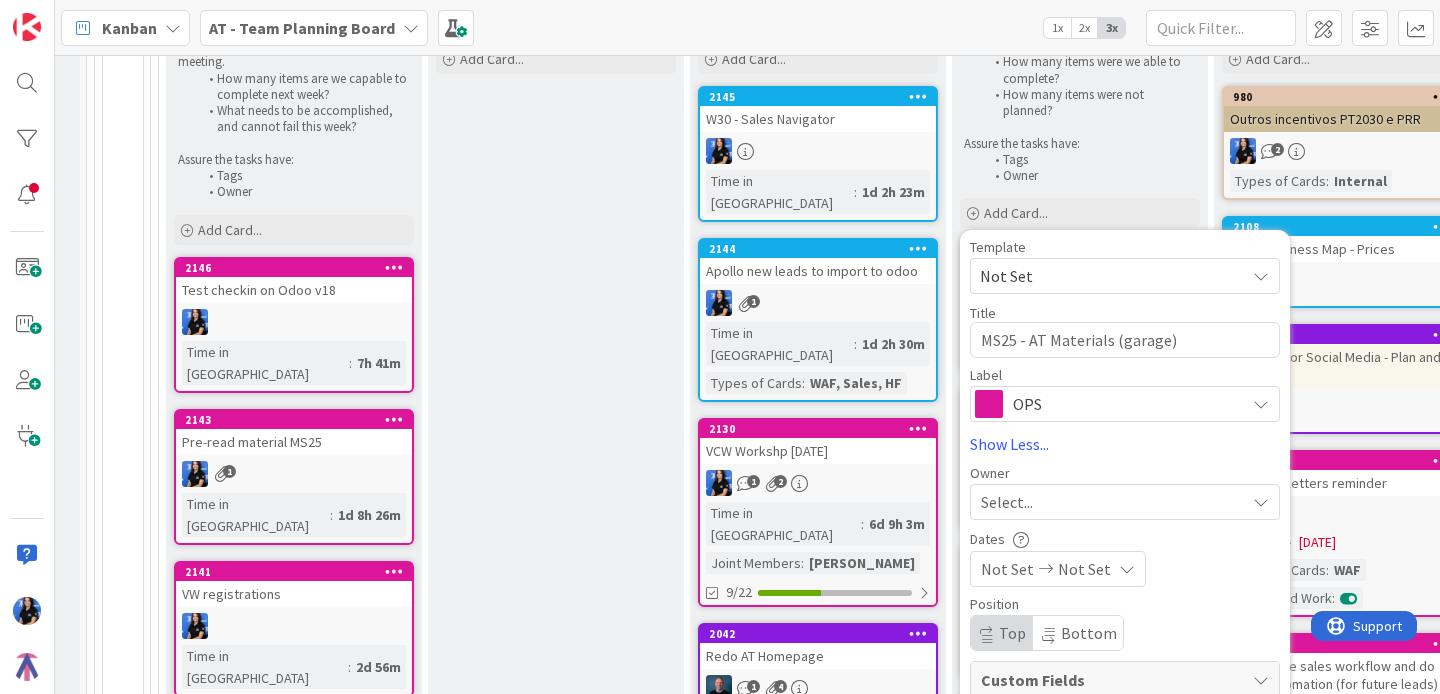 click on "Select..." at bounding box center [1007, 502] 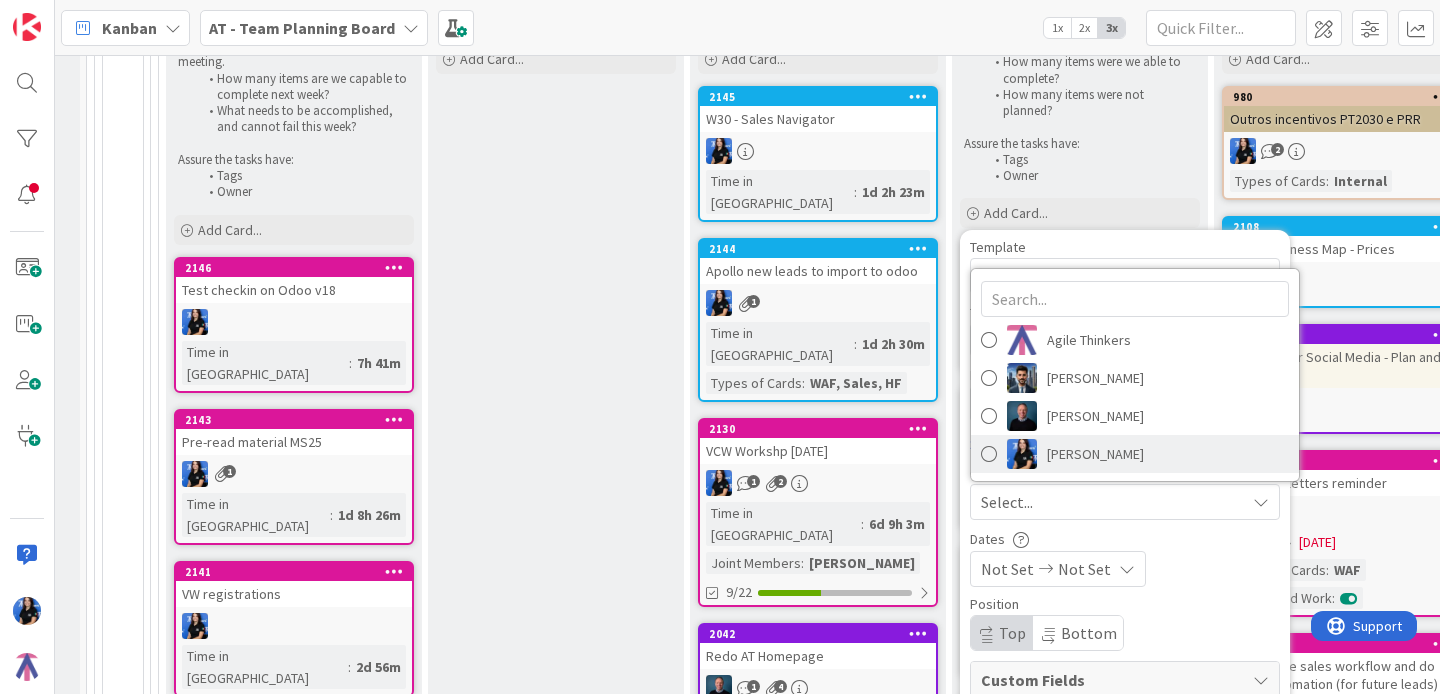click at bounding box center [989, 454] 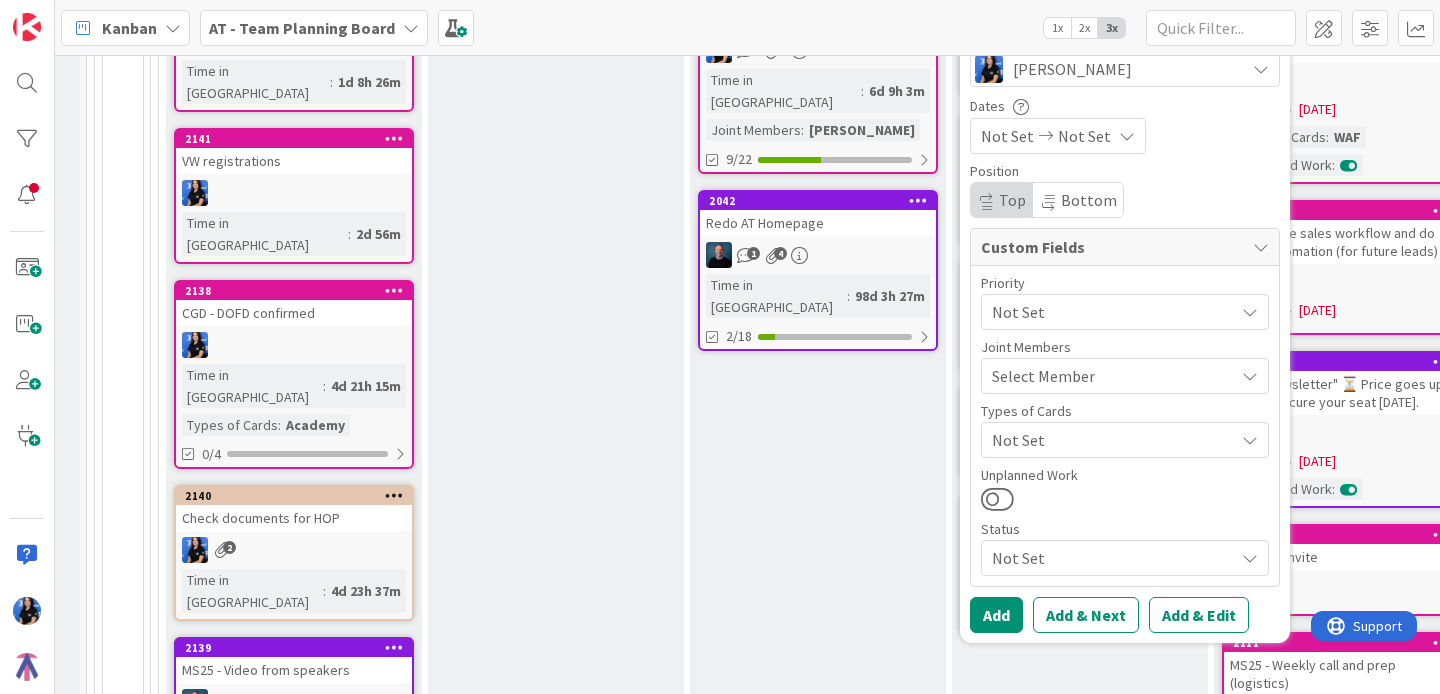 scroll, scrollTop: 1261, scrollLeft: 238, axis: both 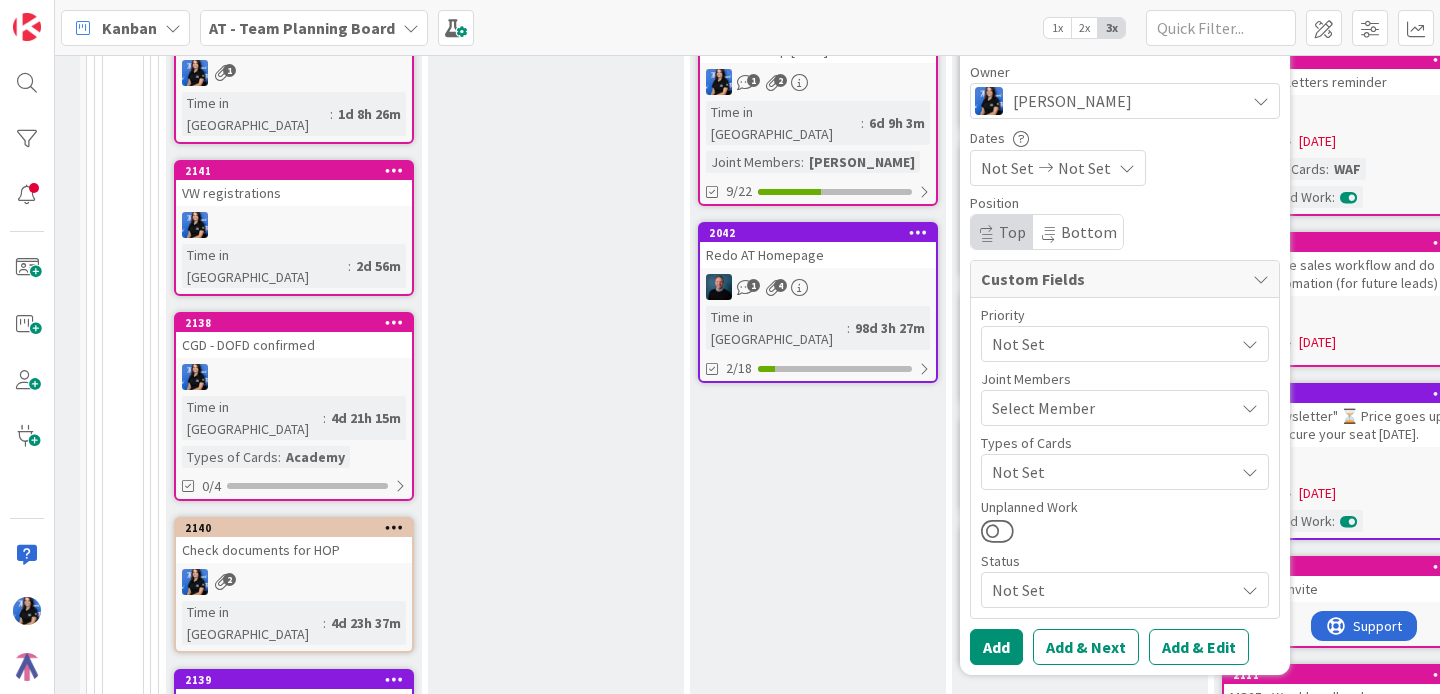 click on "Not Set" at bounding box center (1113, 472) 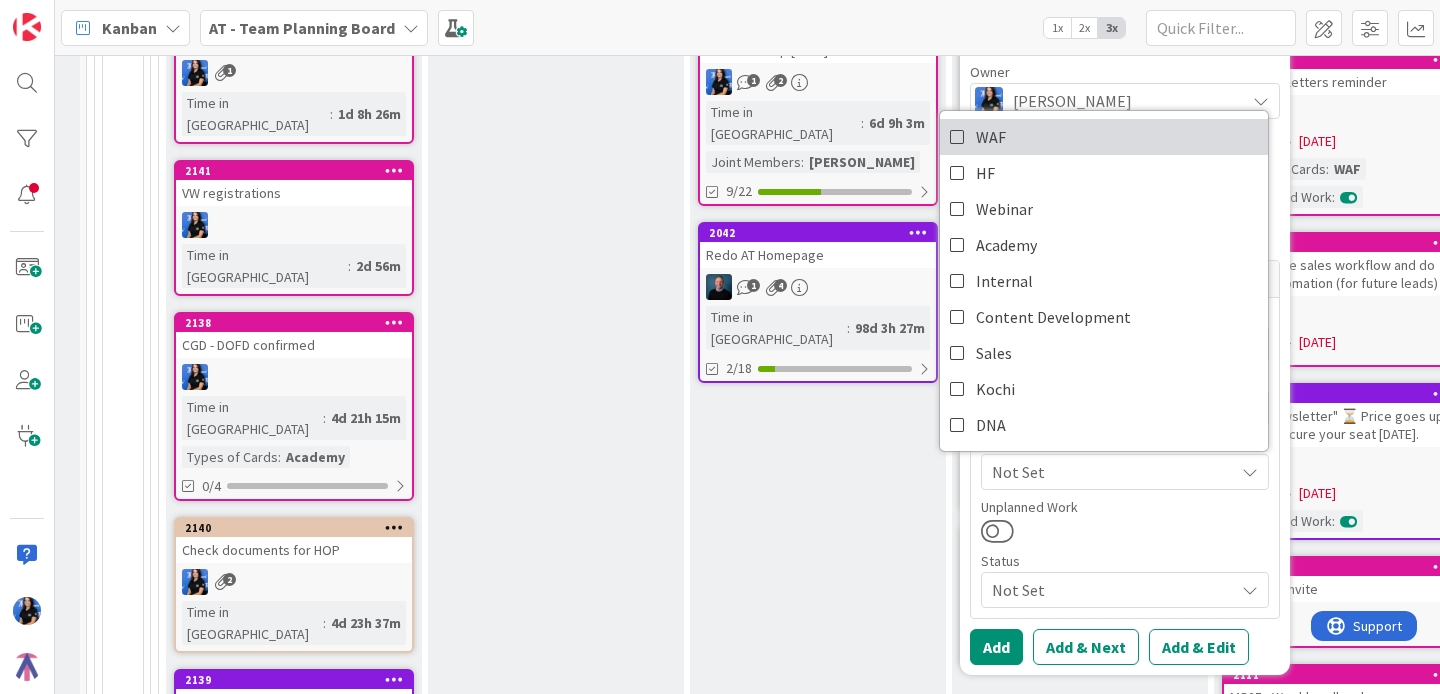 click at bounding box center (958, 137) 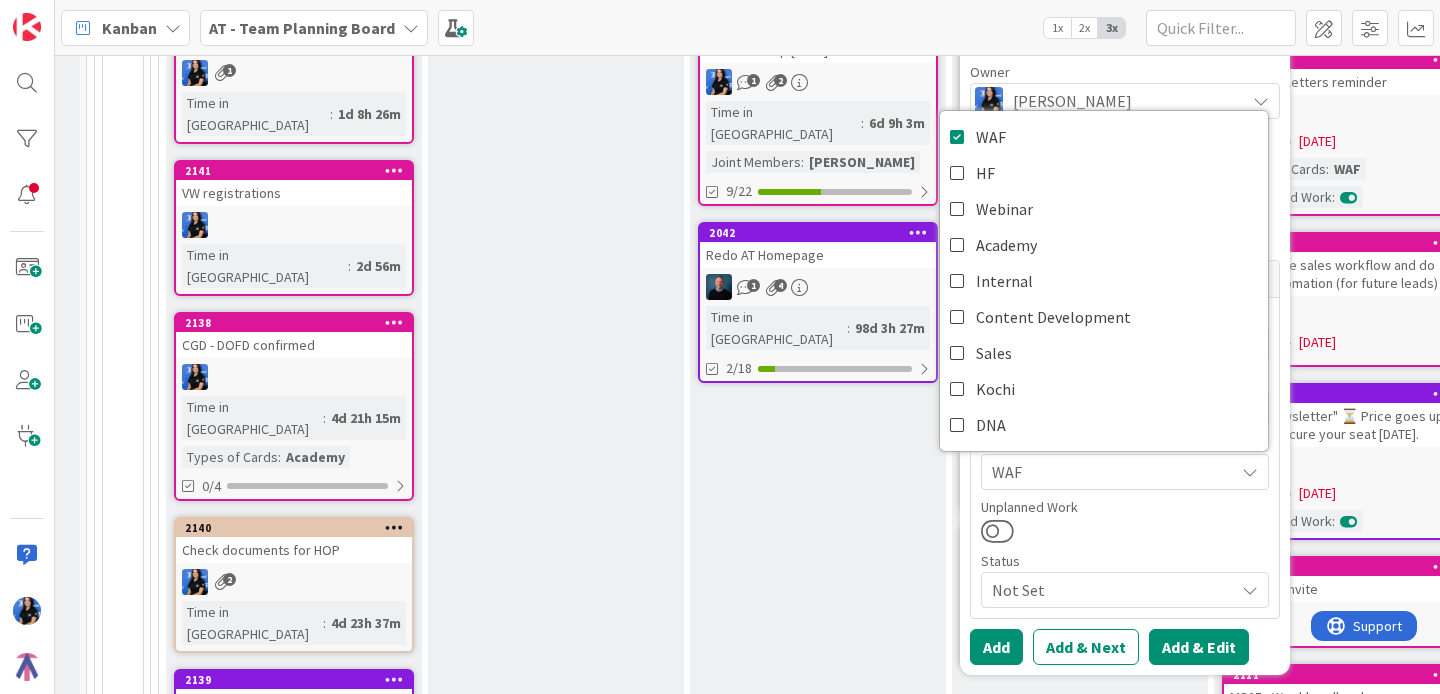 click on "Add & Edit" at bounding box center (1199, 647) 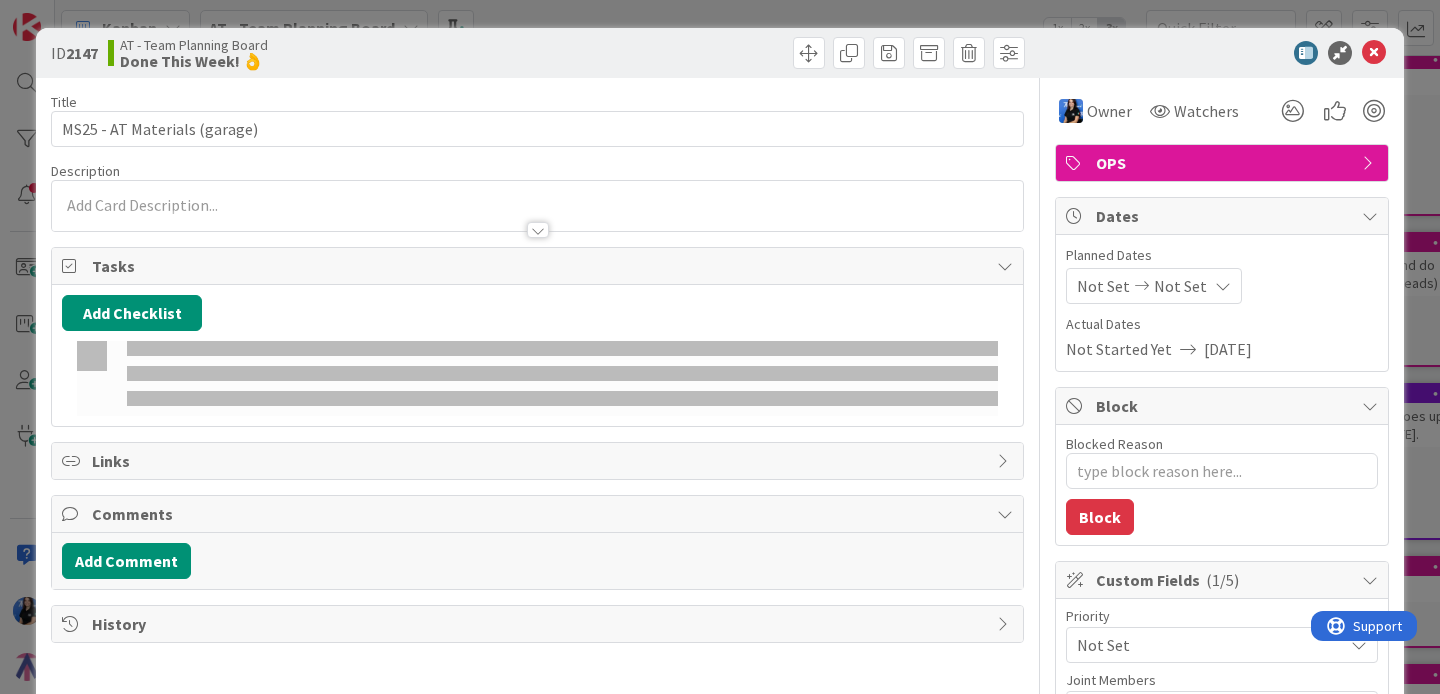 scroll, scrollTop: 0, scrollLeft: 0, axis: both 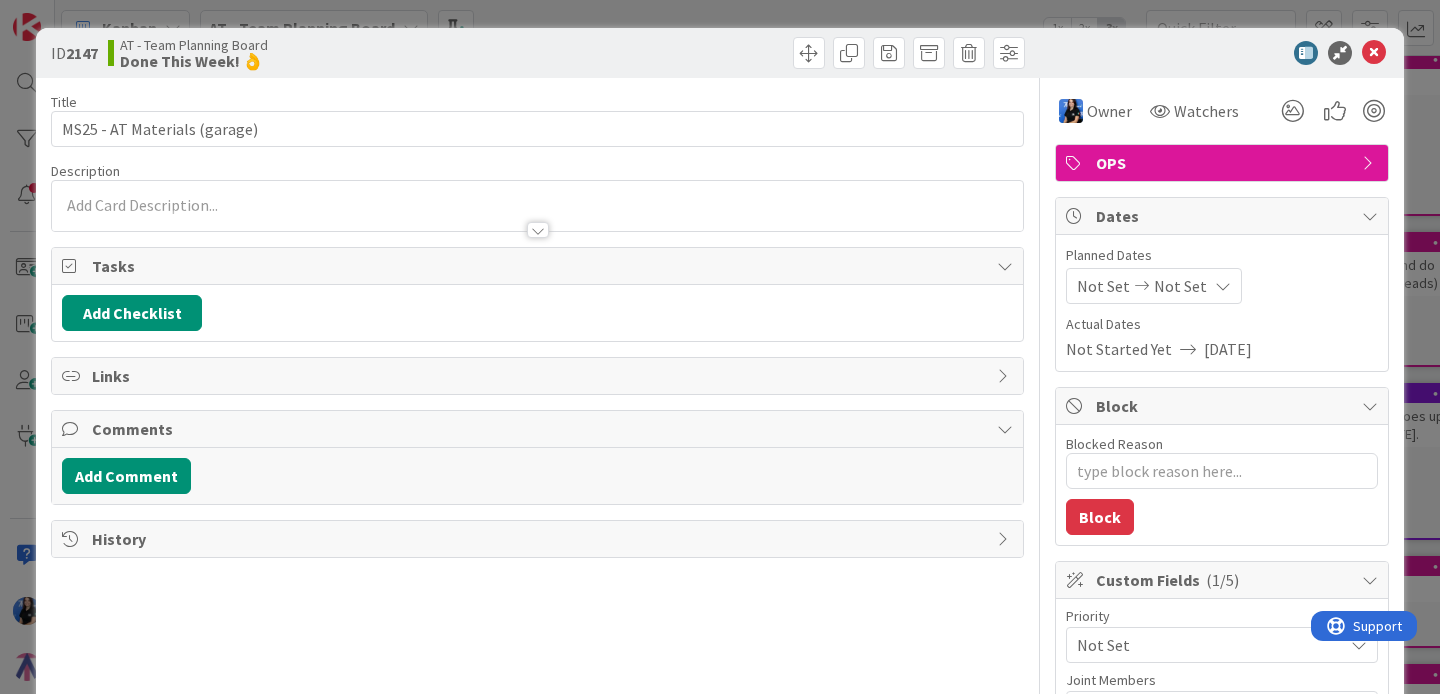 type on "x" 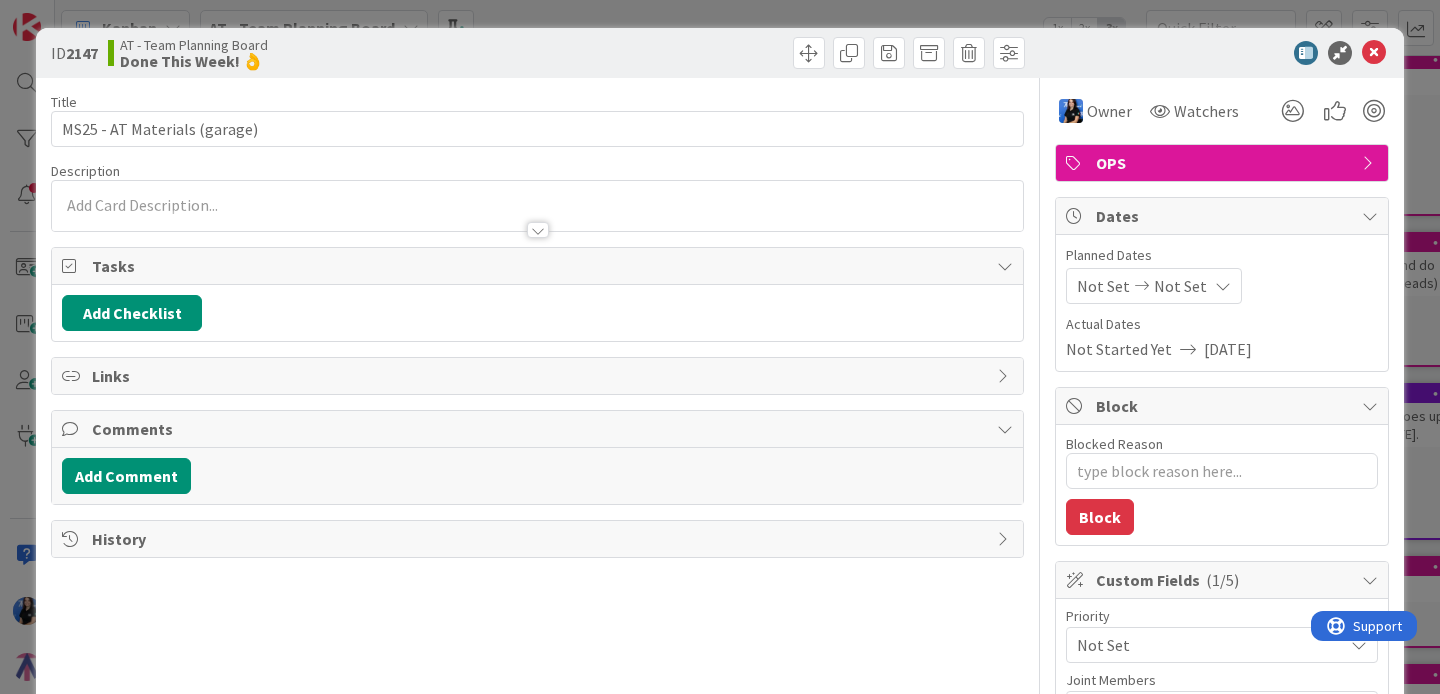 click at bounding box center (537, 220) 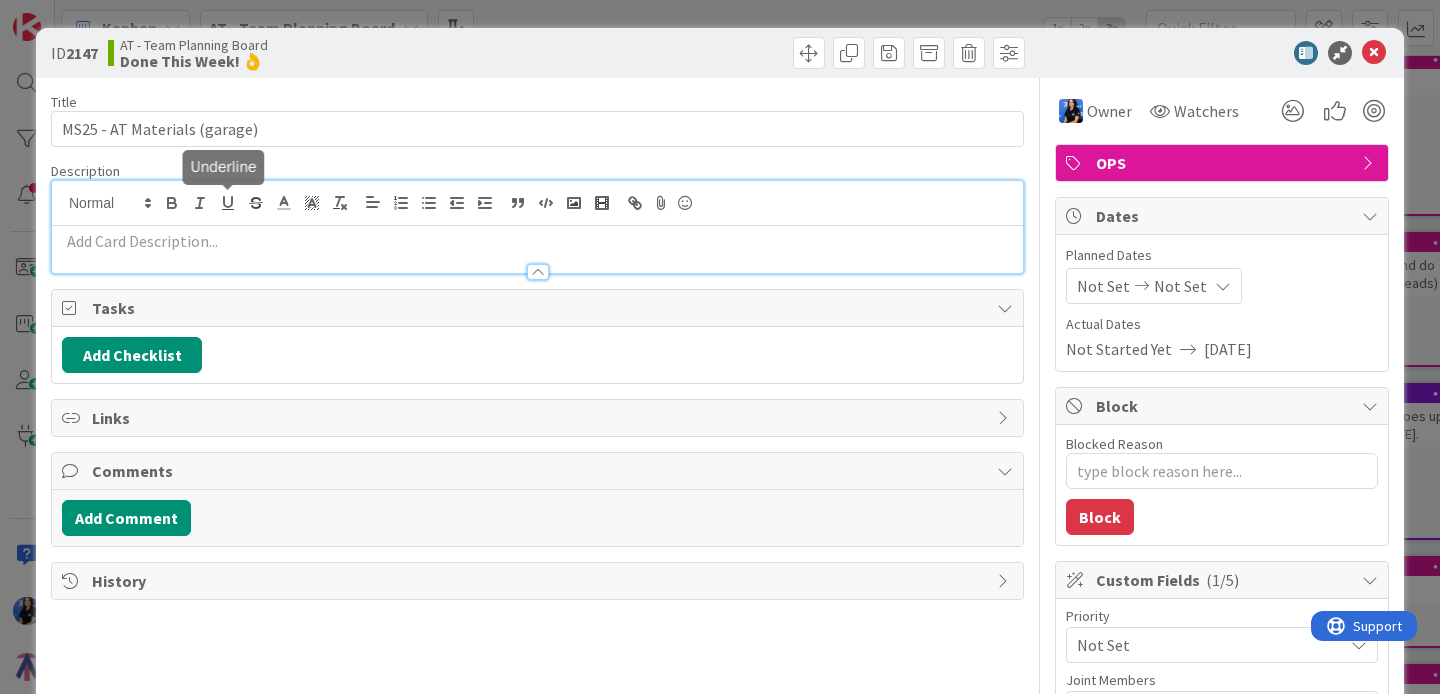 click at bounding box center (537, 241) 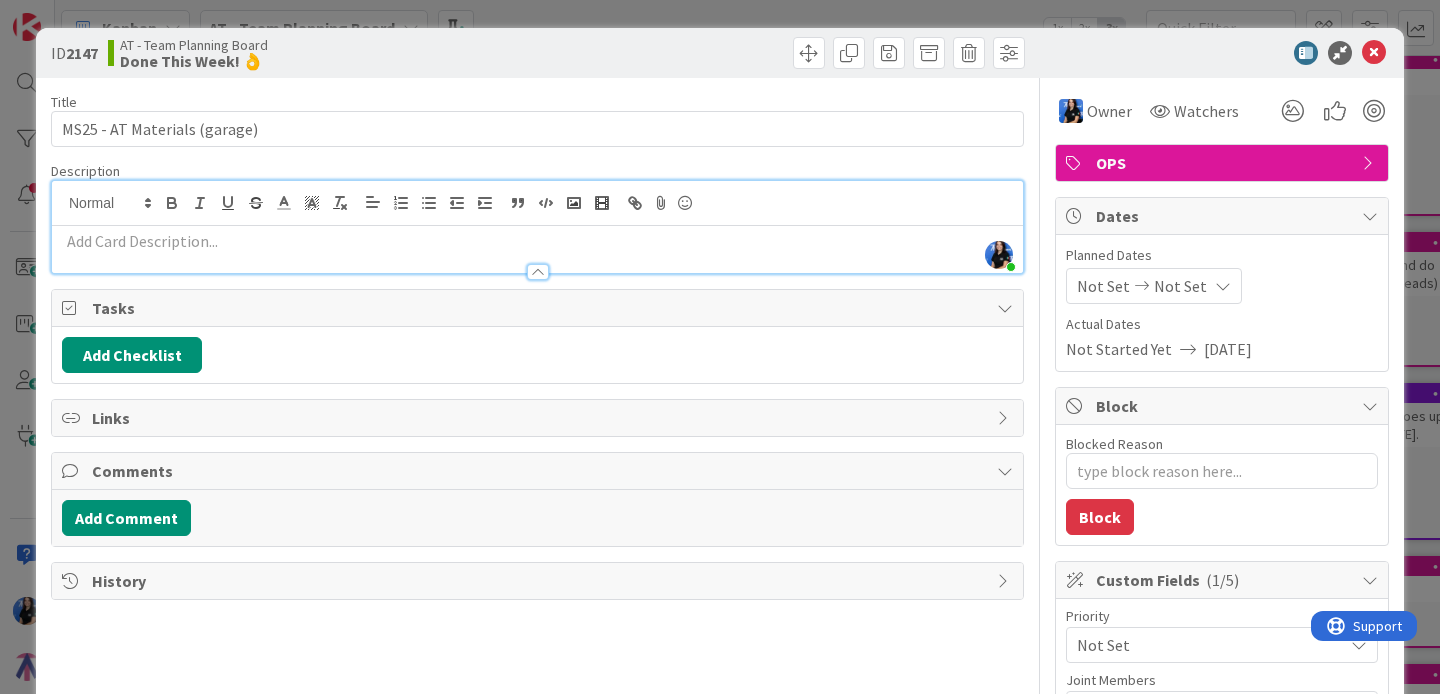 type 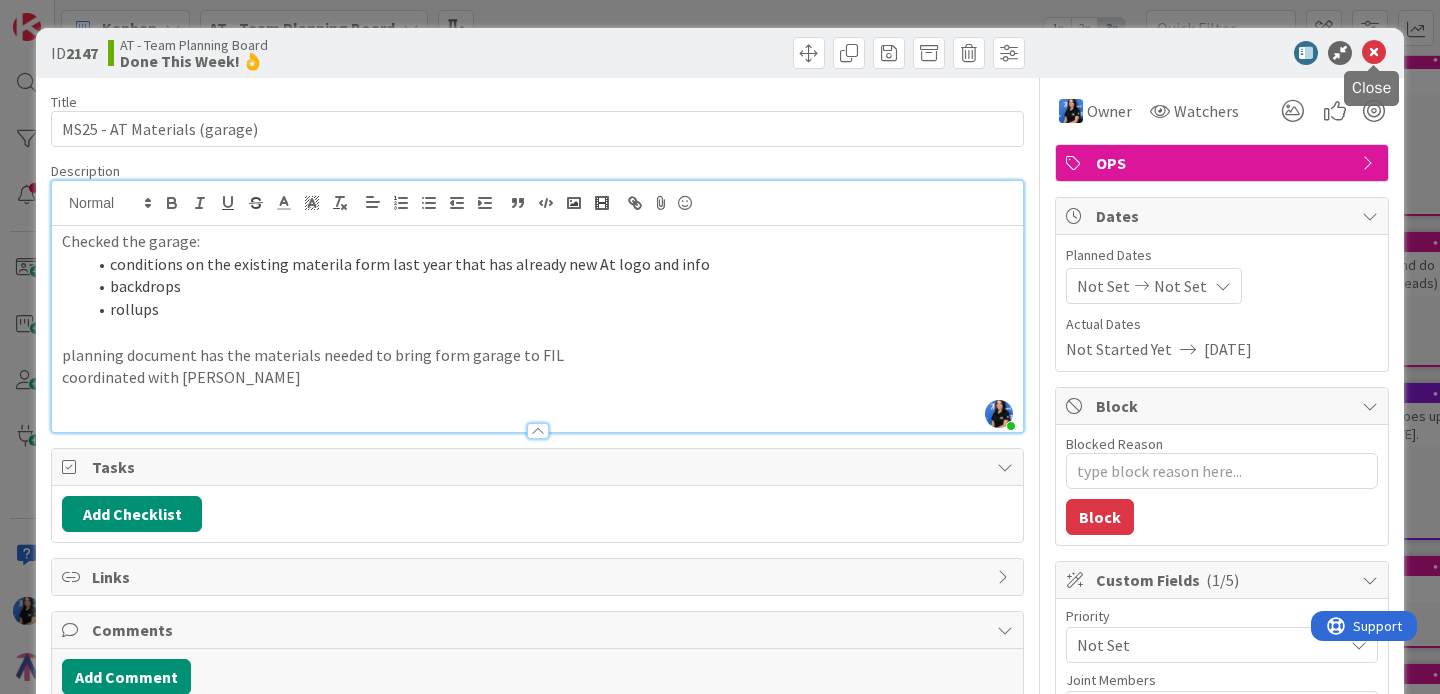 click at bounding box center [1374, 53] 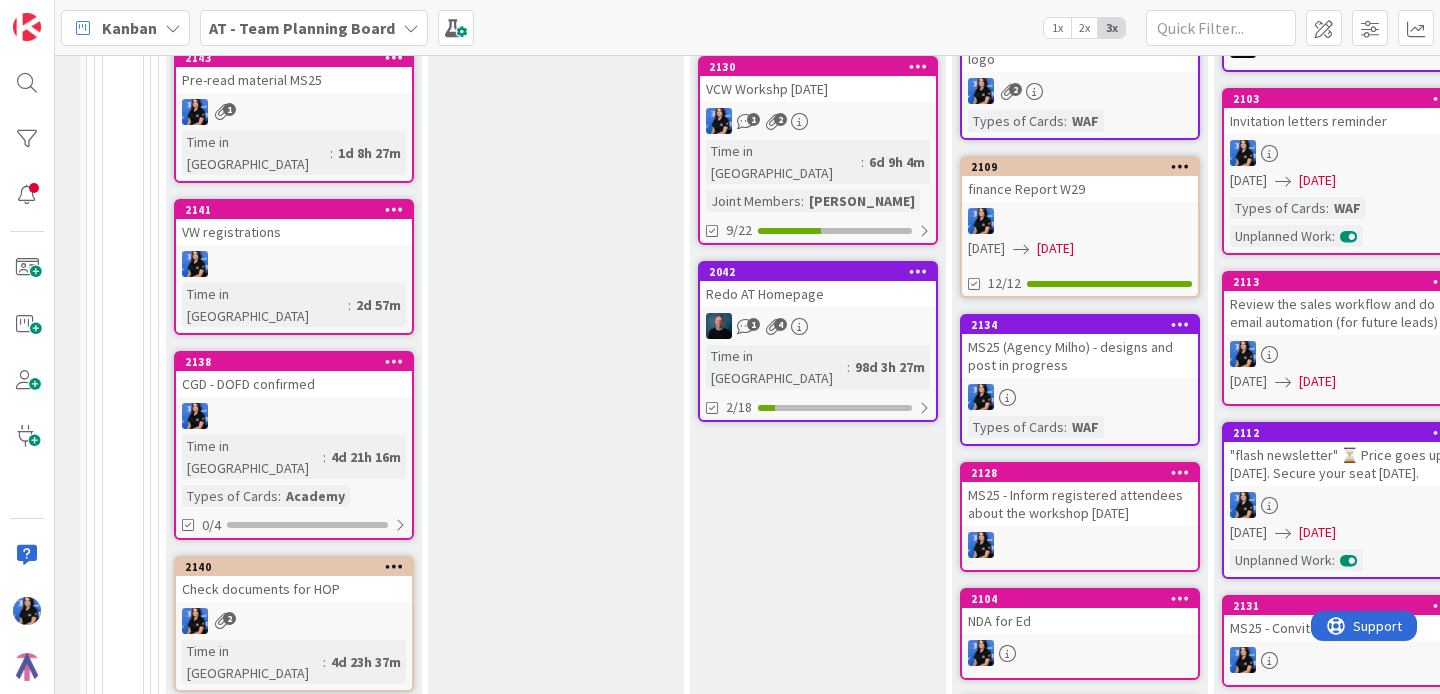 scroll, scrollTop: 1144, scrollLeft: 238, axis: both 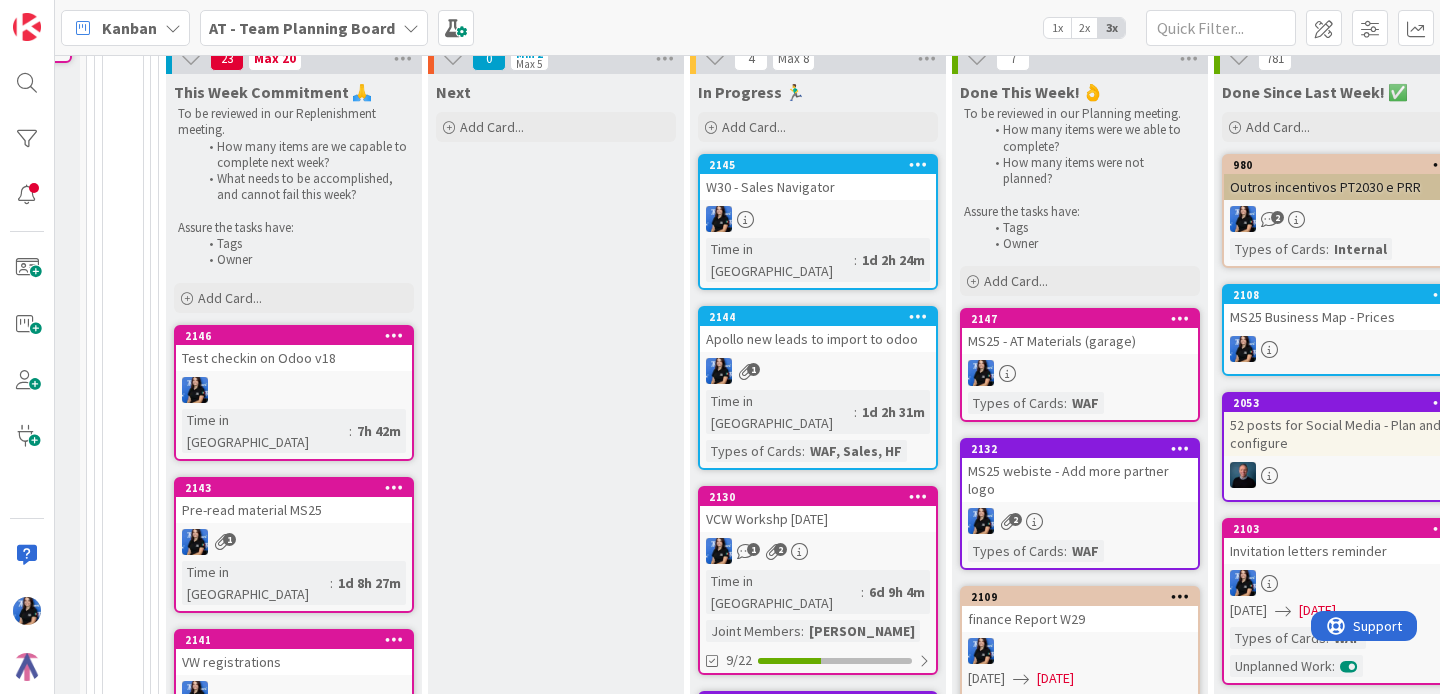 click on "MS25 - AT Materials (garage)" at bounding box center [1080, 341] 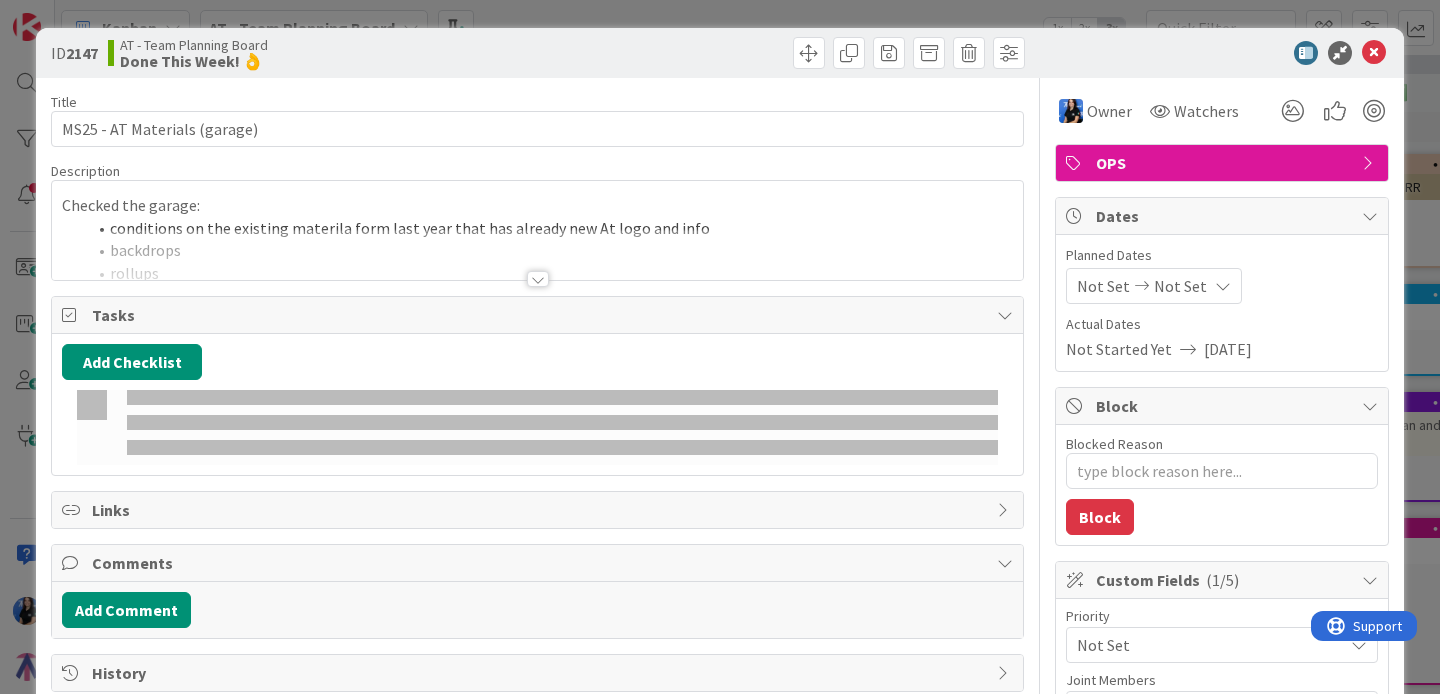 type on "x" 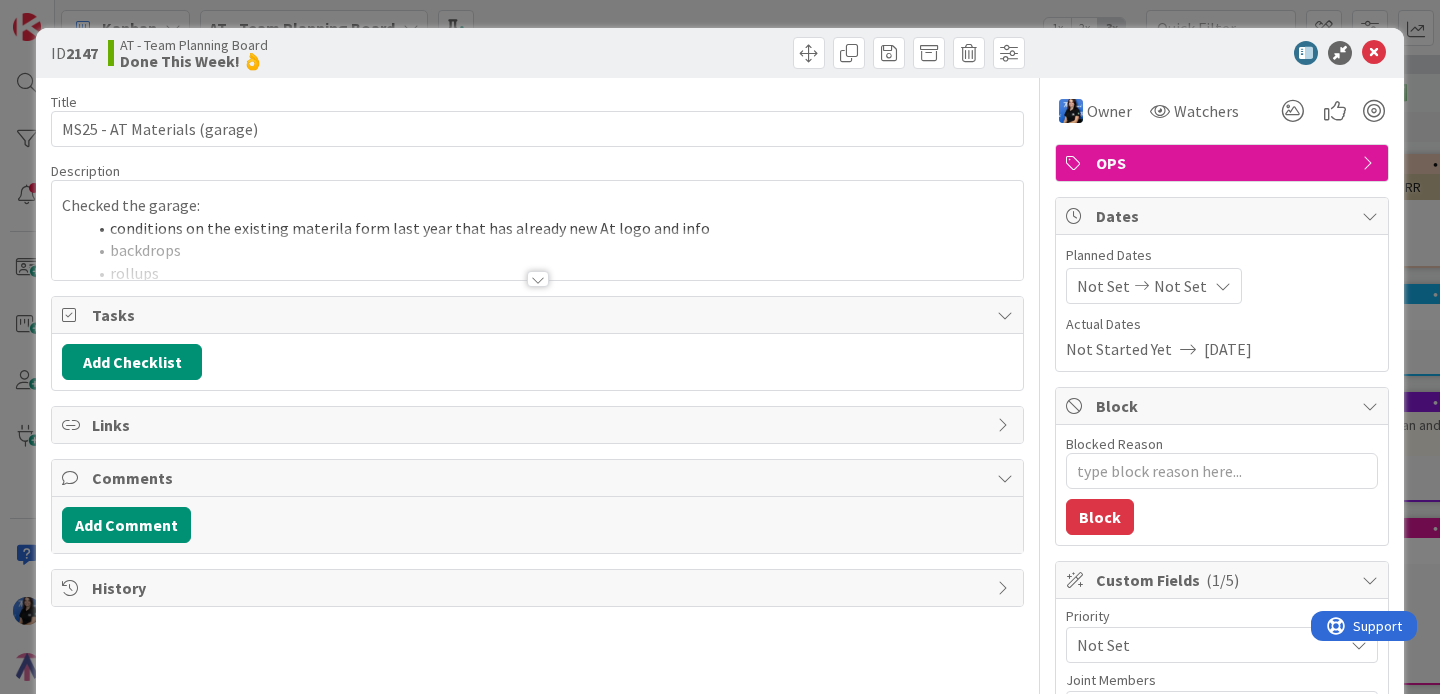 scroll, scrollTop: 0, scrollLeft: 0, axis: both 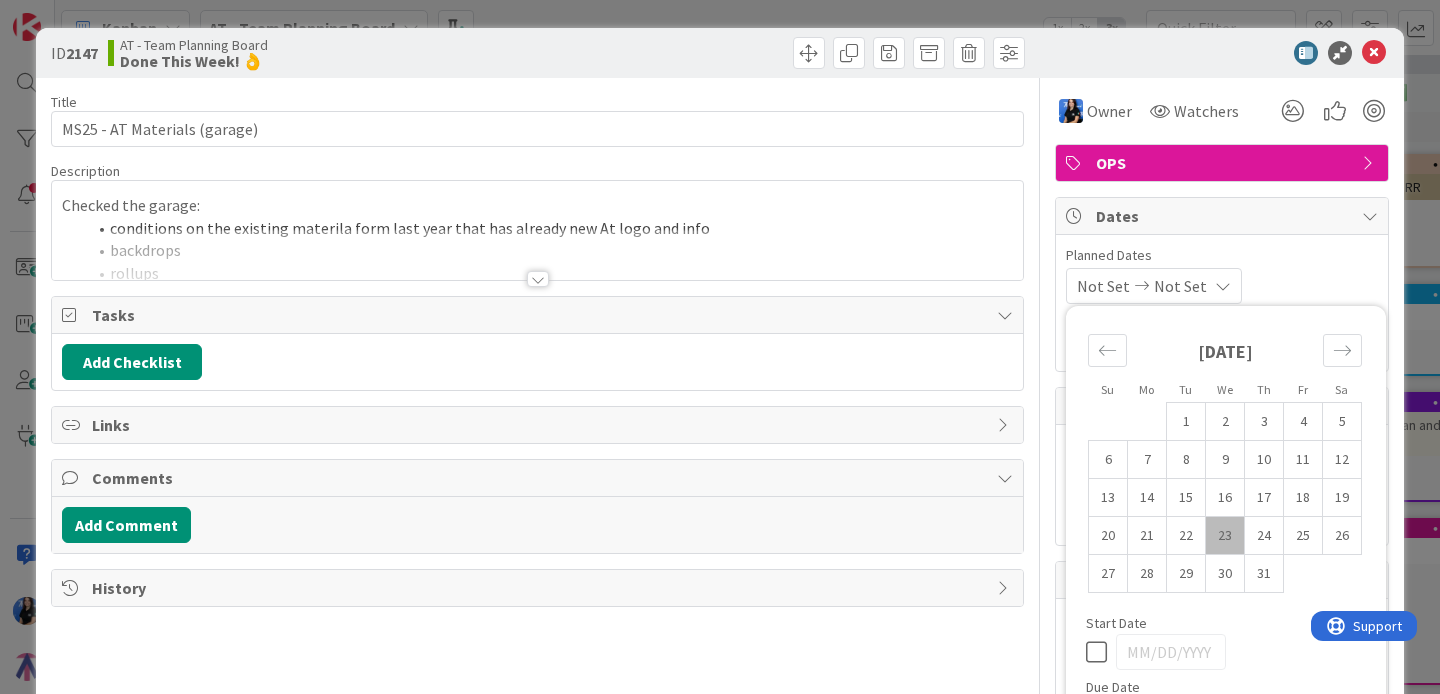 click on "23" at bounding box center [1225, 536] 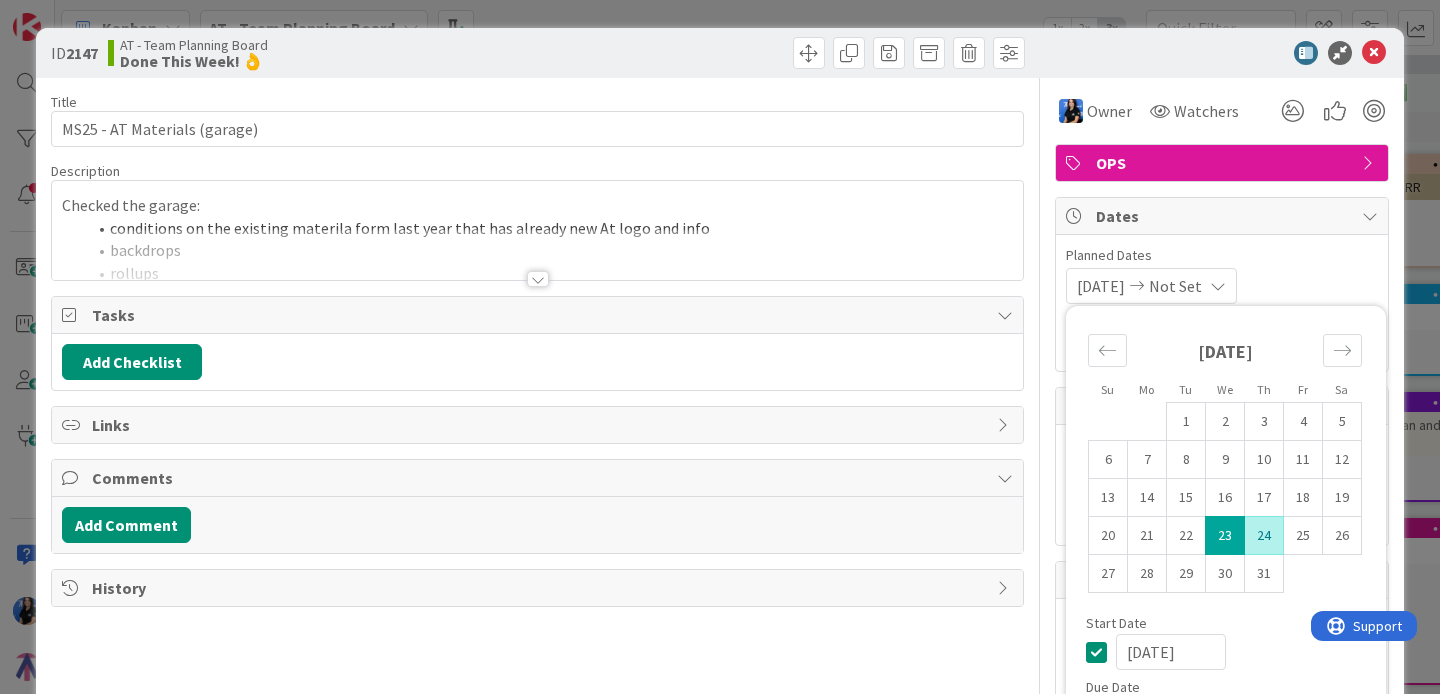click on "23" at bounding box center [1225, 536] 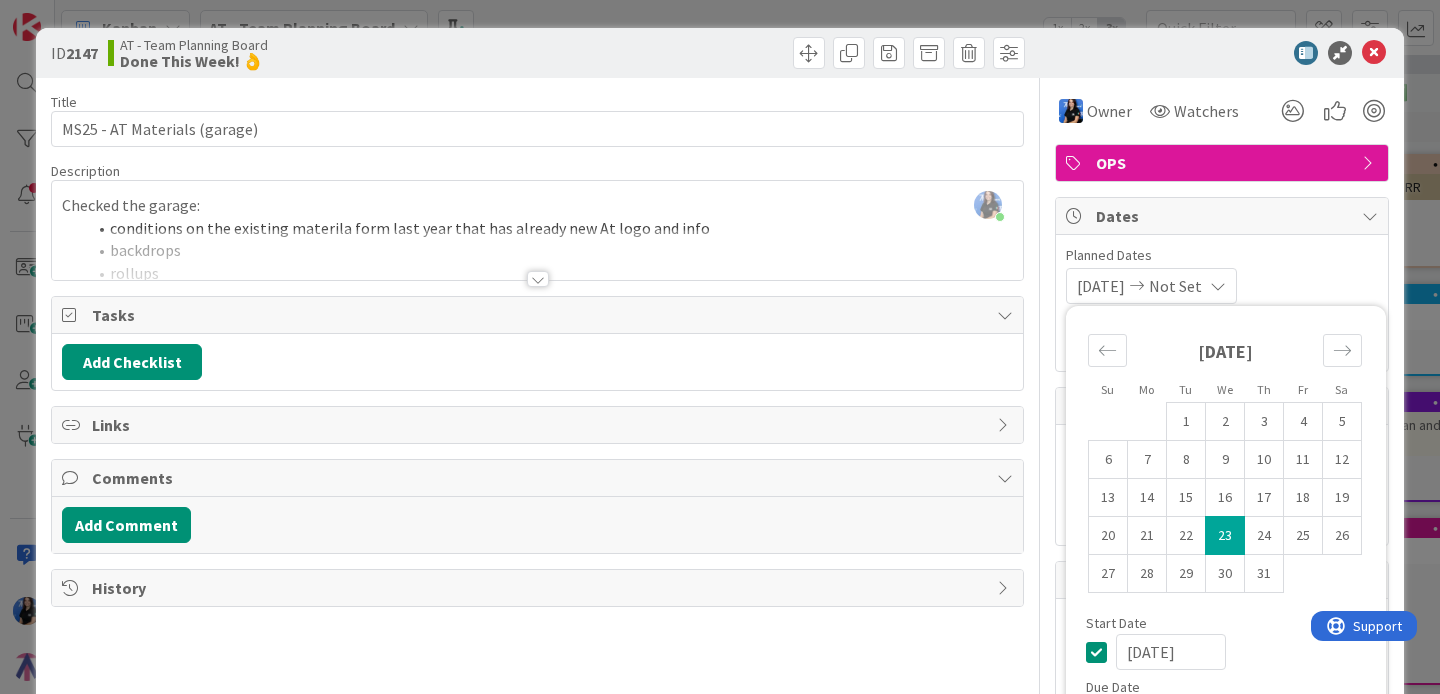 click on "Planned Dates" at bounding box center (1222, 255) 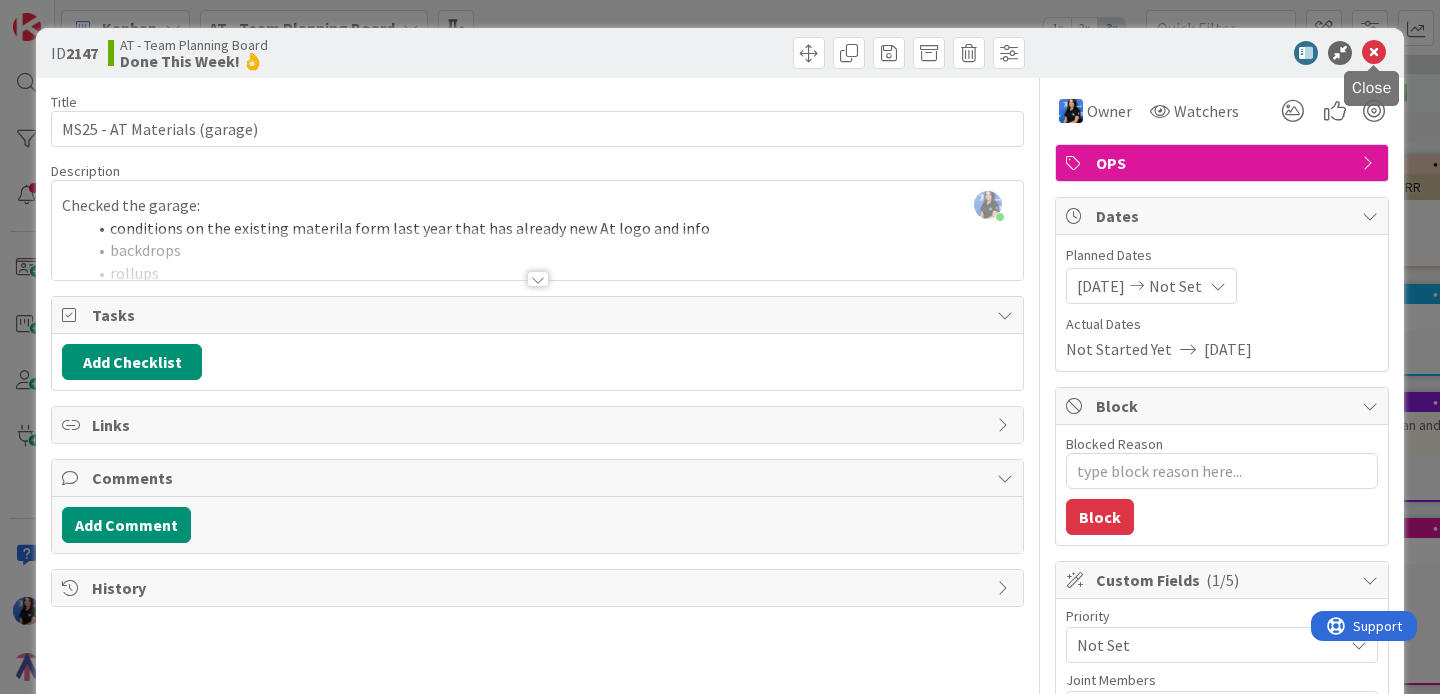 click at bounding box center (1374, 53) 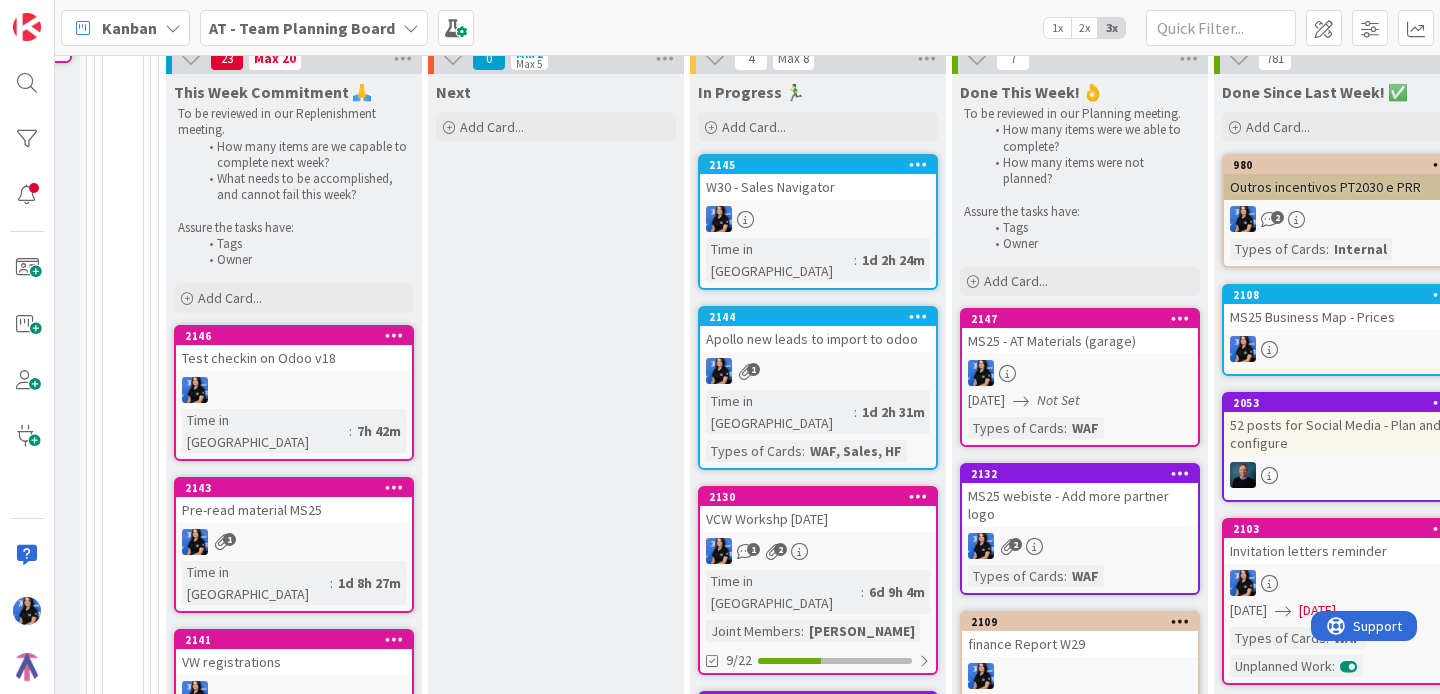 scroll, scrollTop: 0, scrollLeft: 0, axis: both 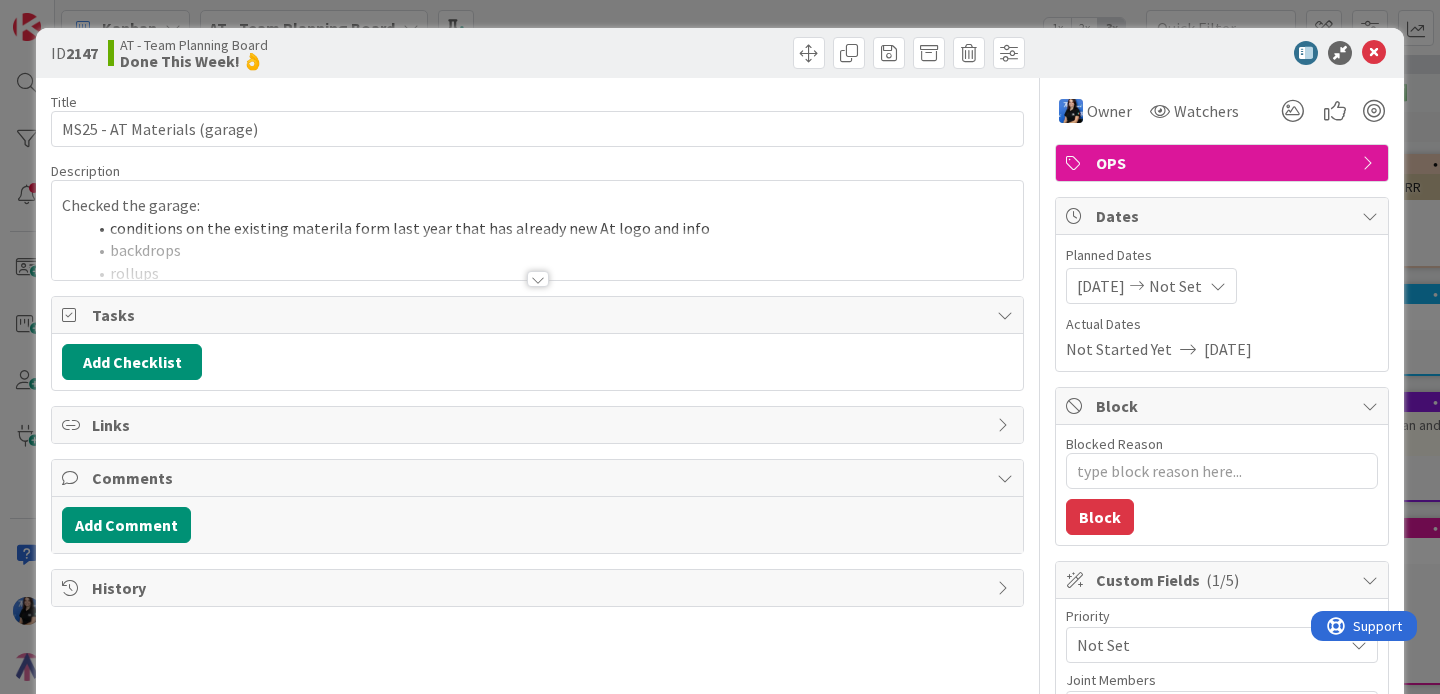 click on "Not Set" at bounding box center (1175, 286) 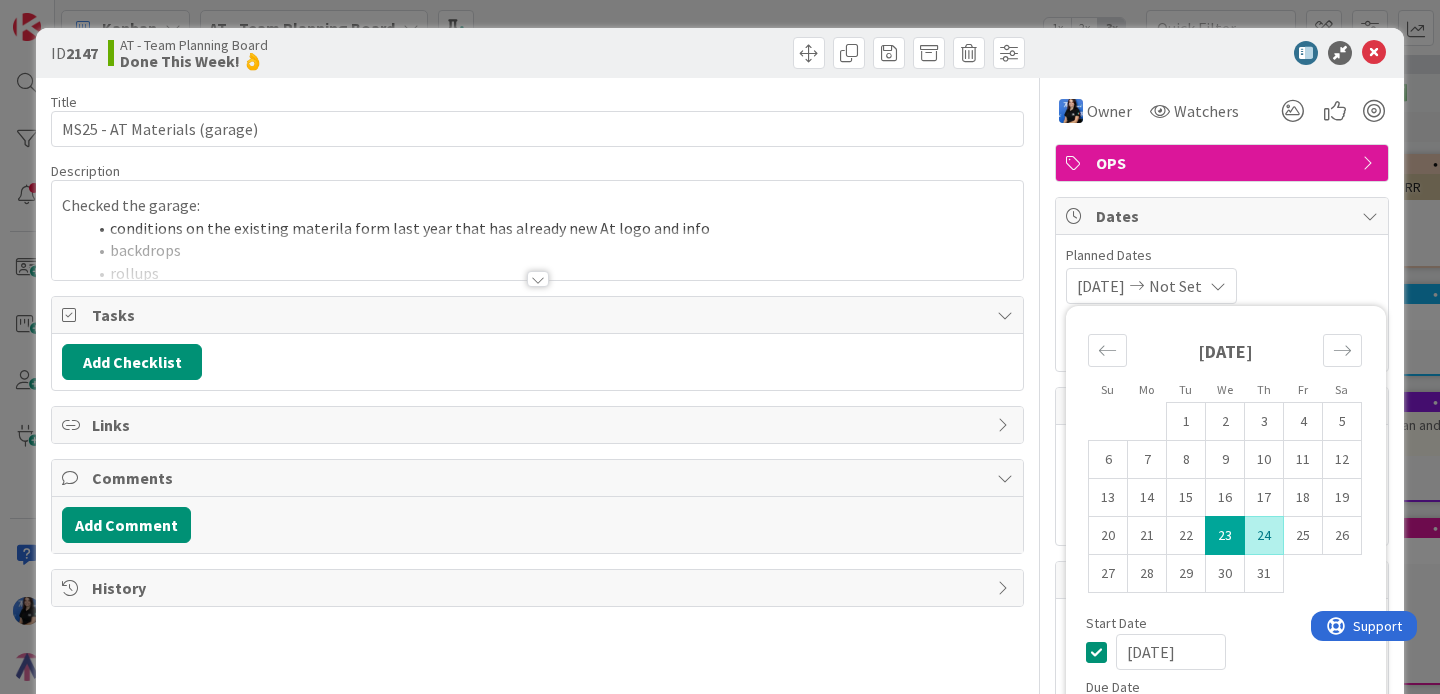 click on "23" at bounding box center [1225, 536] 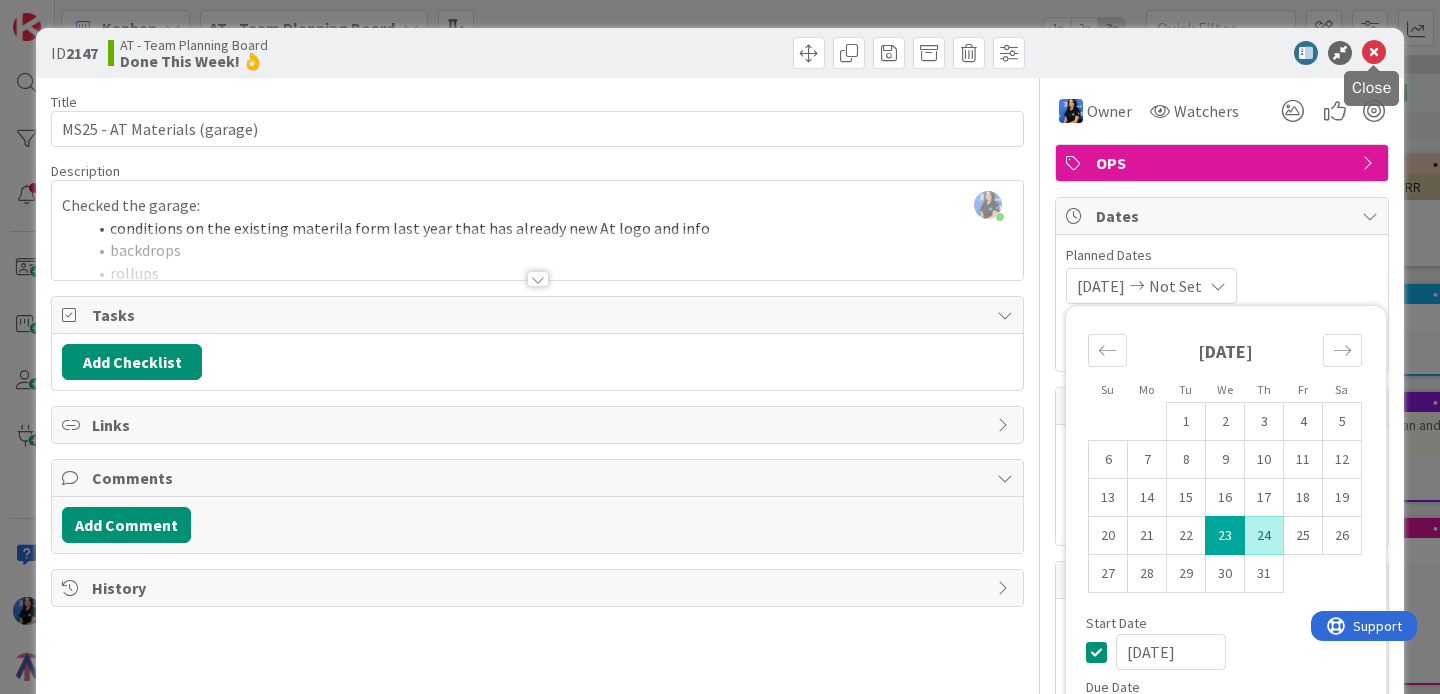 click at bounding box center [1374, 53] 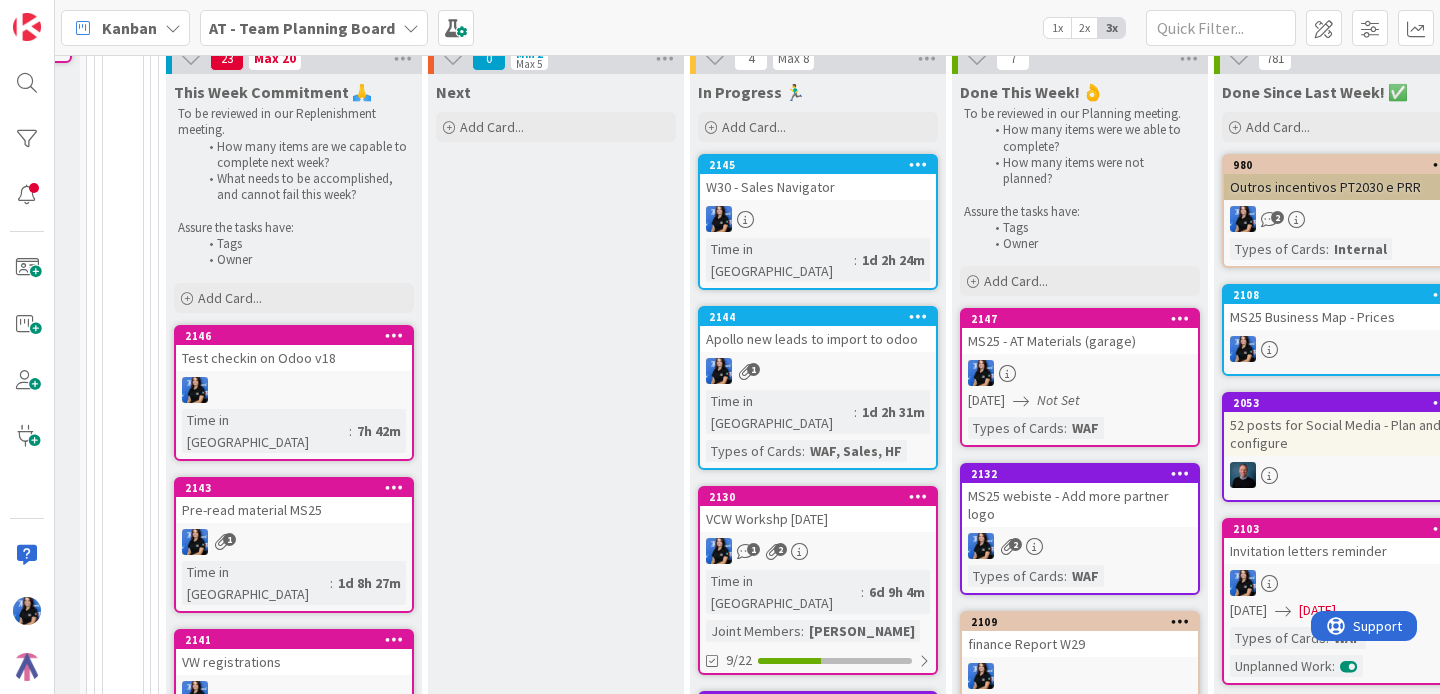 scroll, scrollTop: 0, scrollLeft: 0, axis: both 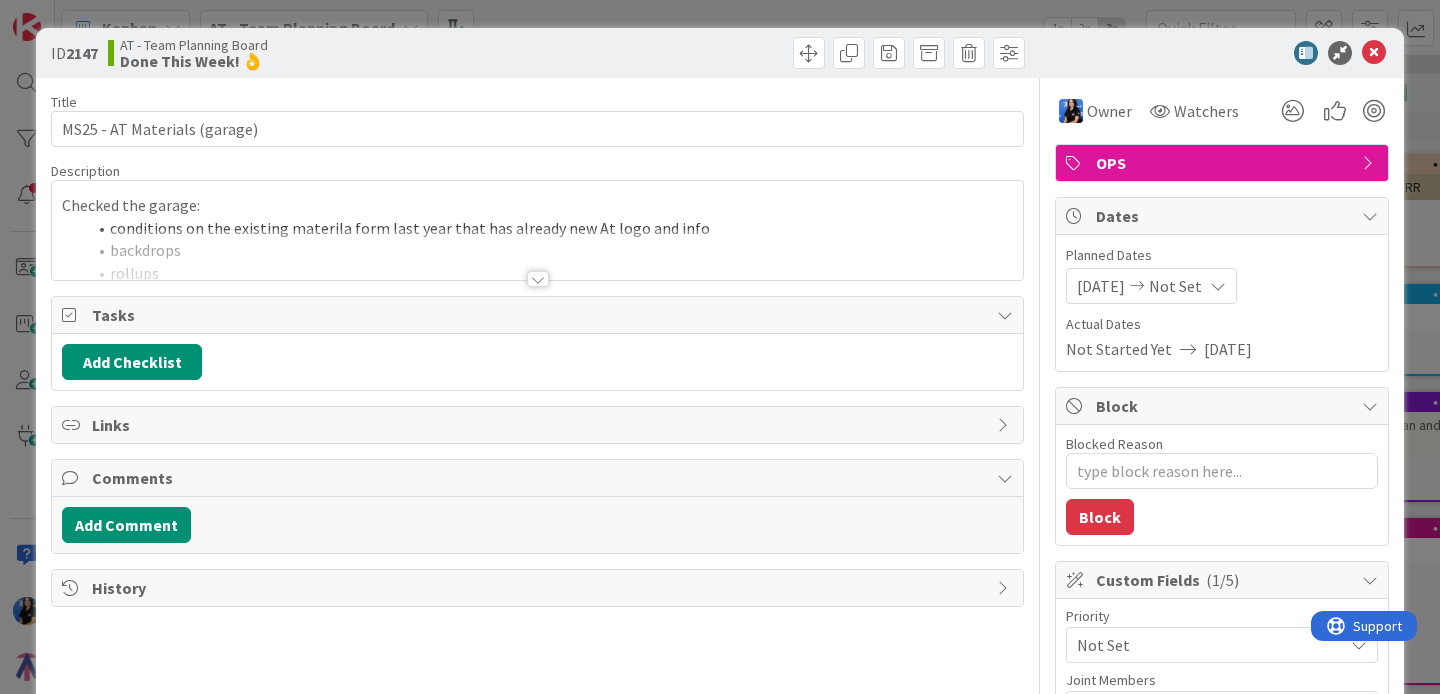 click on "Actual Dates" at bounding box center (1222, 324) 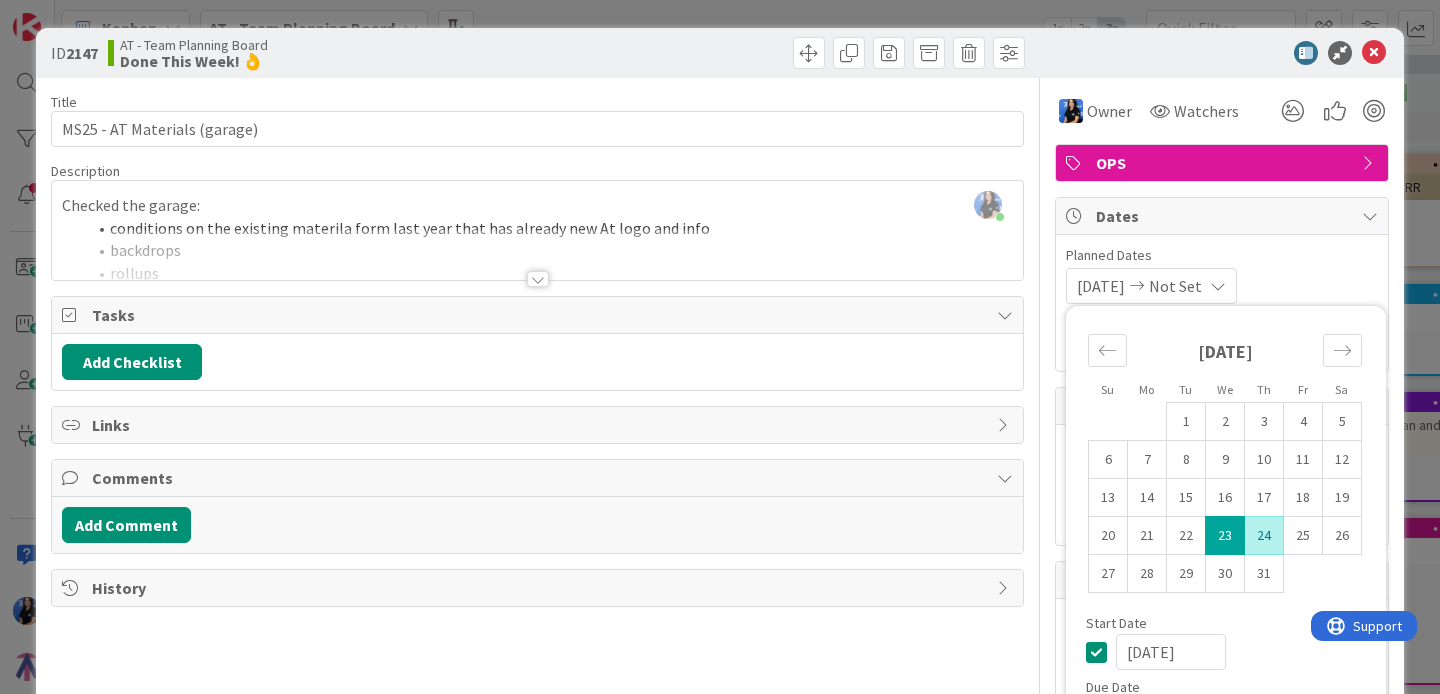 click on "23" at bounding box center (1225, 536) 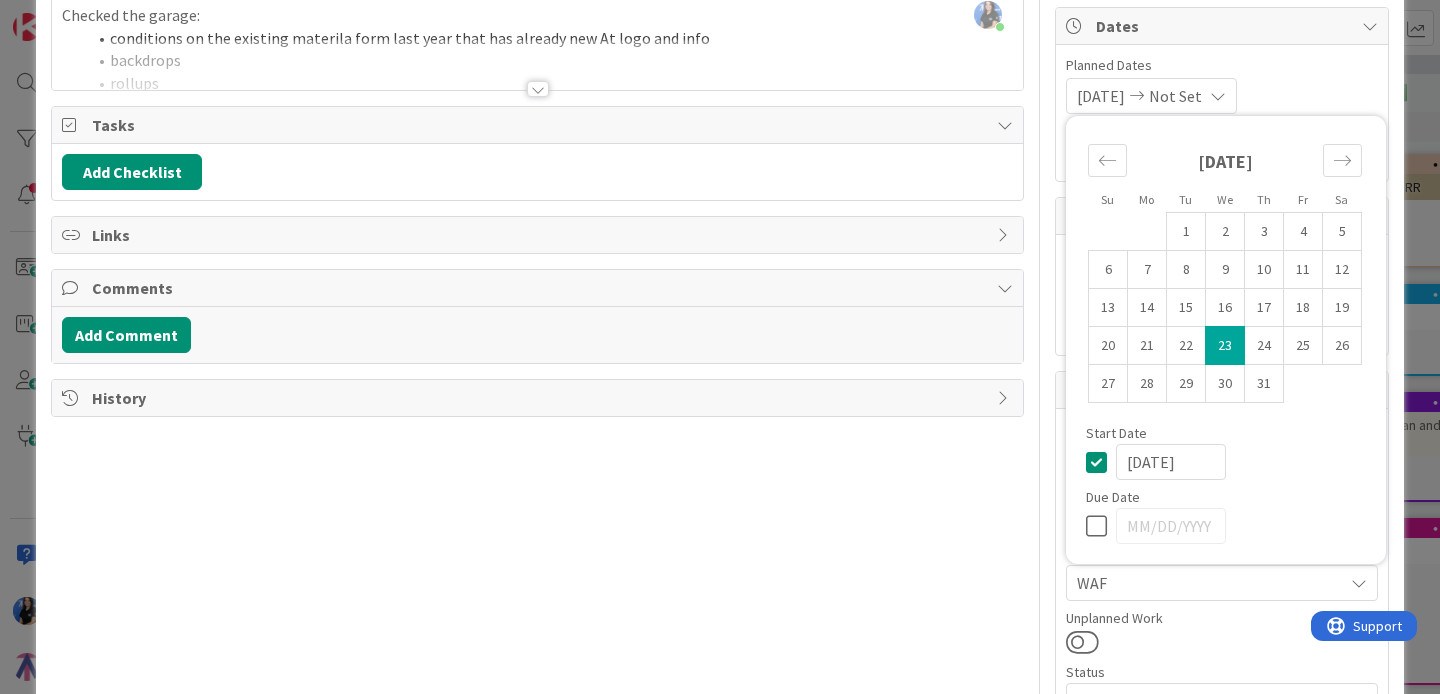 scroll, scrollTop: 248, scrollLeft: 0, axis: vertical 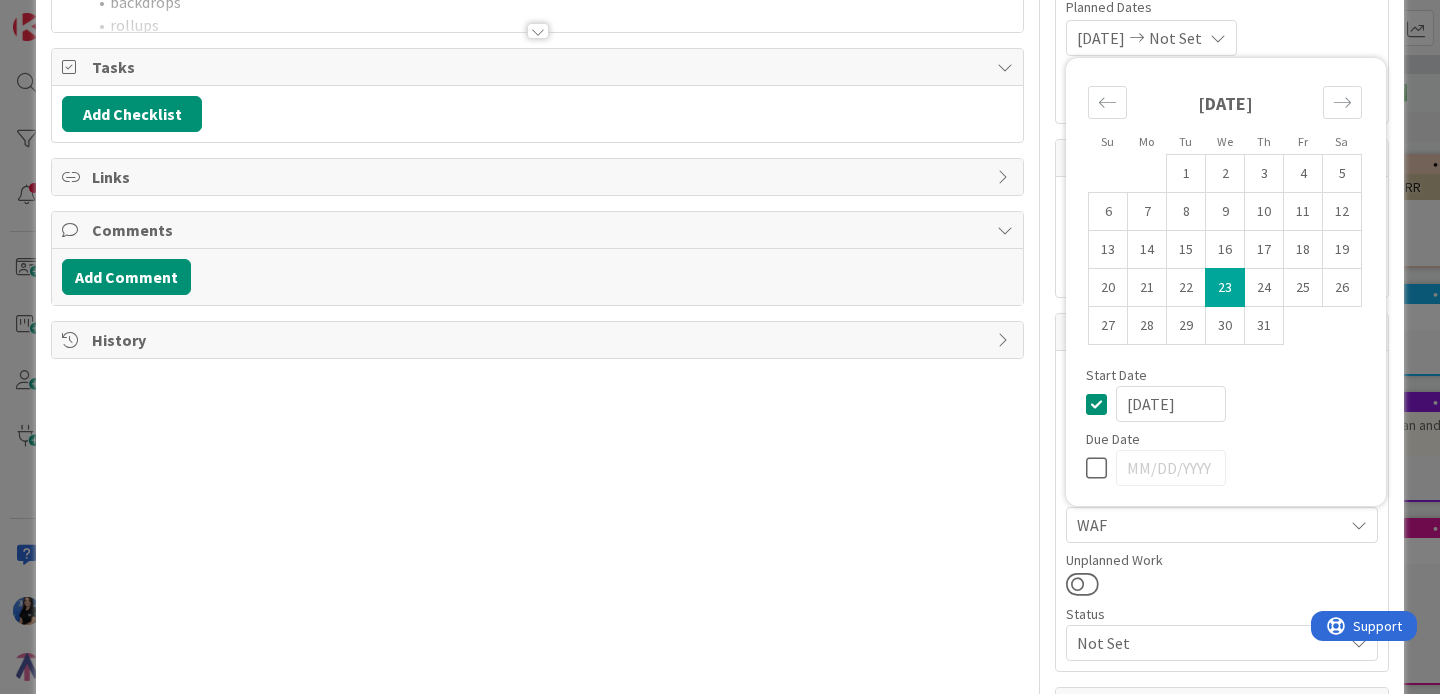click at bounding box center (1101, 468) 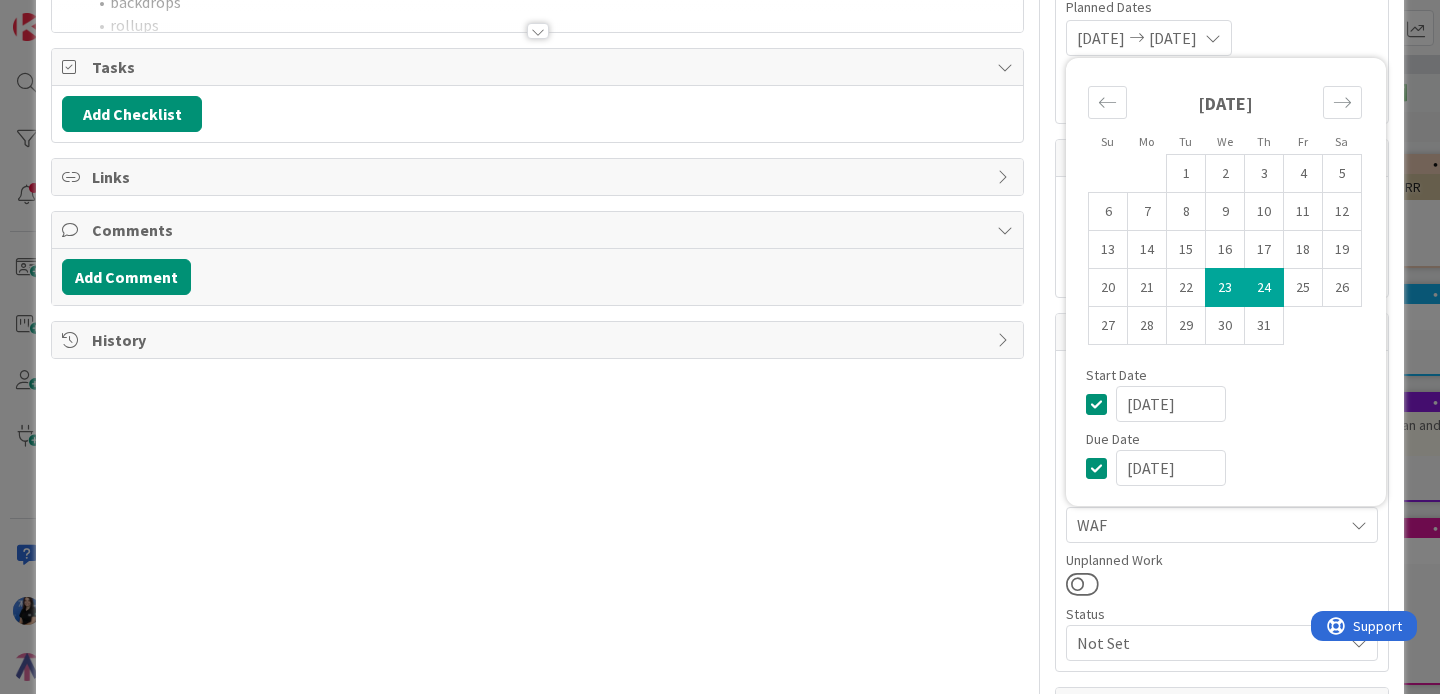 type on "x" 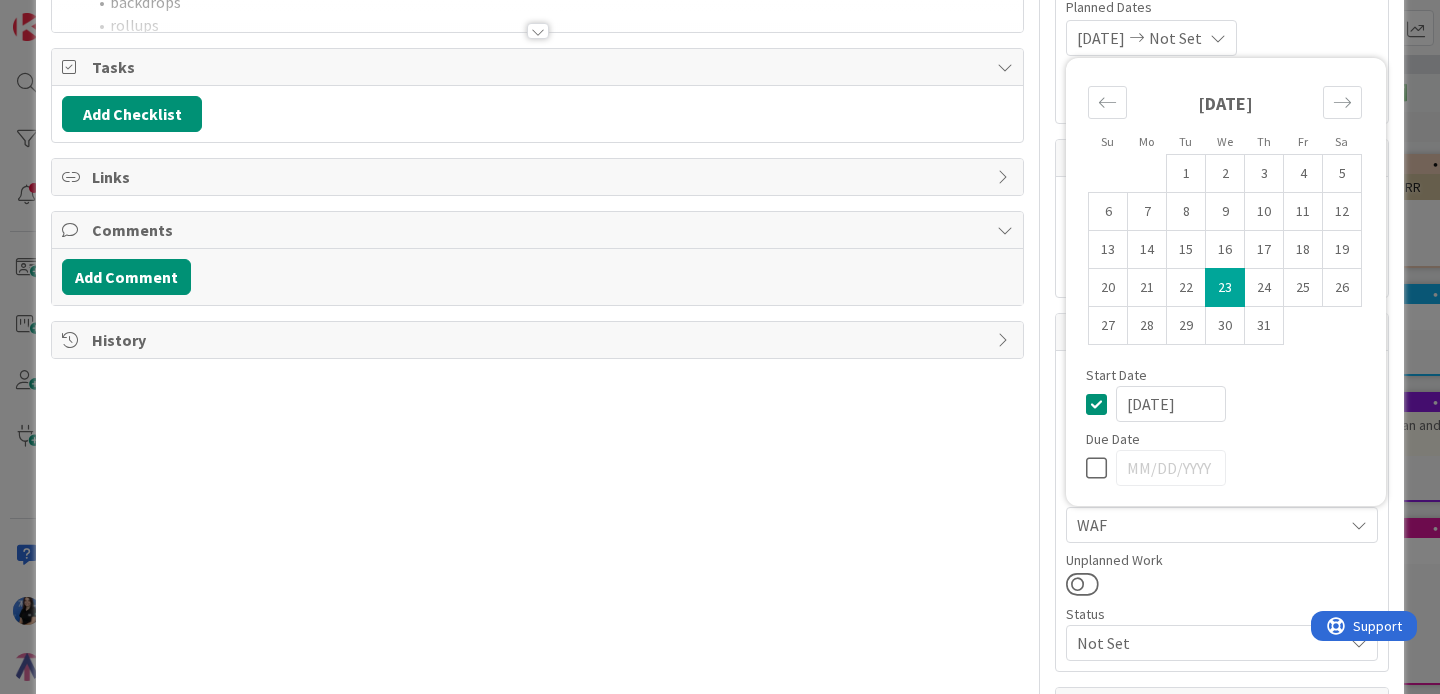 click at bounding box center [1101, 404] 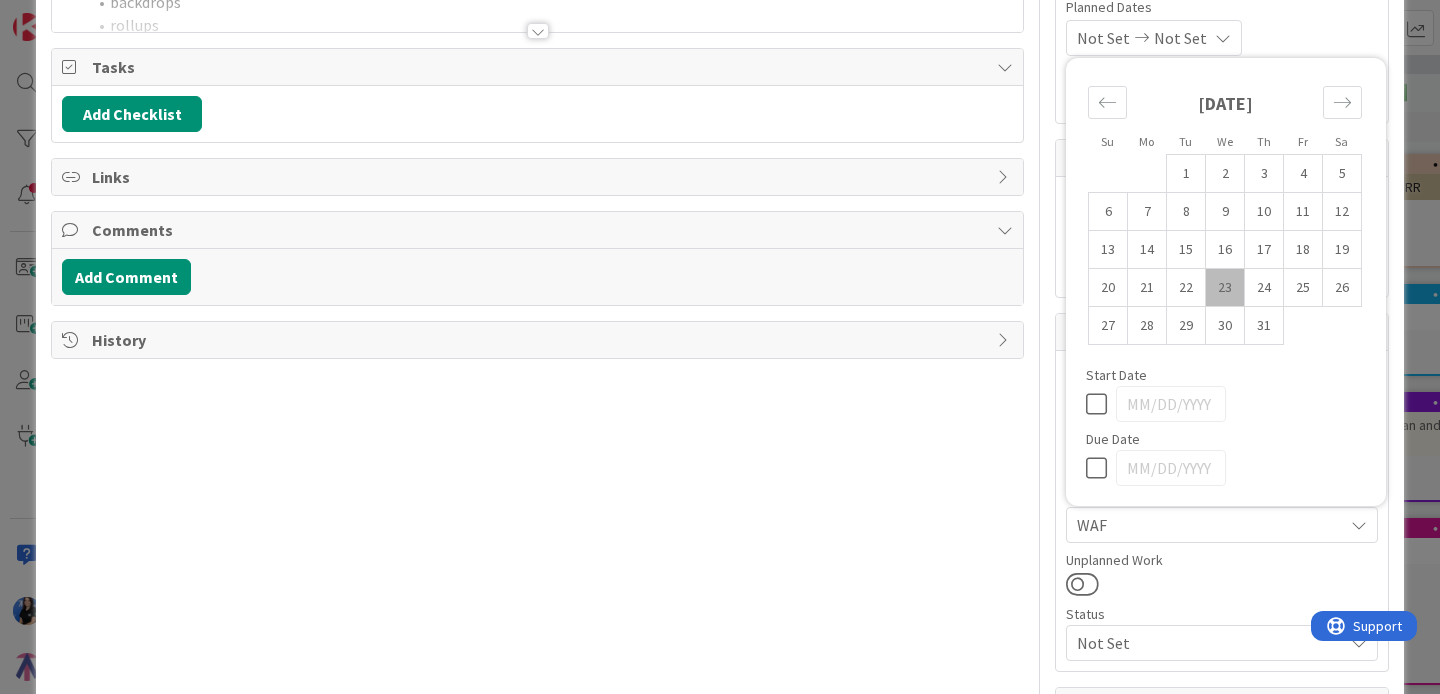 click on "23" at bounding box center [1225, 288] 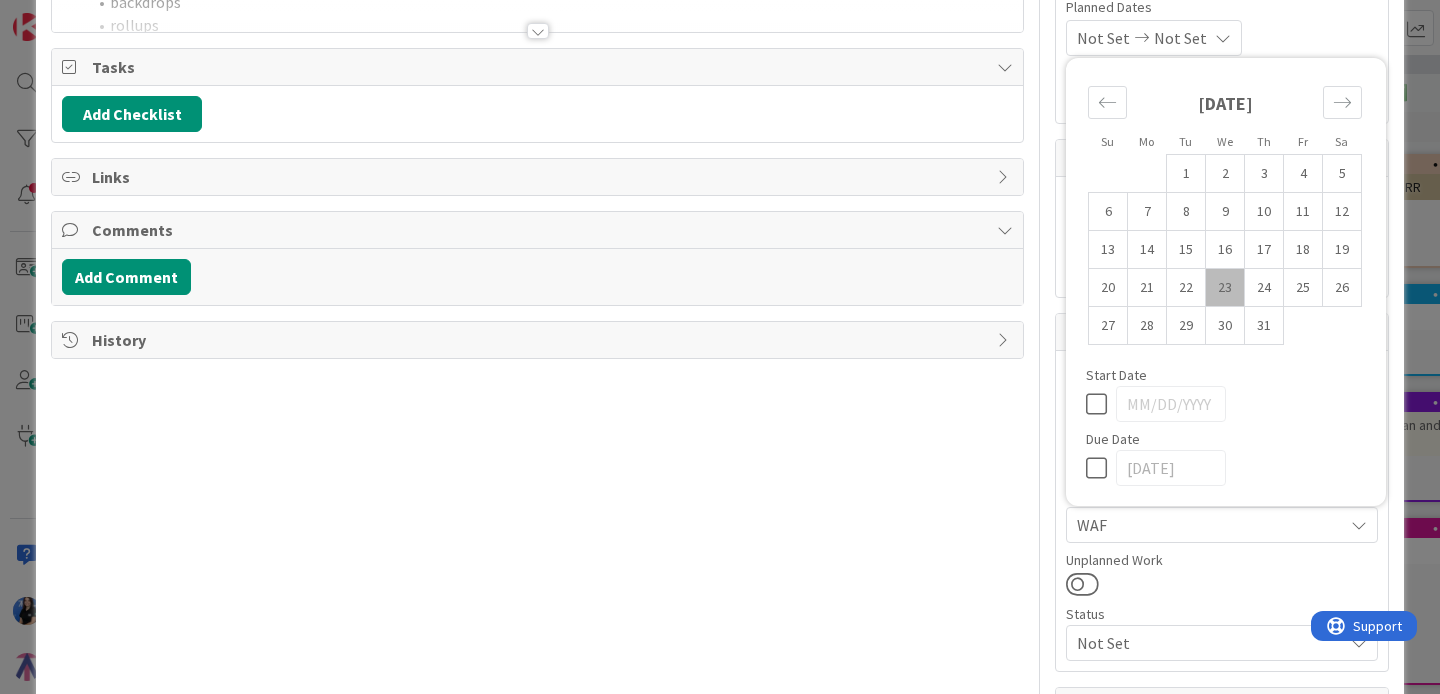 click on "23" at bounding box center (1225, 288) 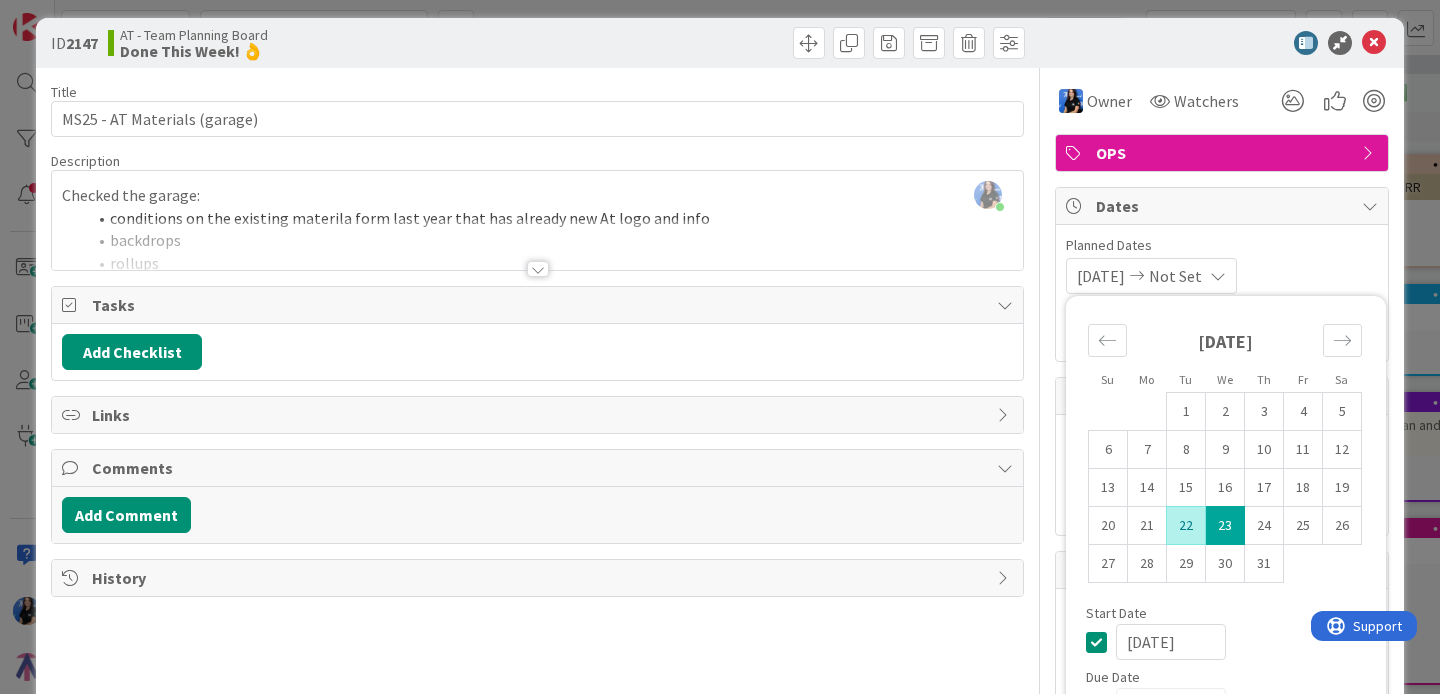 scroll, scrollTop: 0, scrollLeft: 0, axis: both 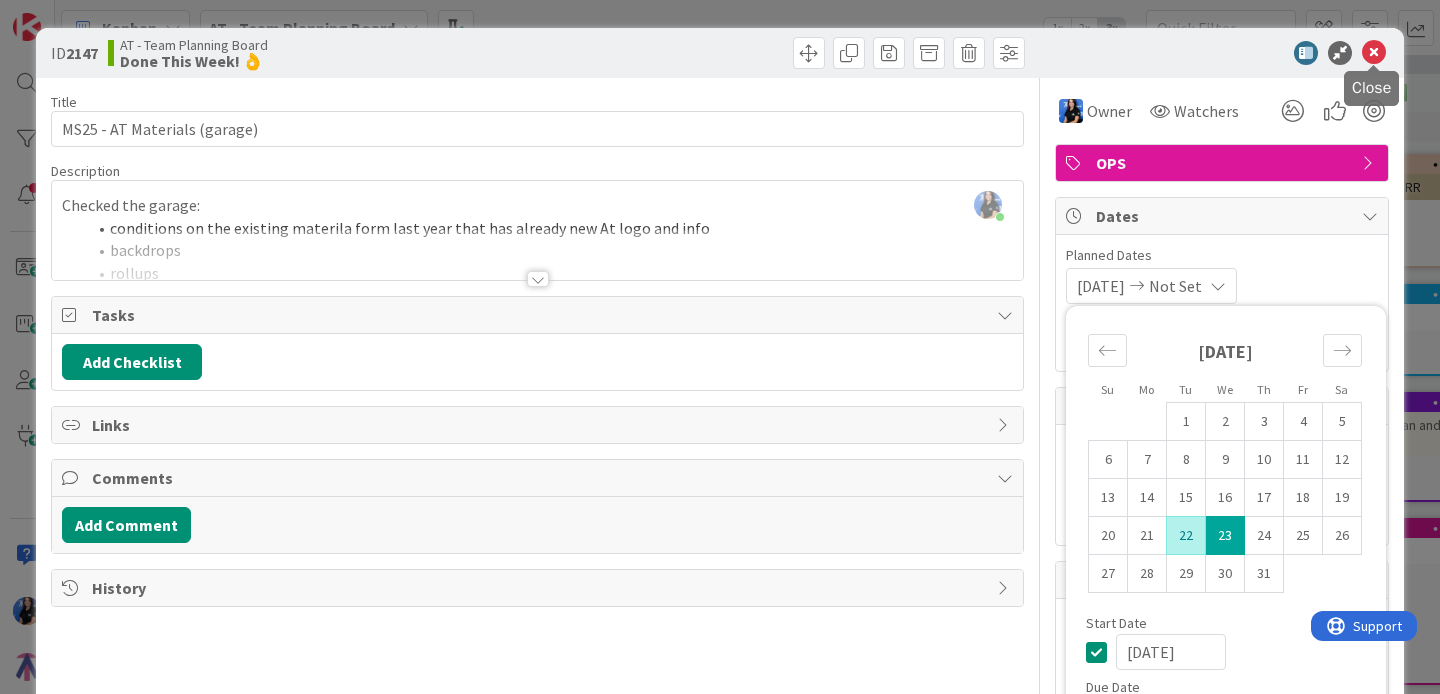 click at bounding box center [1374, 53] 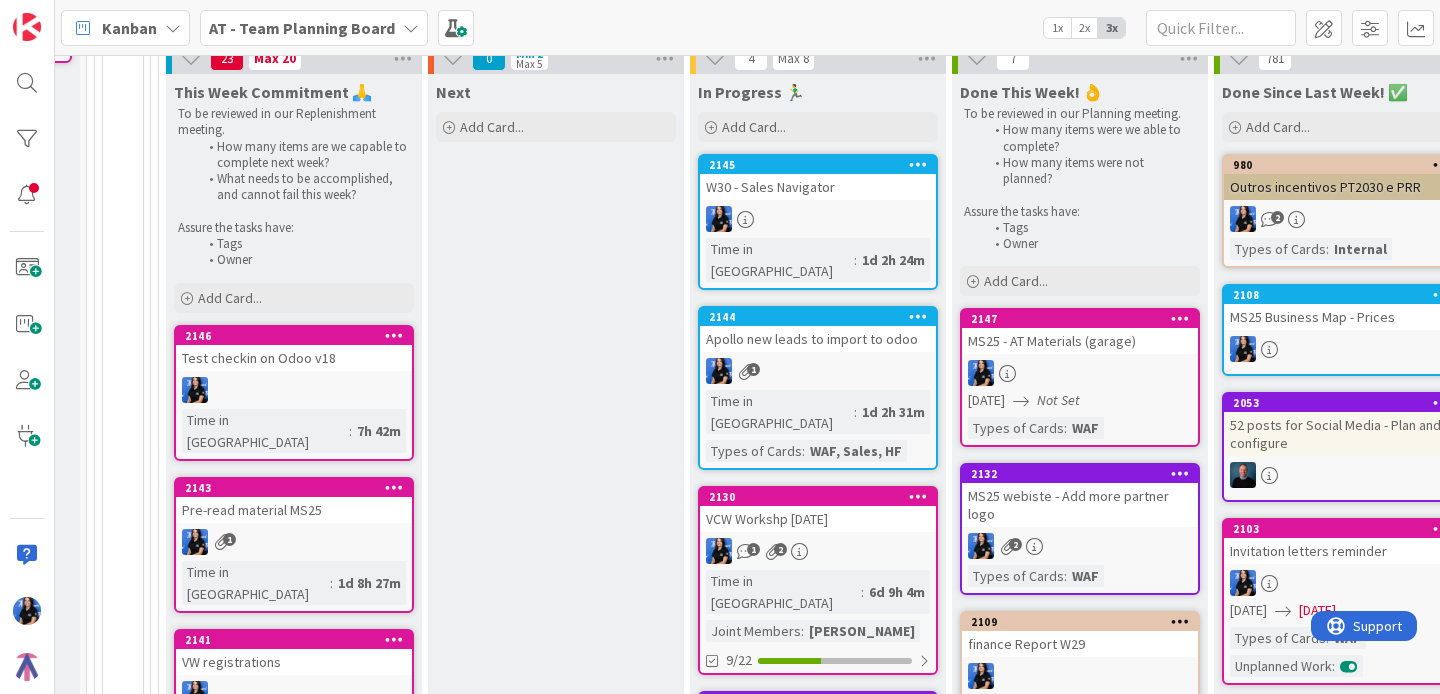 scroll, scrollTop: 0, scrollLeft: 0, axis: both 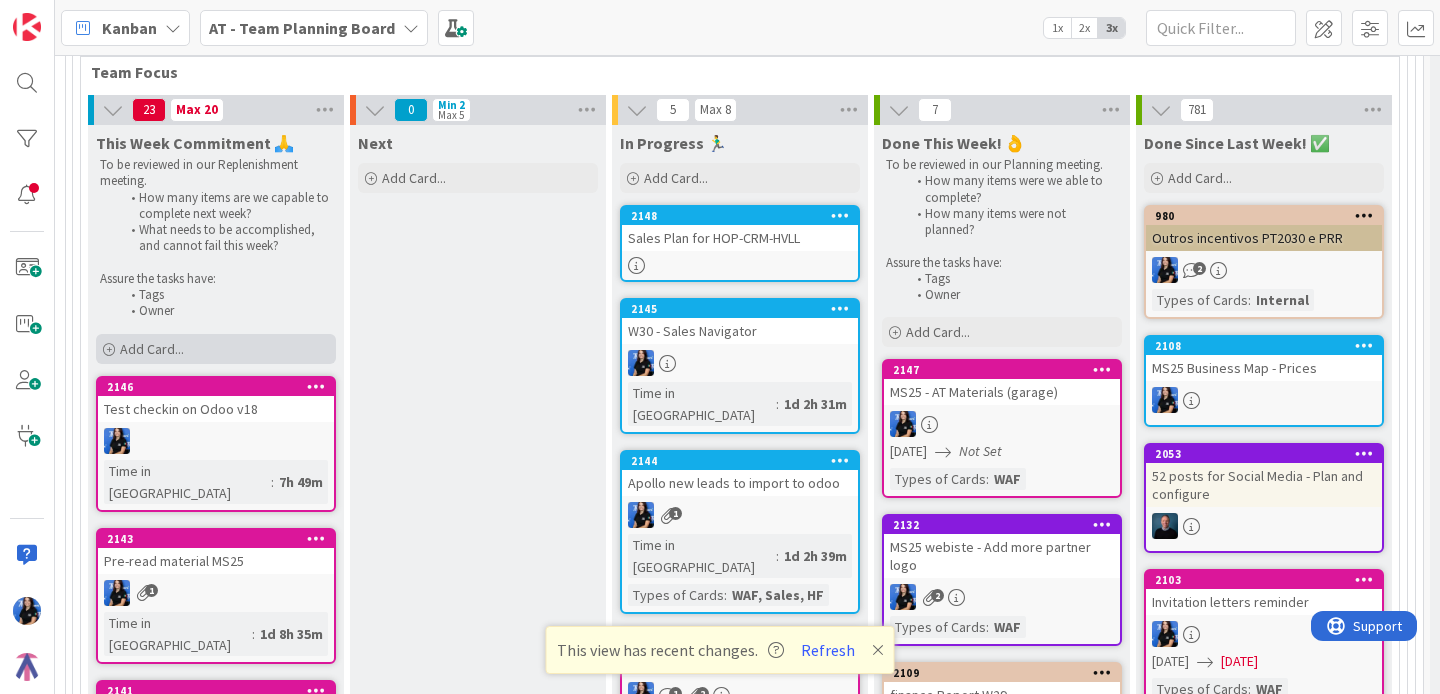 click on "Add Card..." at bounding box center (152, 349) 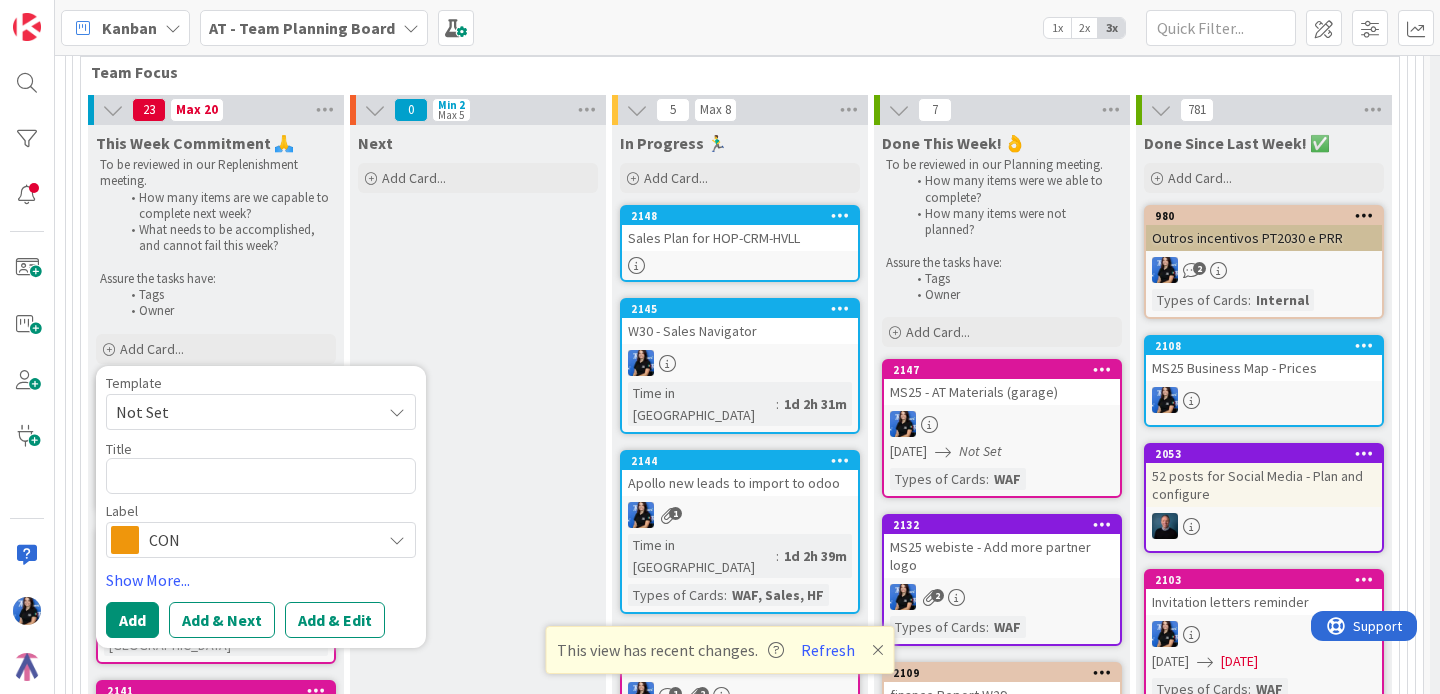 click on "CON" at bounding box center (260, 540) 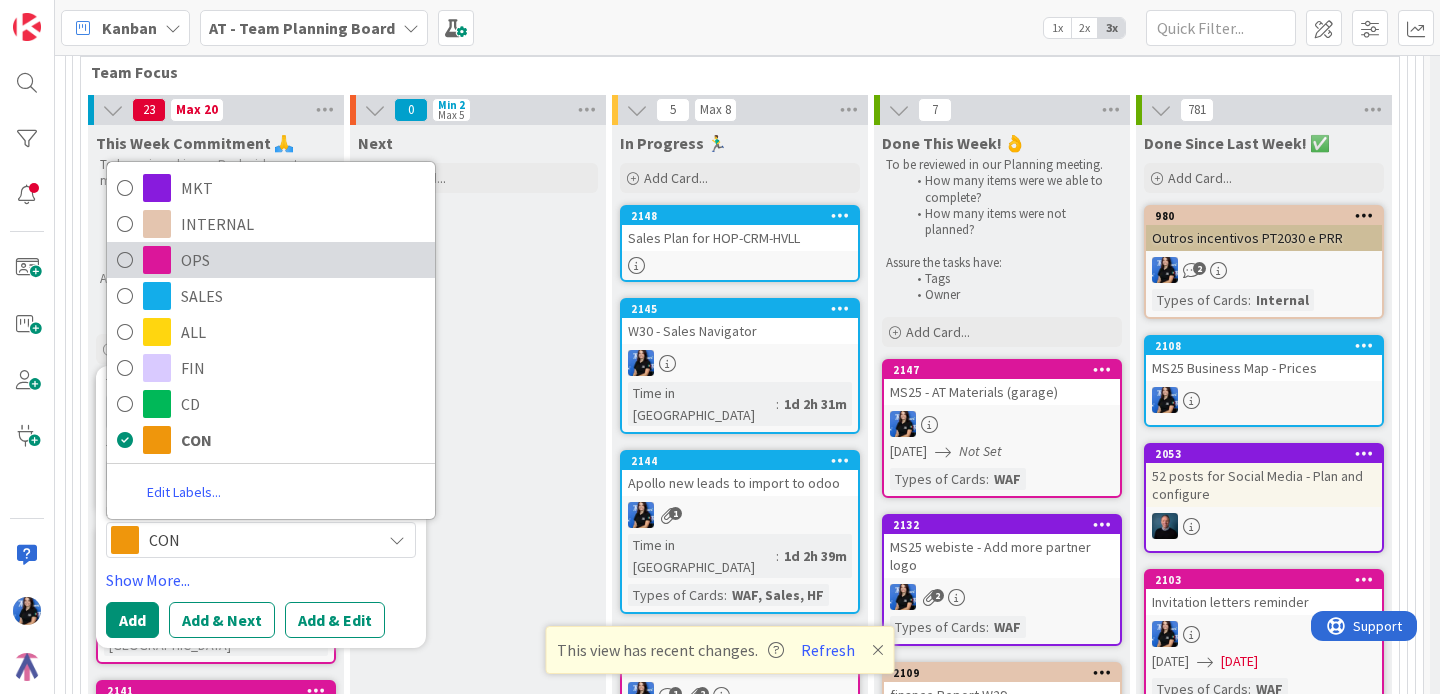 click at bounding box center (125, 260) 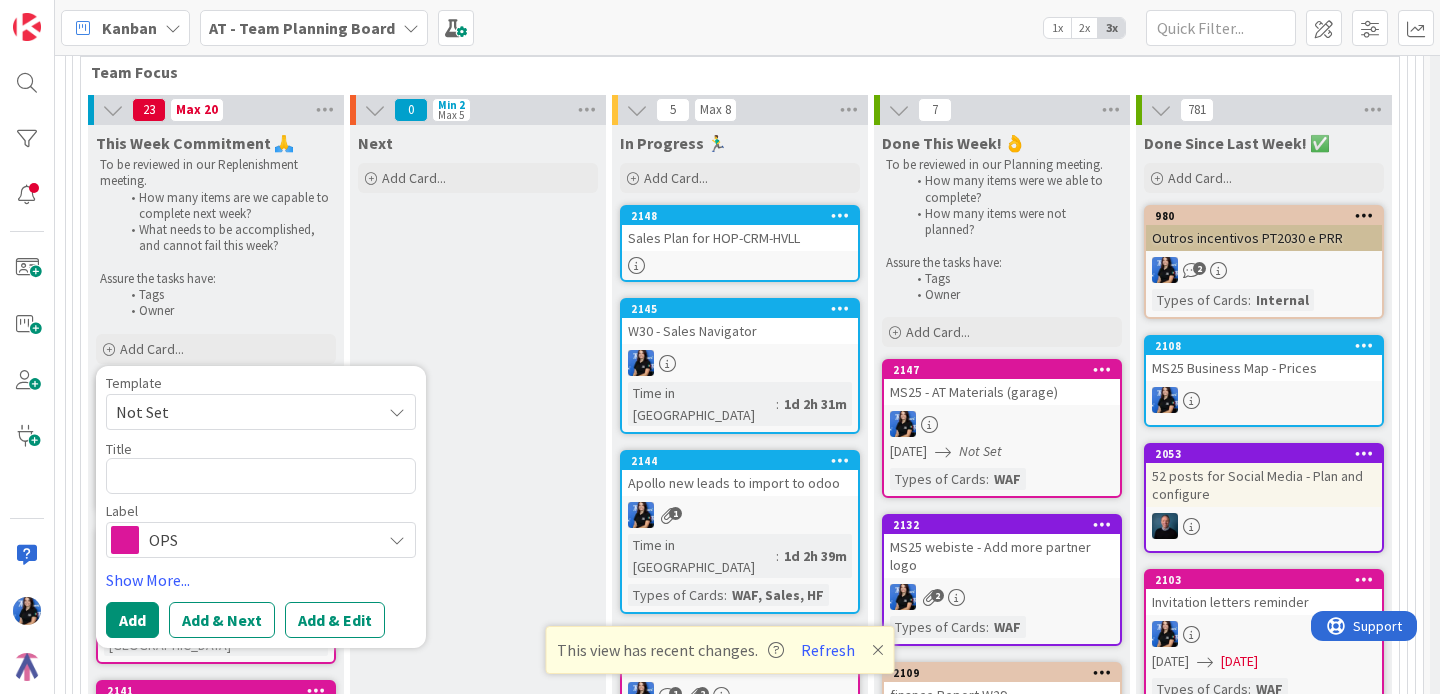 click on "Template Not Set Title 0 / 128 Label OPS MKT INTERNAL OPS SALES ALL FIN CD CON Edit Labels..." at bounding box center [261, 467] 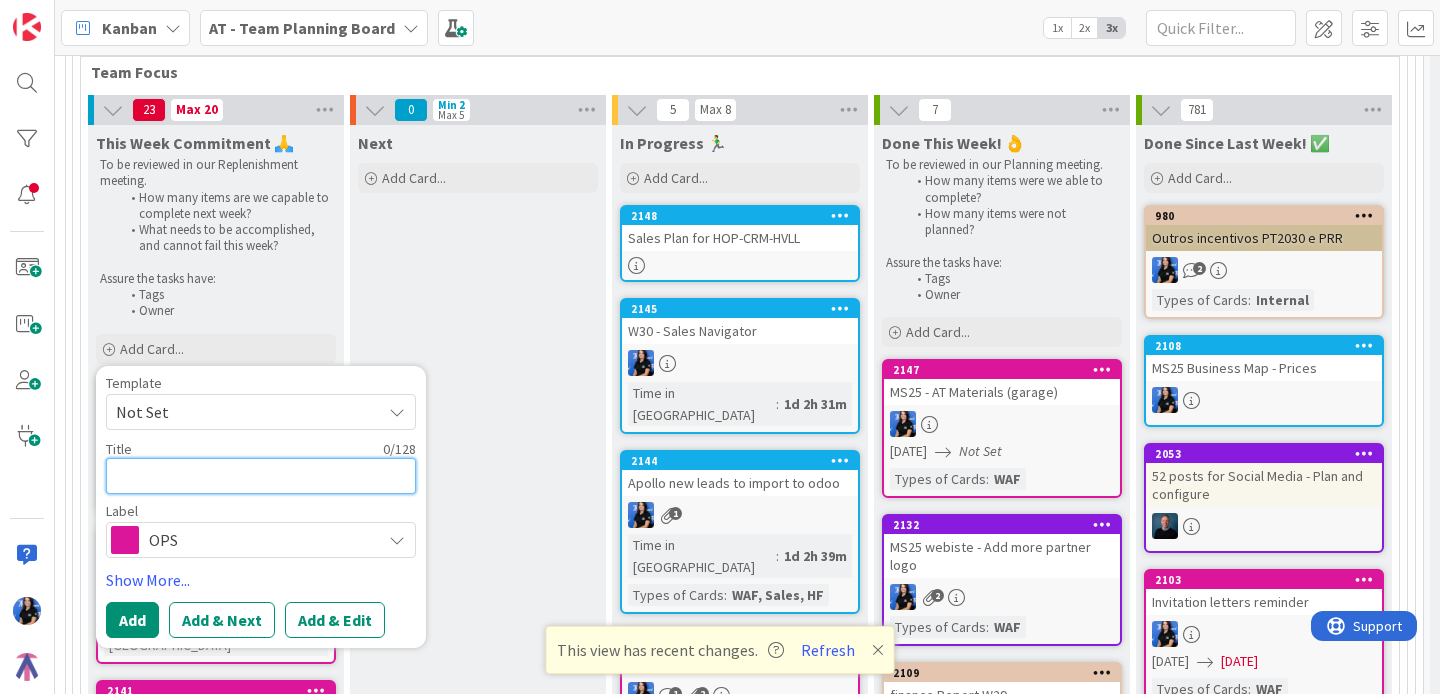 click at bounding box center [261, 476] 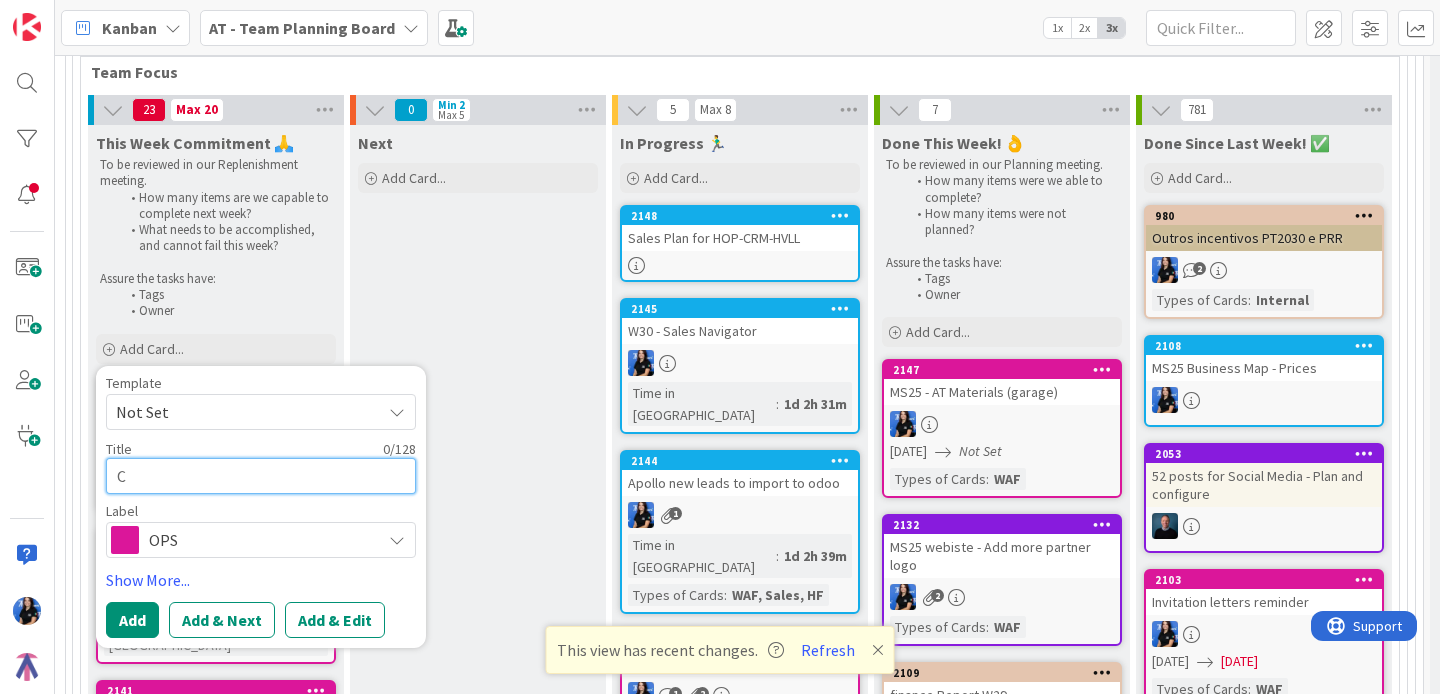 type on "x" 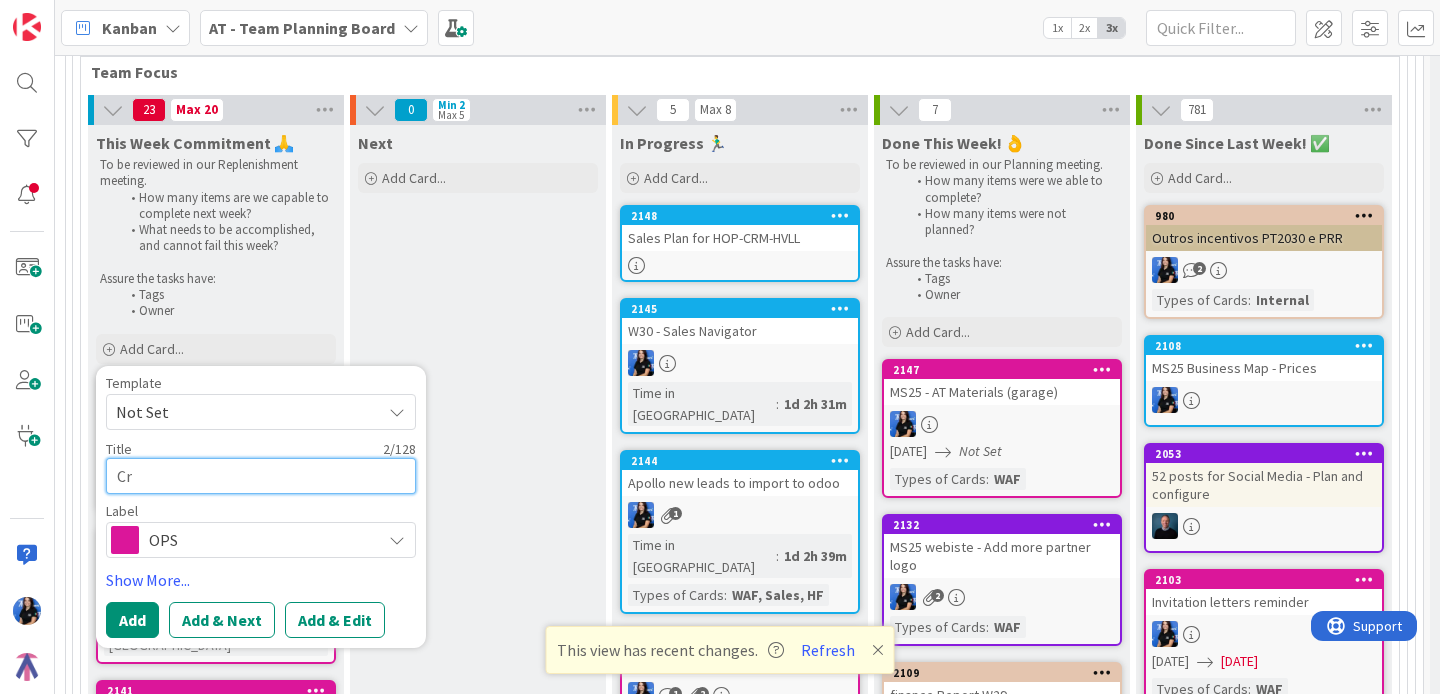 type on "x" 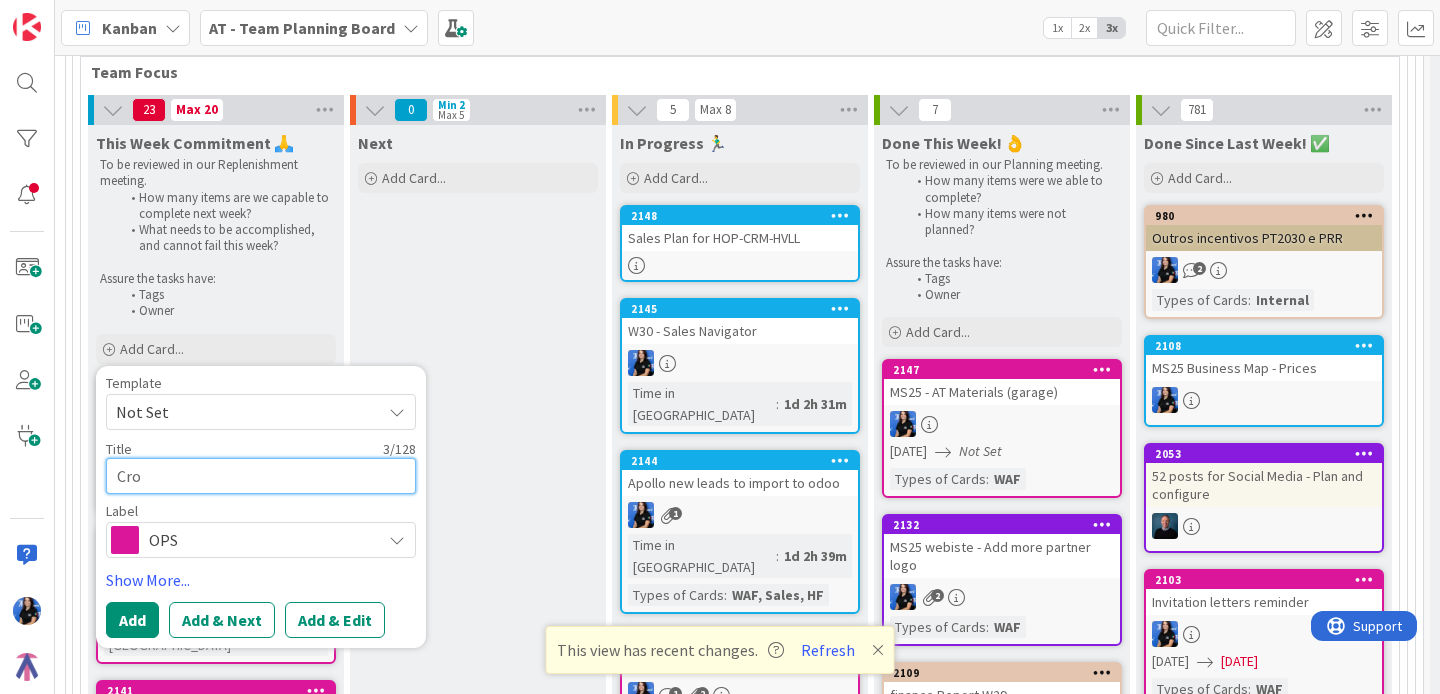 type on "x" 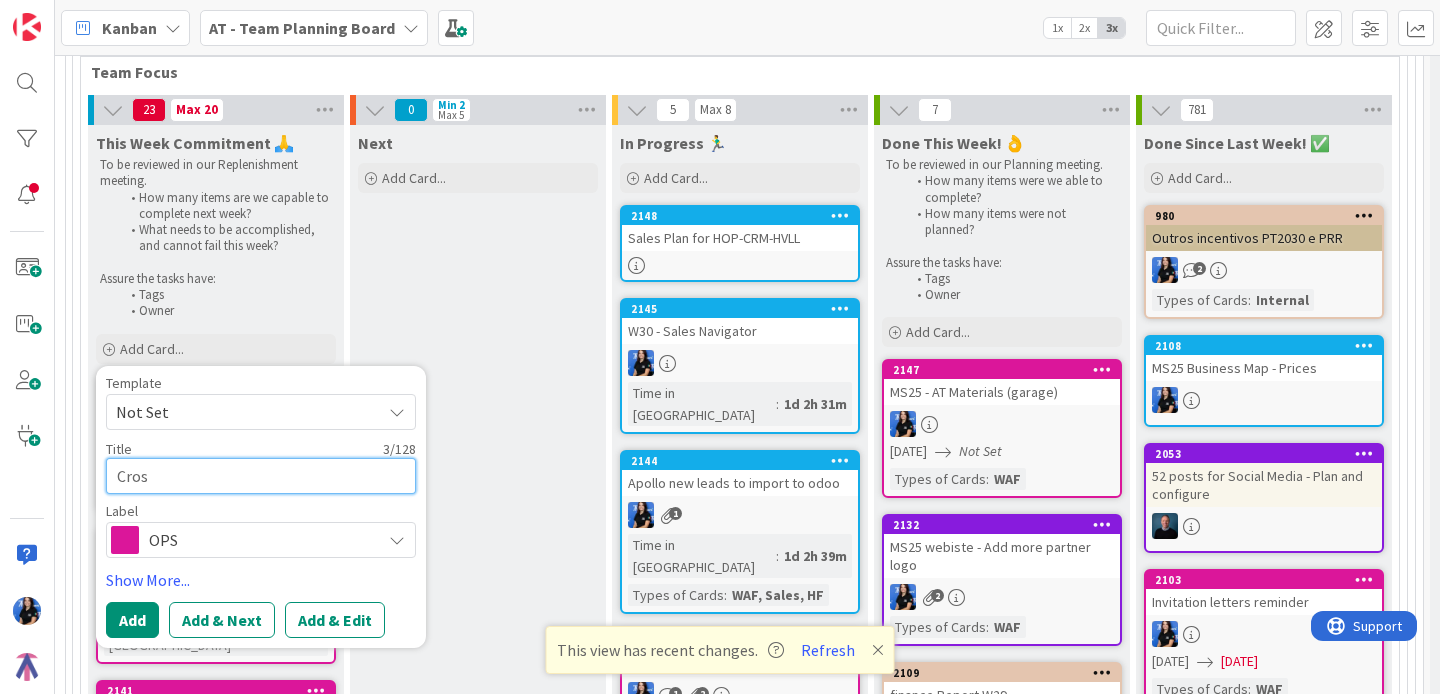 type on "x" 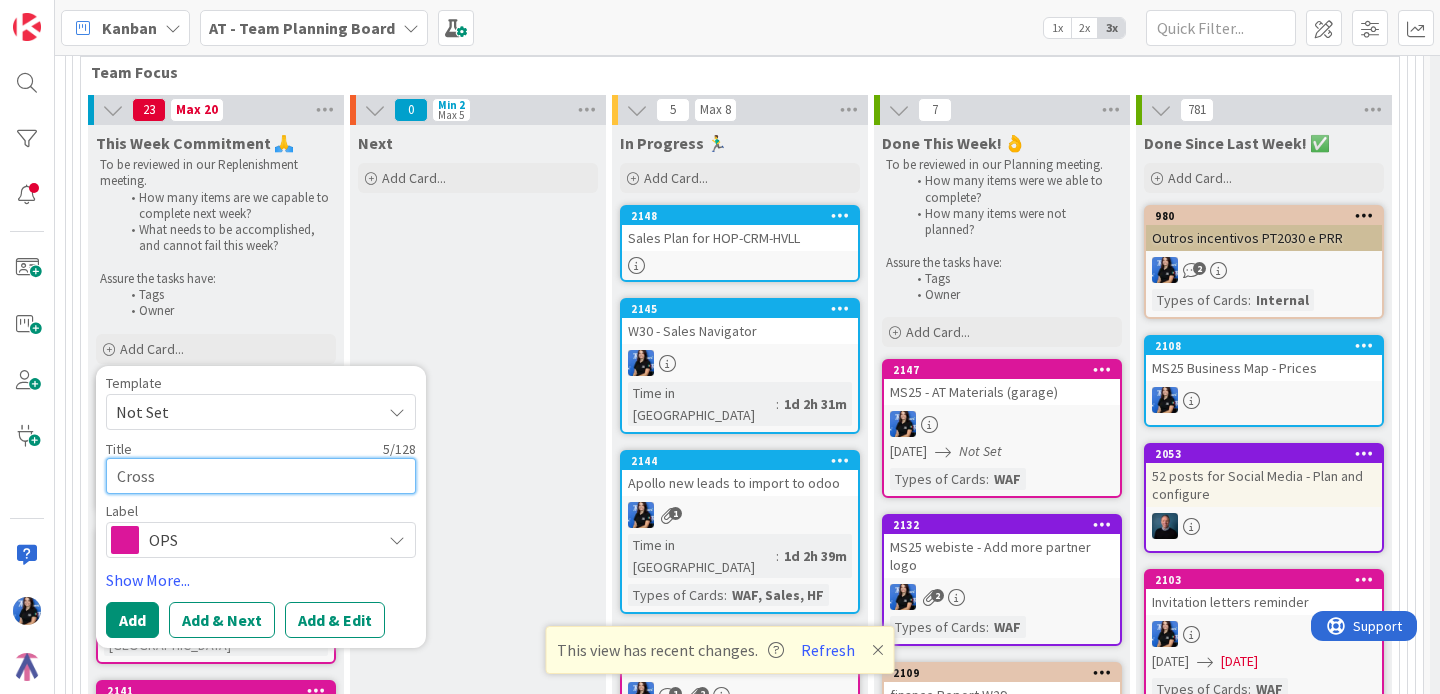 type on "x" 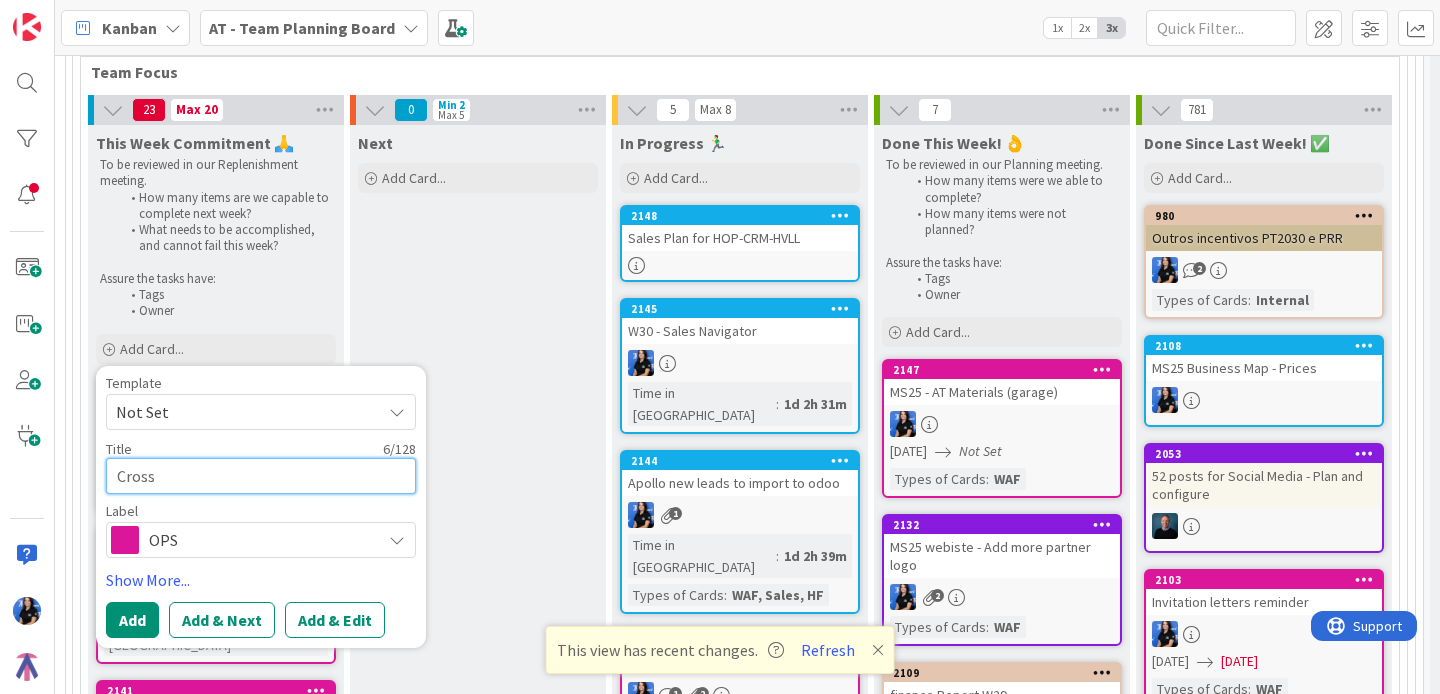 type on "x" 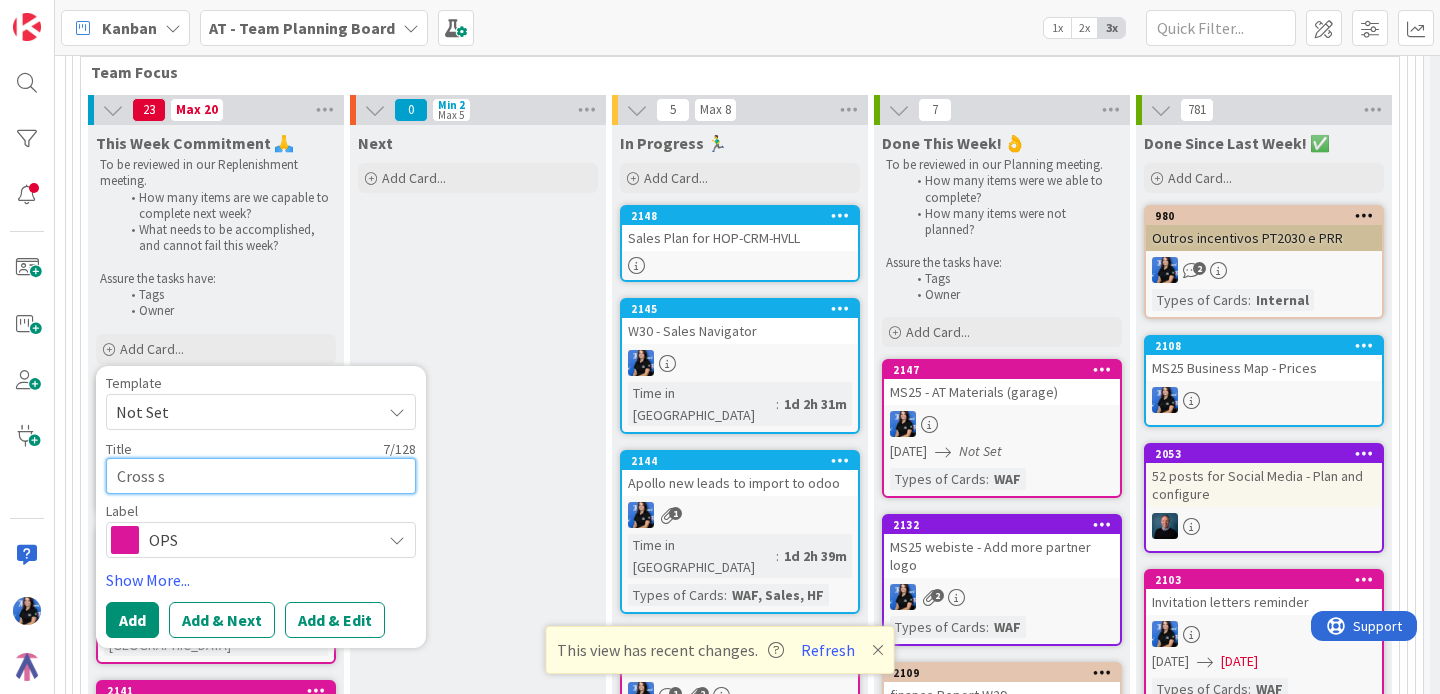 type on "x" 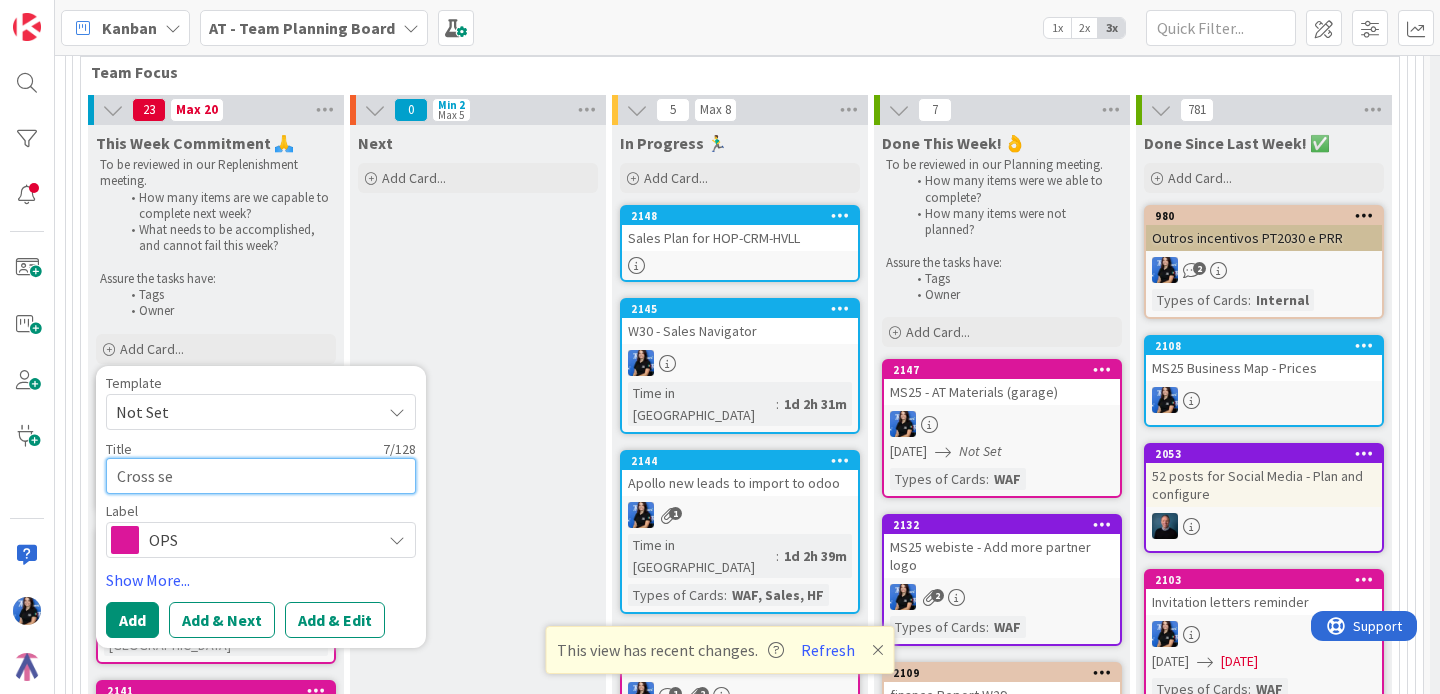 type on "x" 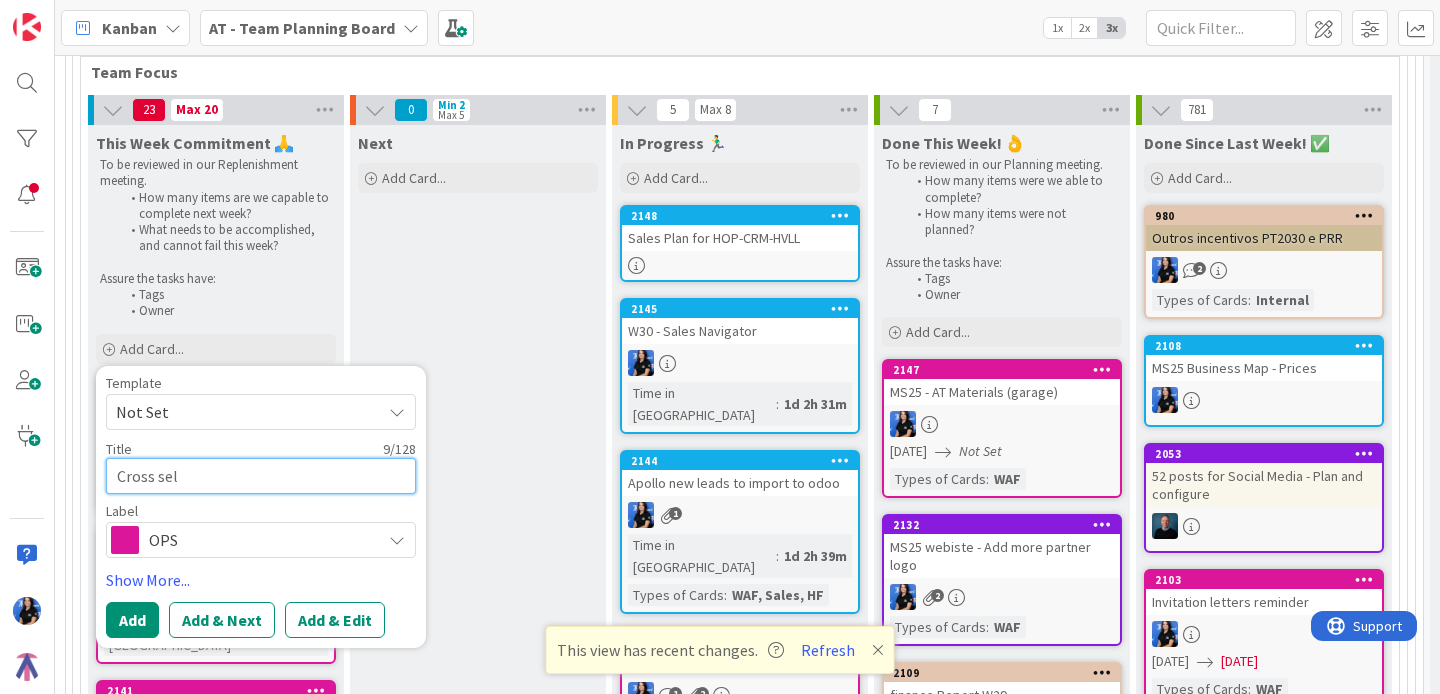 type on "x" 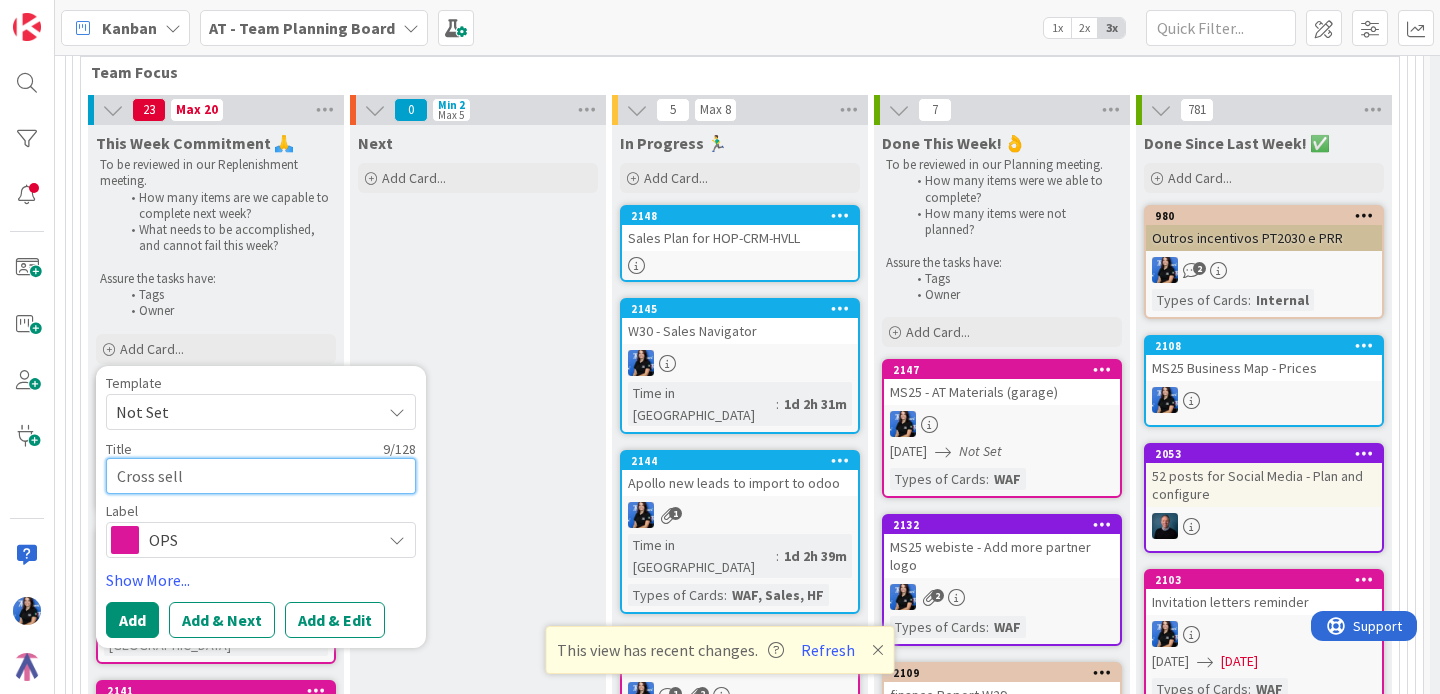 type on "x" 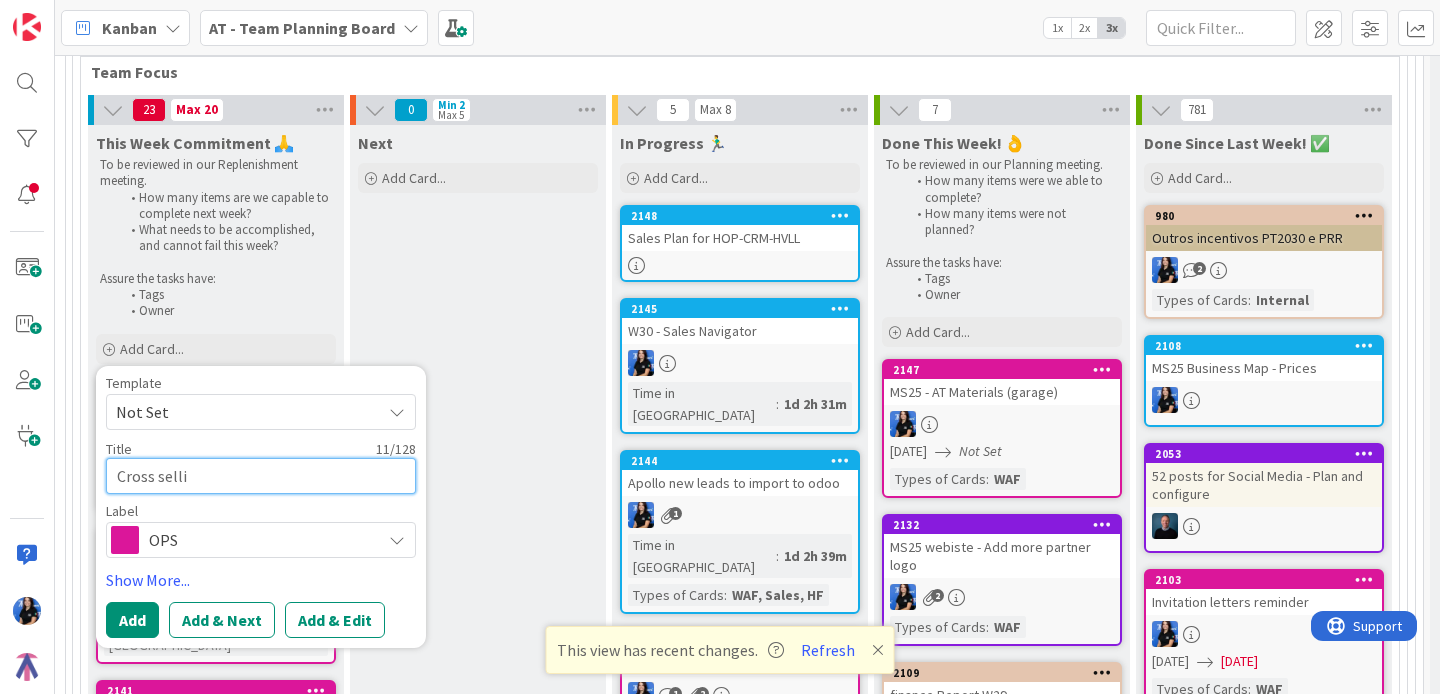 type on "x" 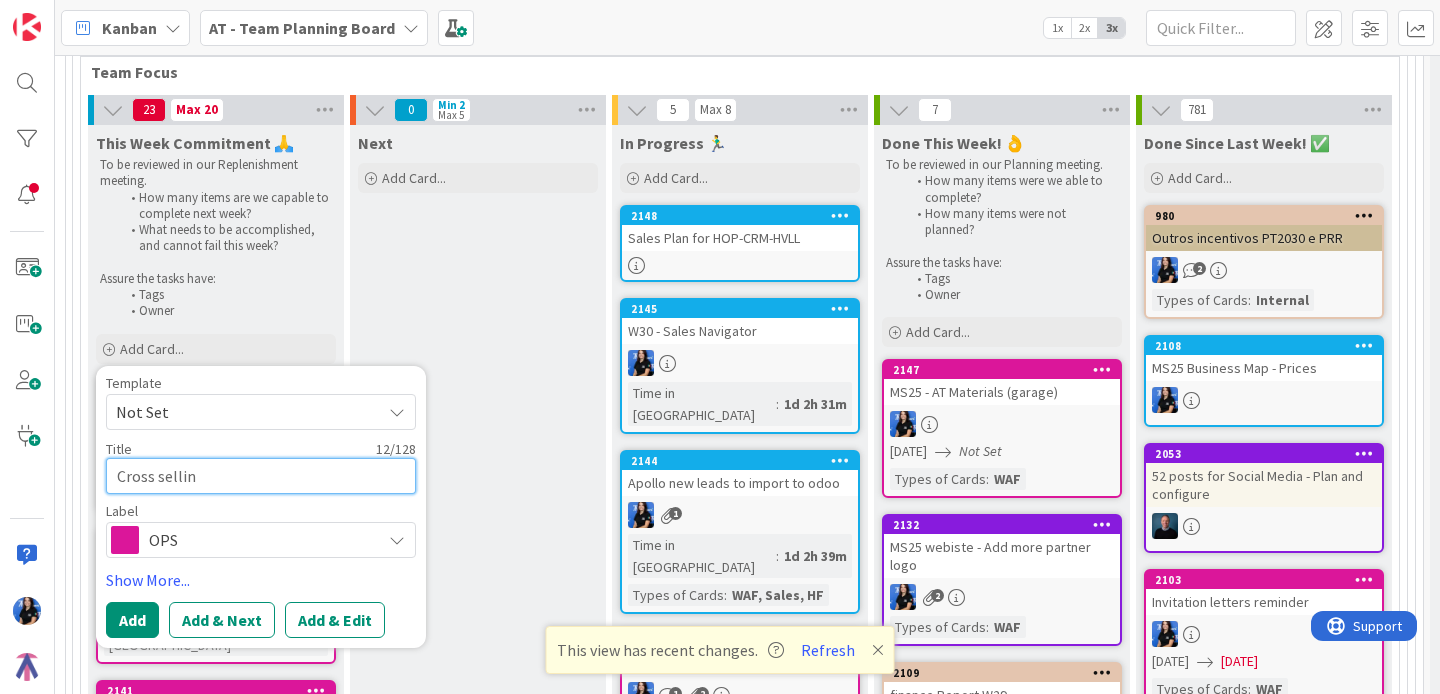 type on "x" 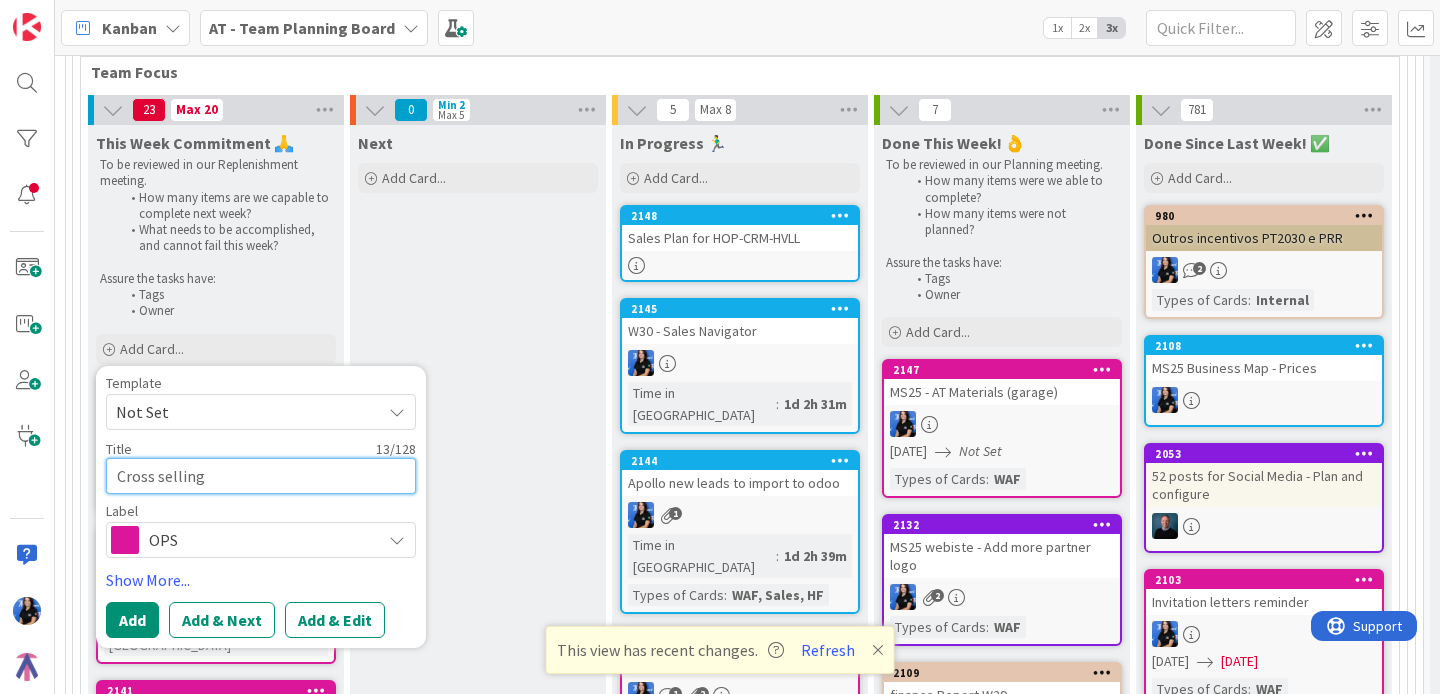 type on "x" 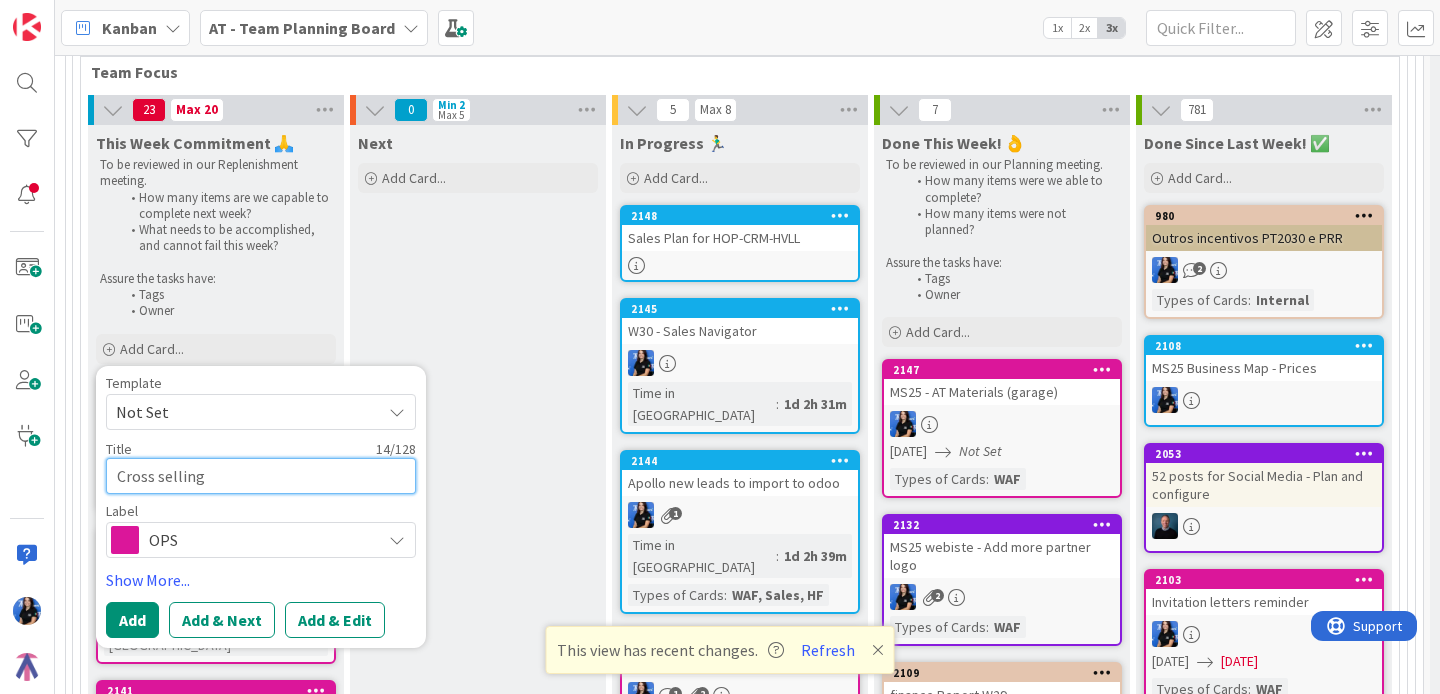 type on "x" 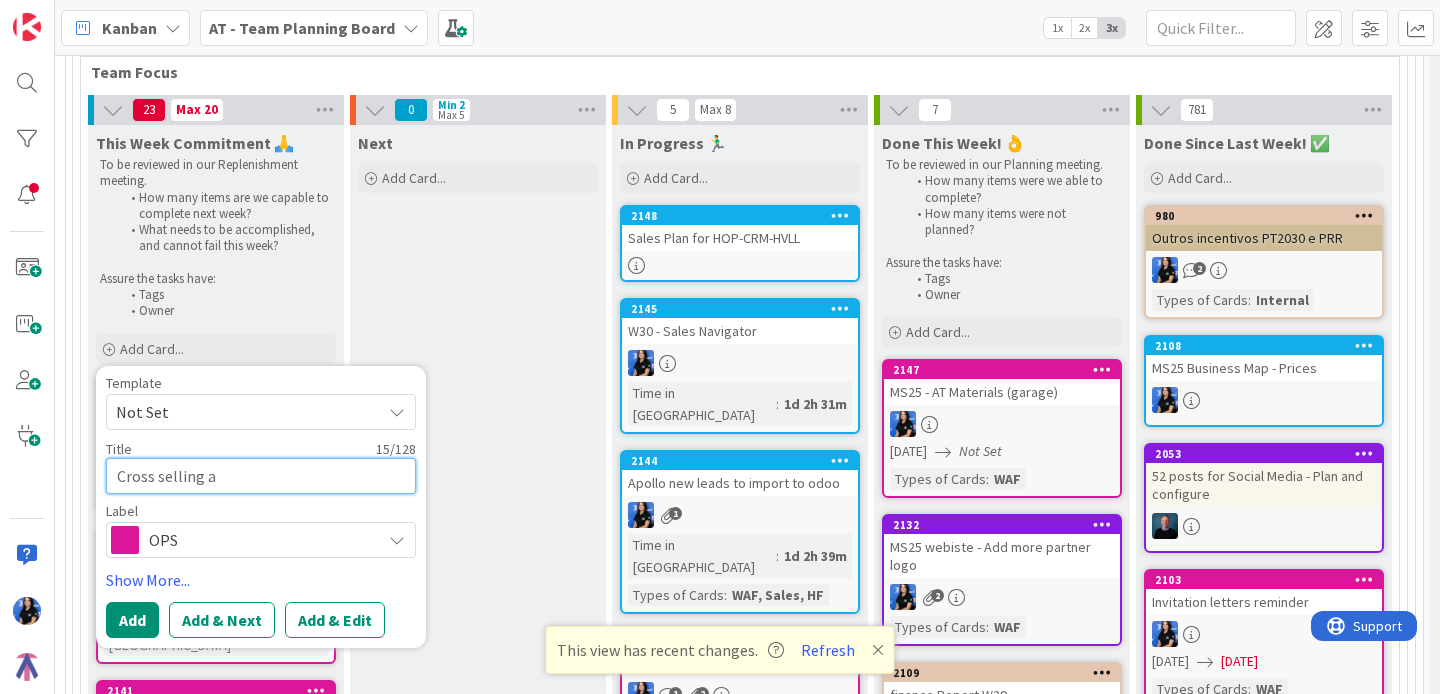 type on "x" 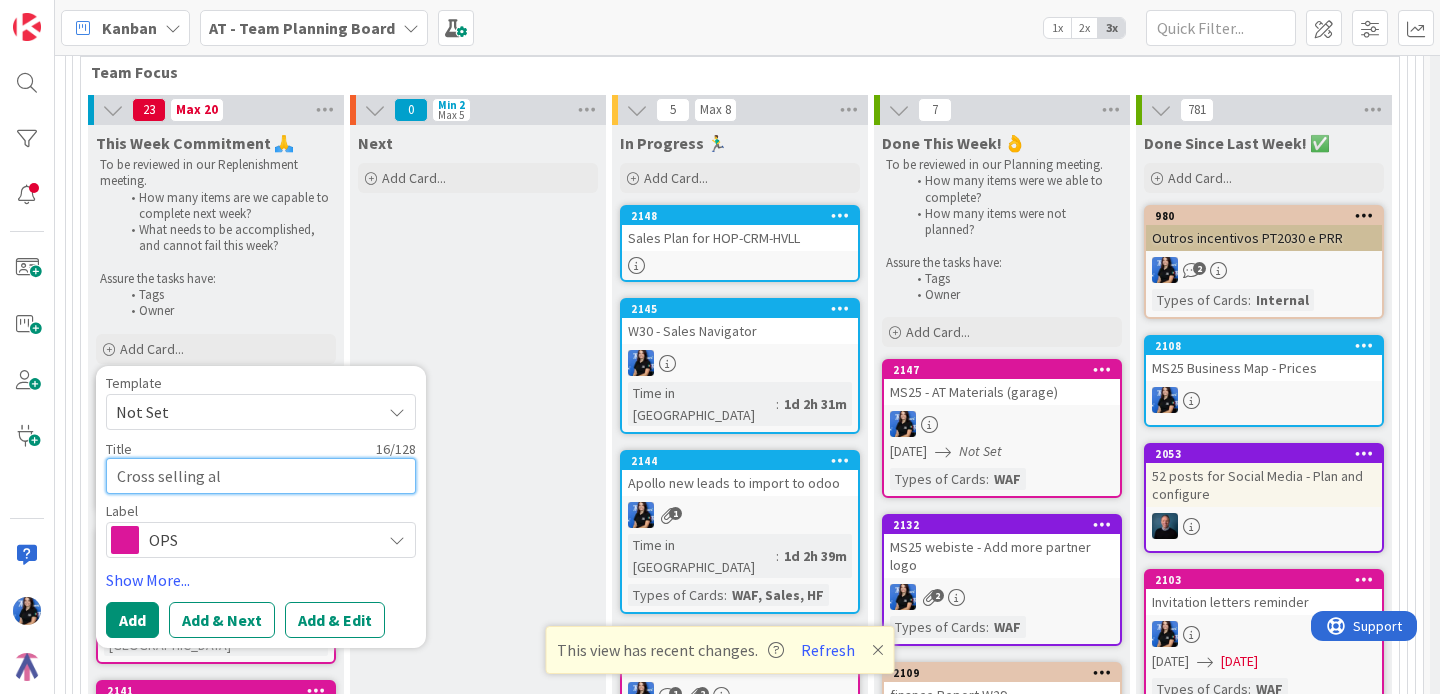 type on "x" 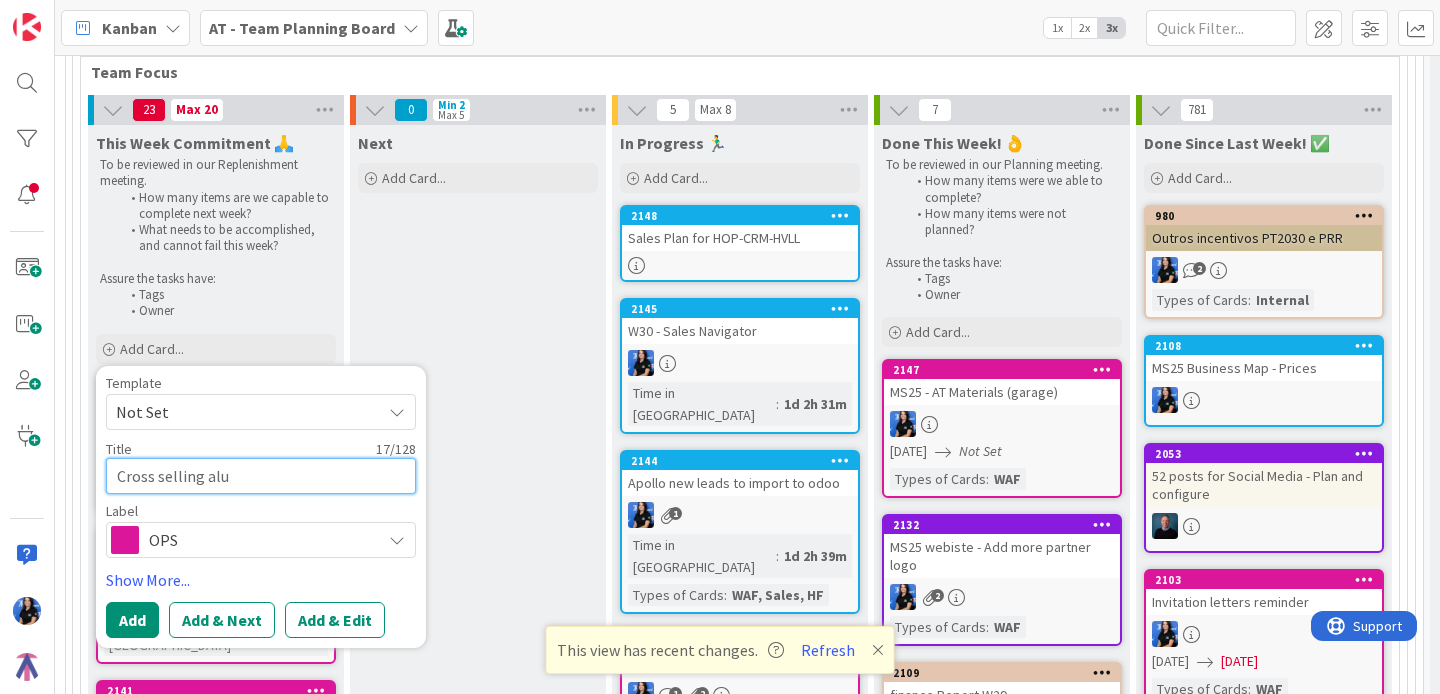 type on "x" 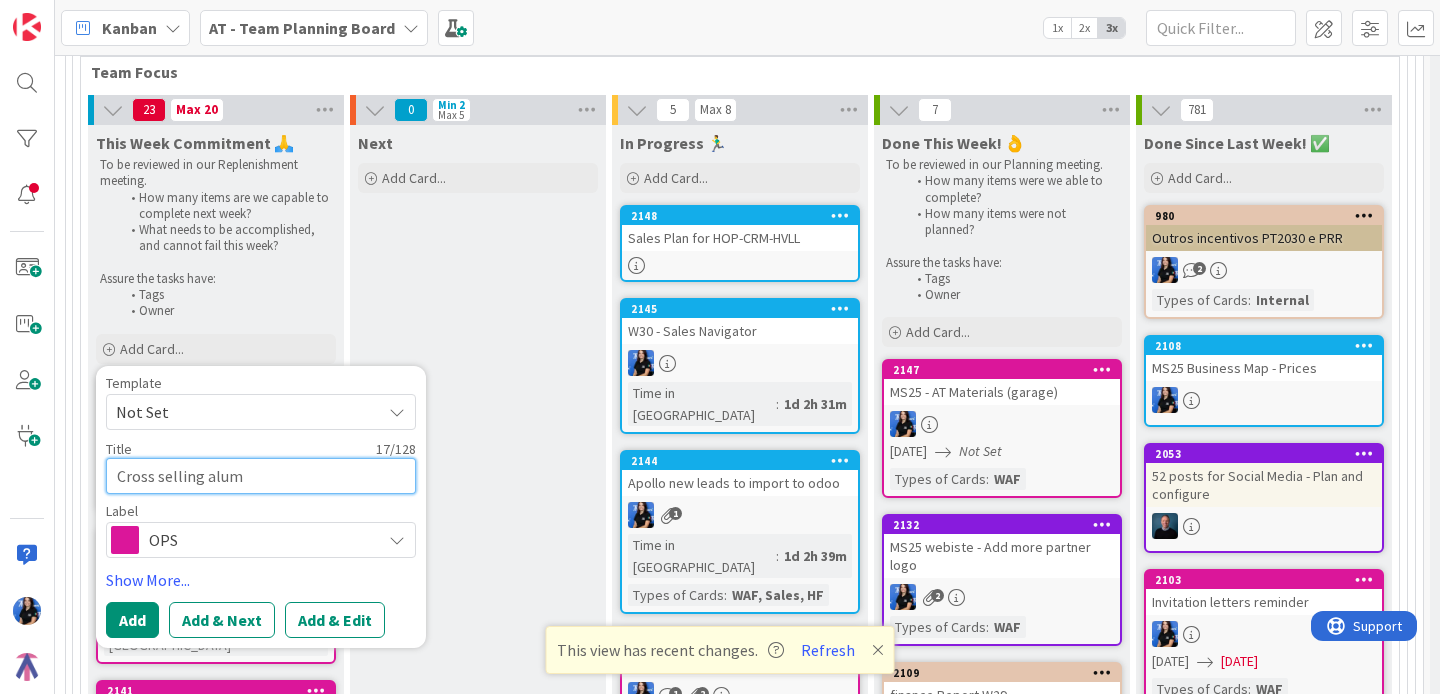 type on "x" 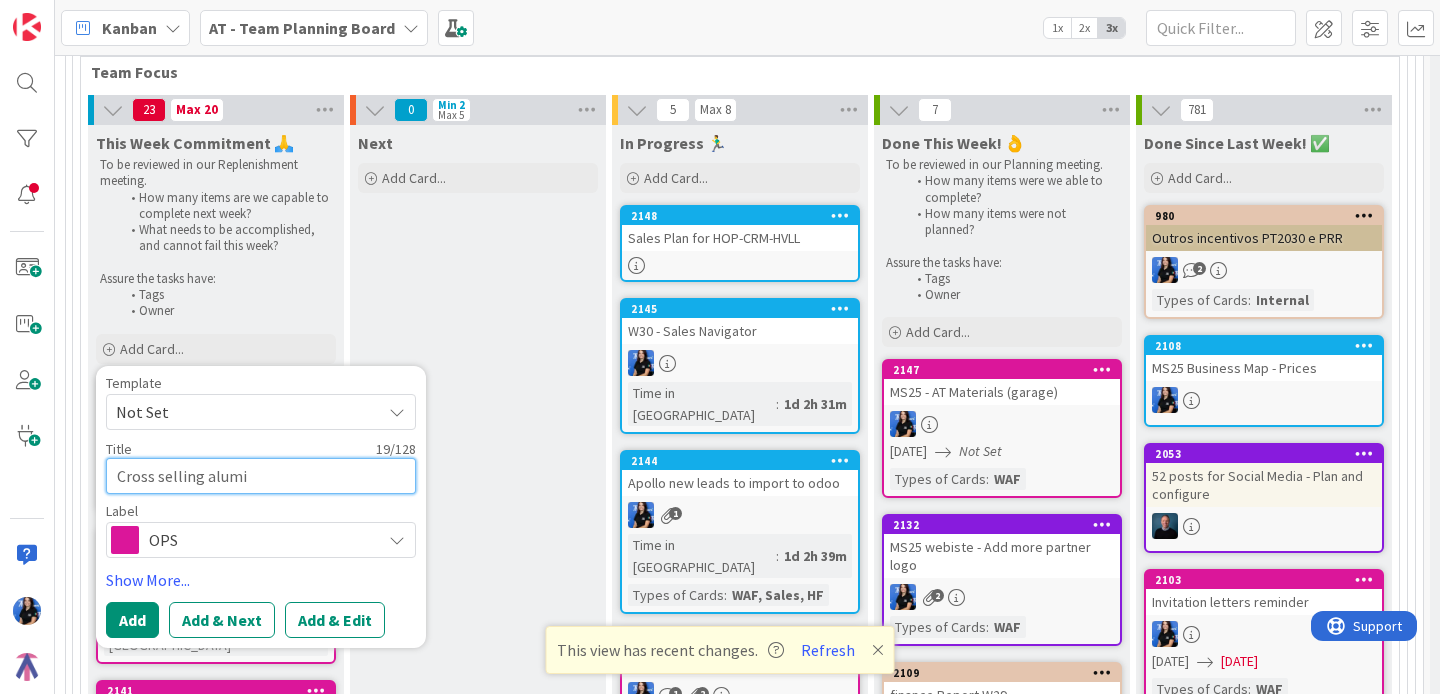 type on "x" 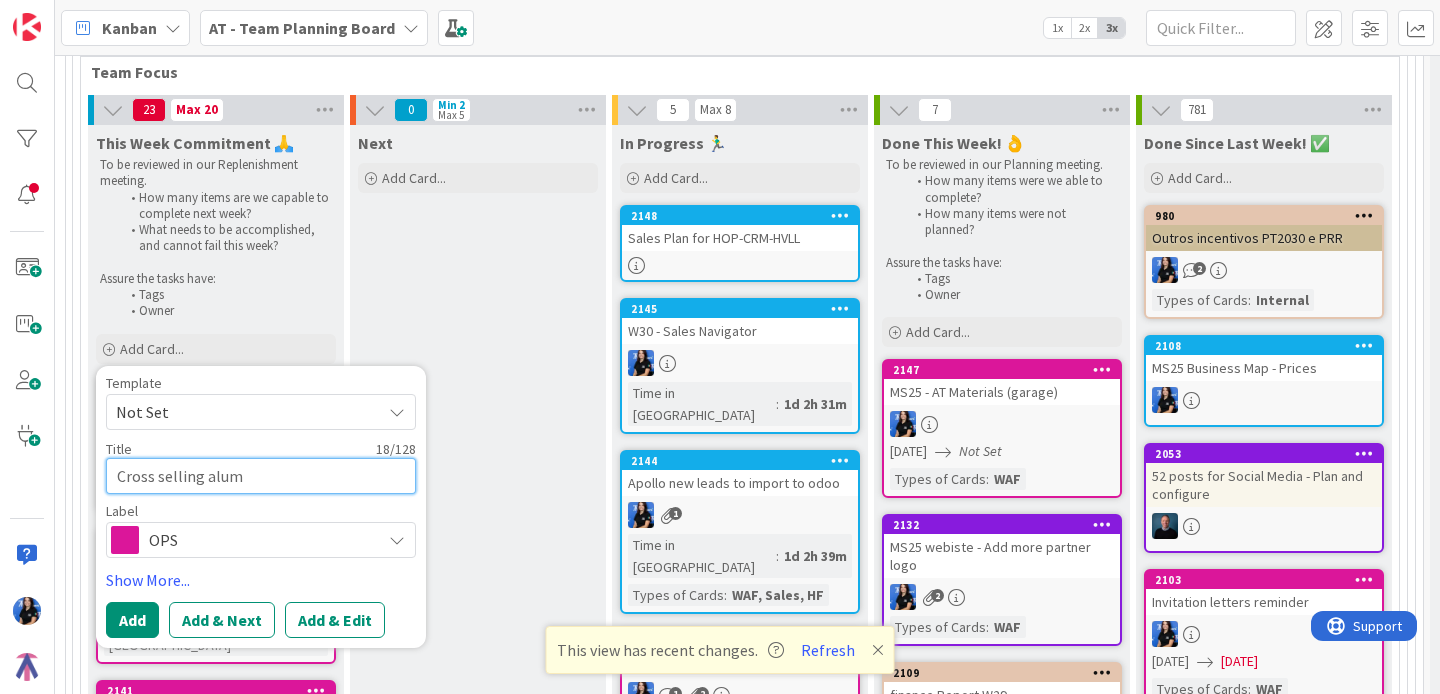 type on "x" 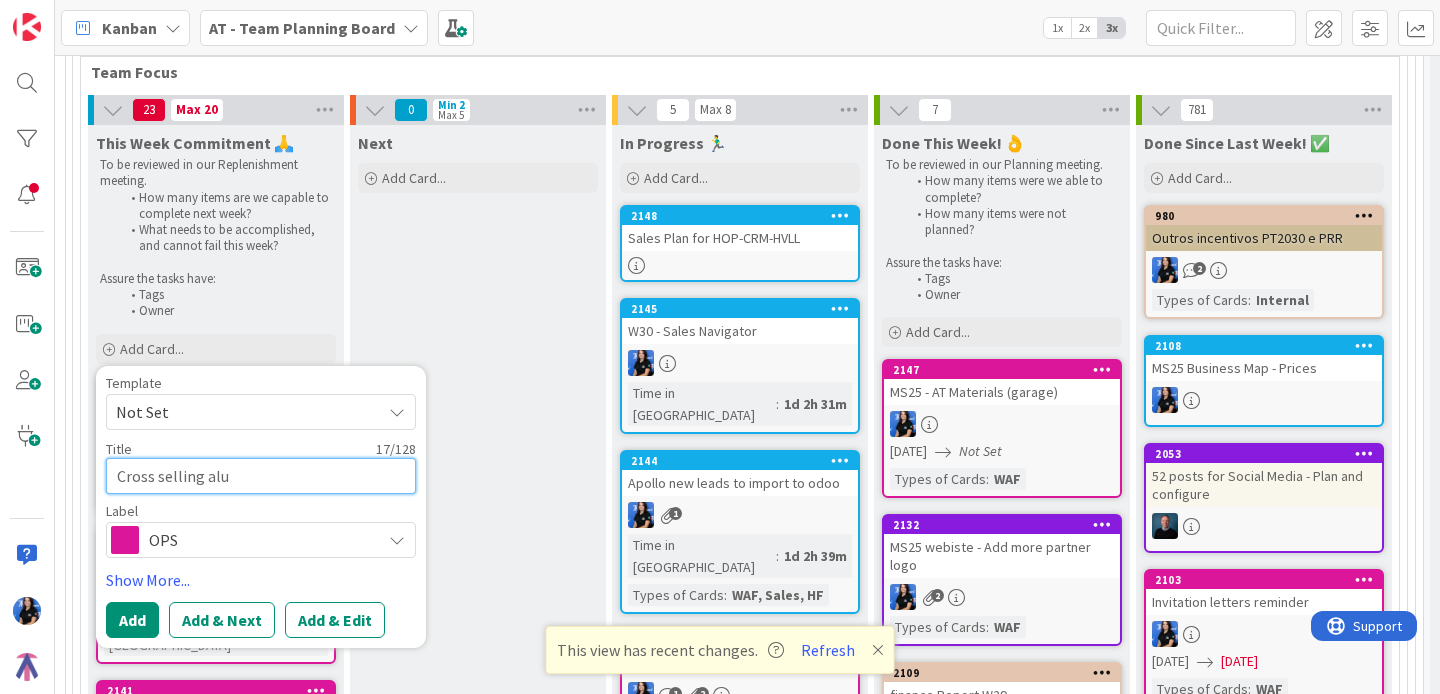 type on "x" 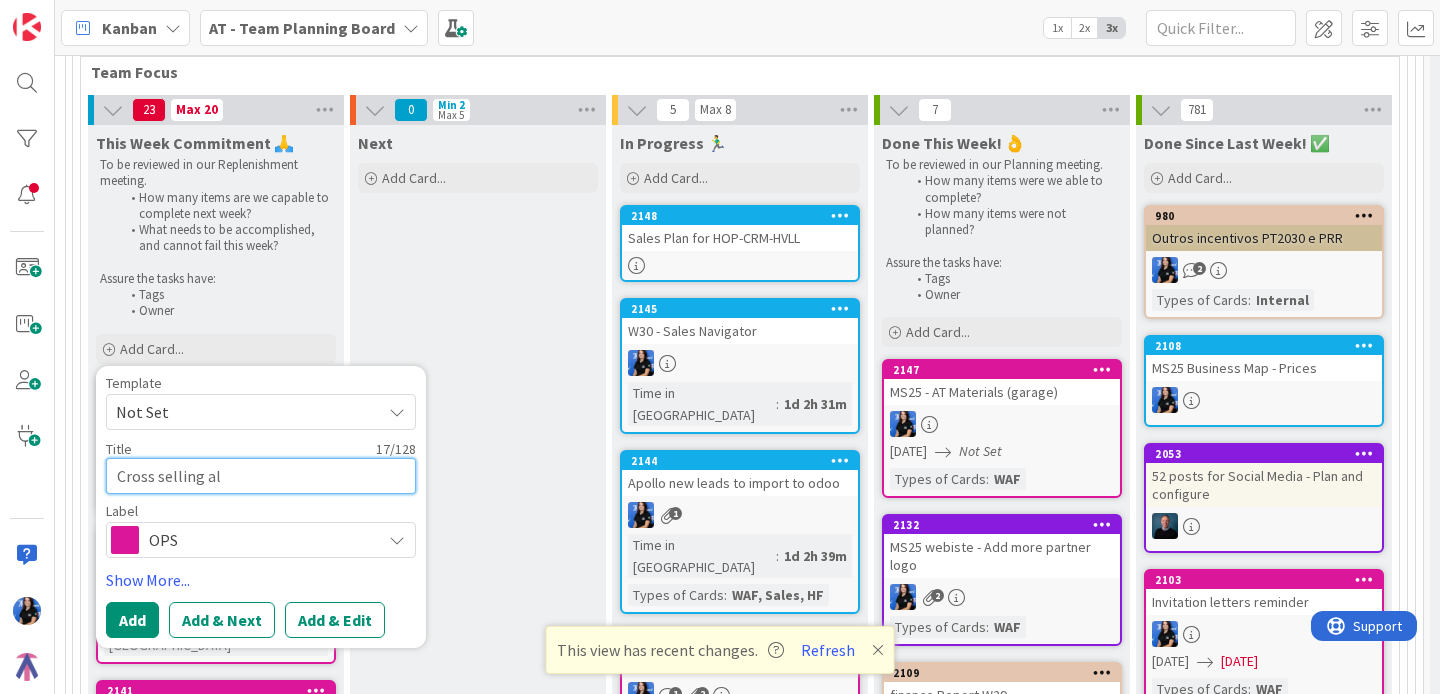 type on "x" 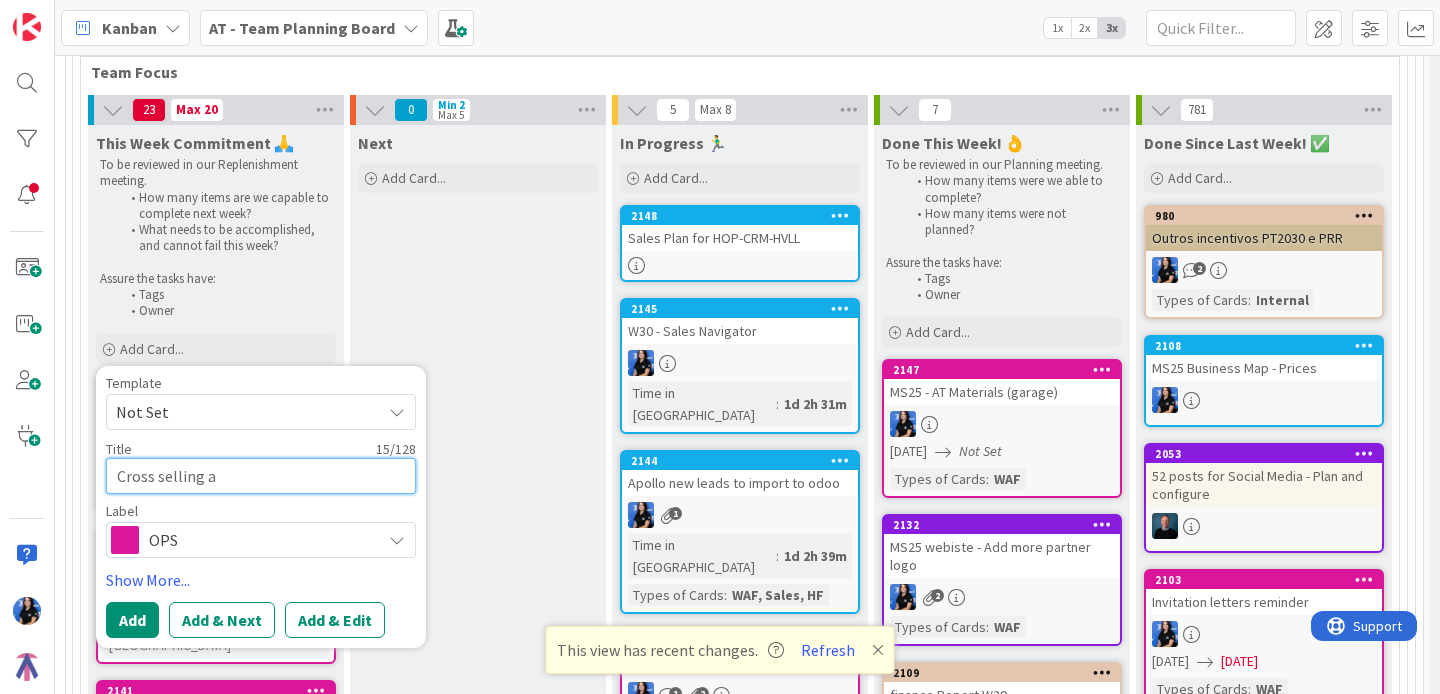 type on "x" 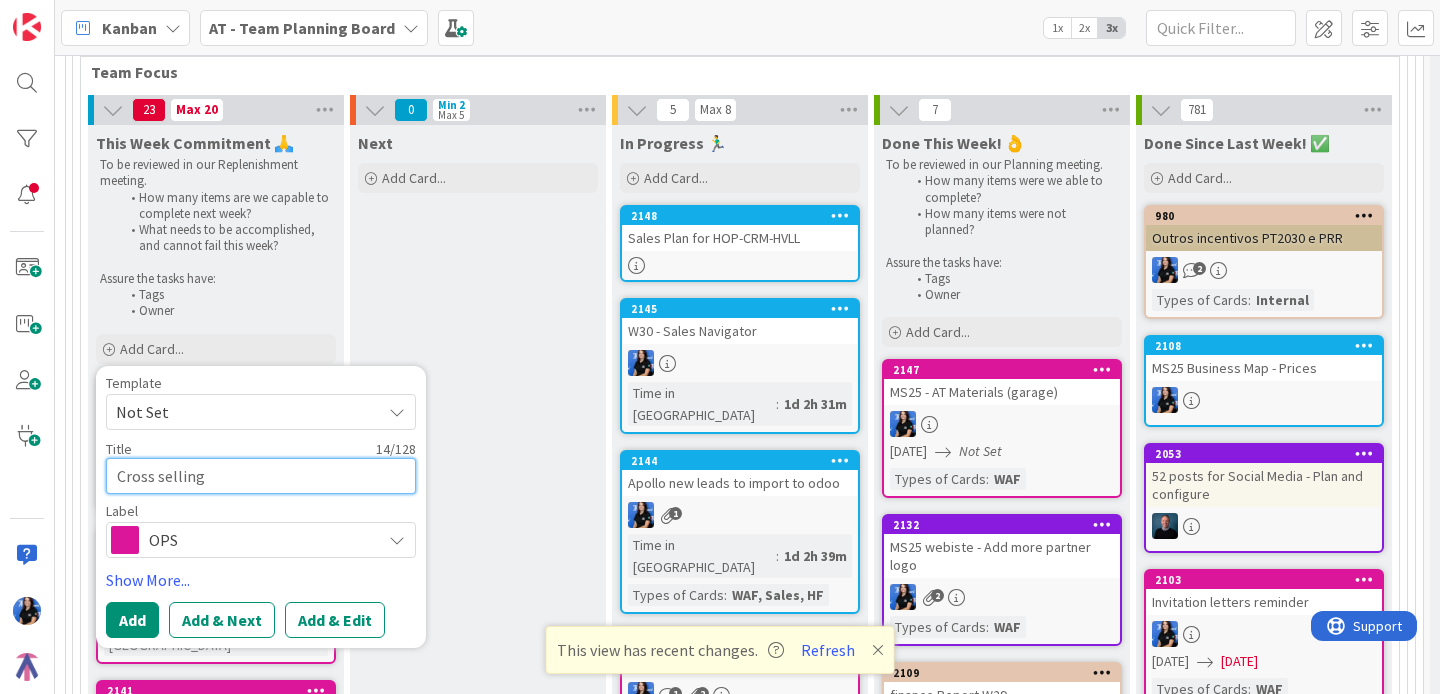 type on "x" 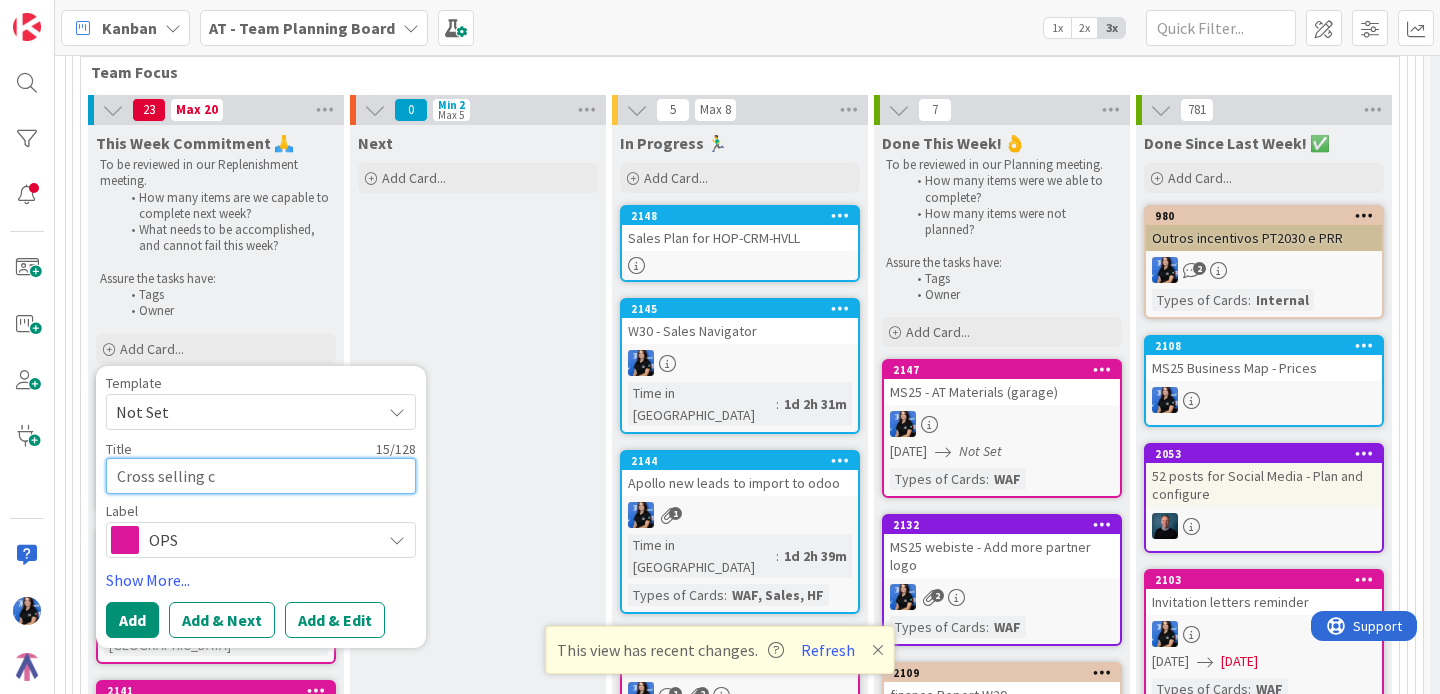 type on "x" 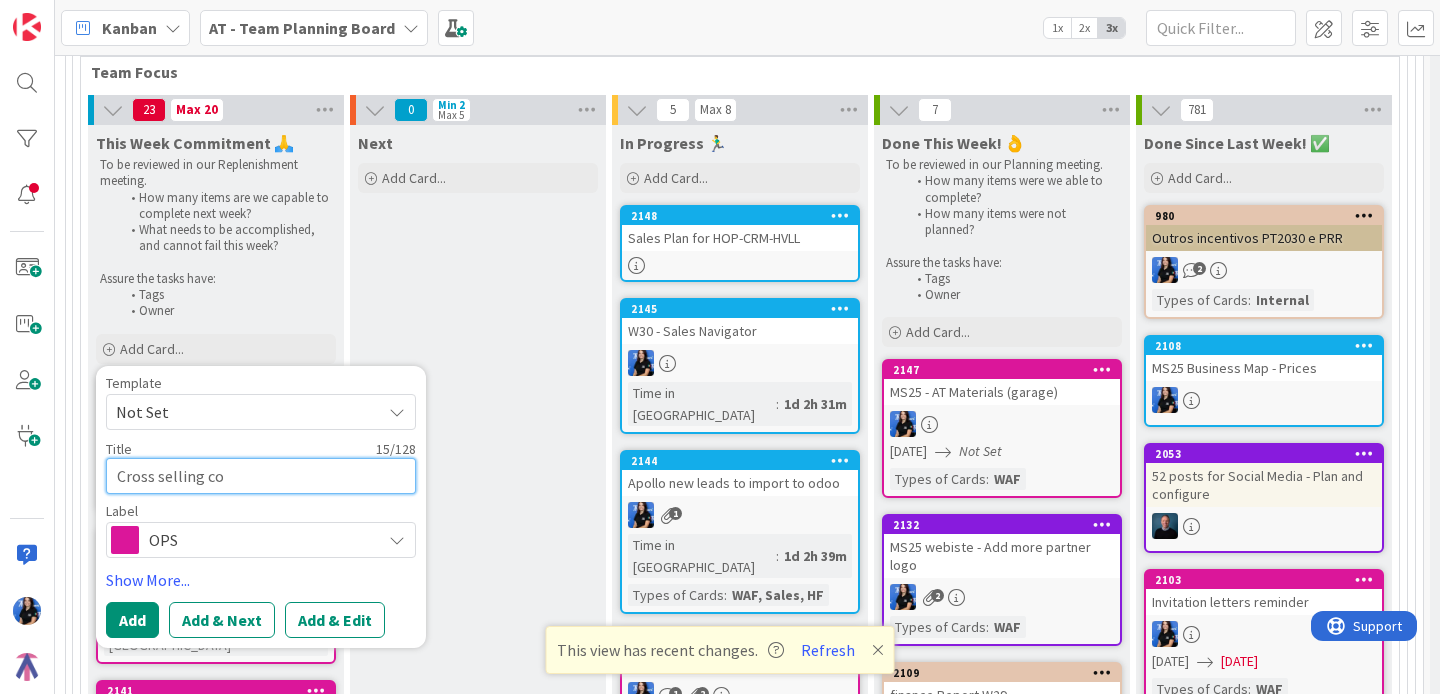 type on "x" 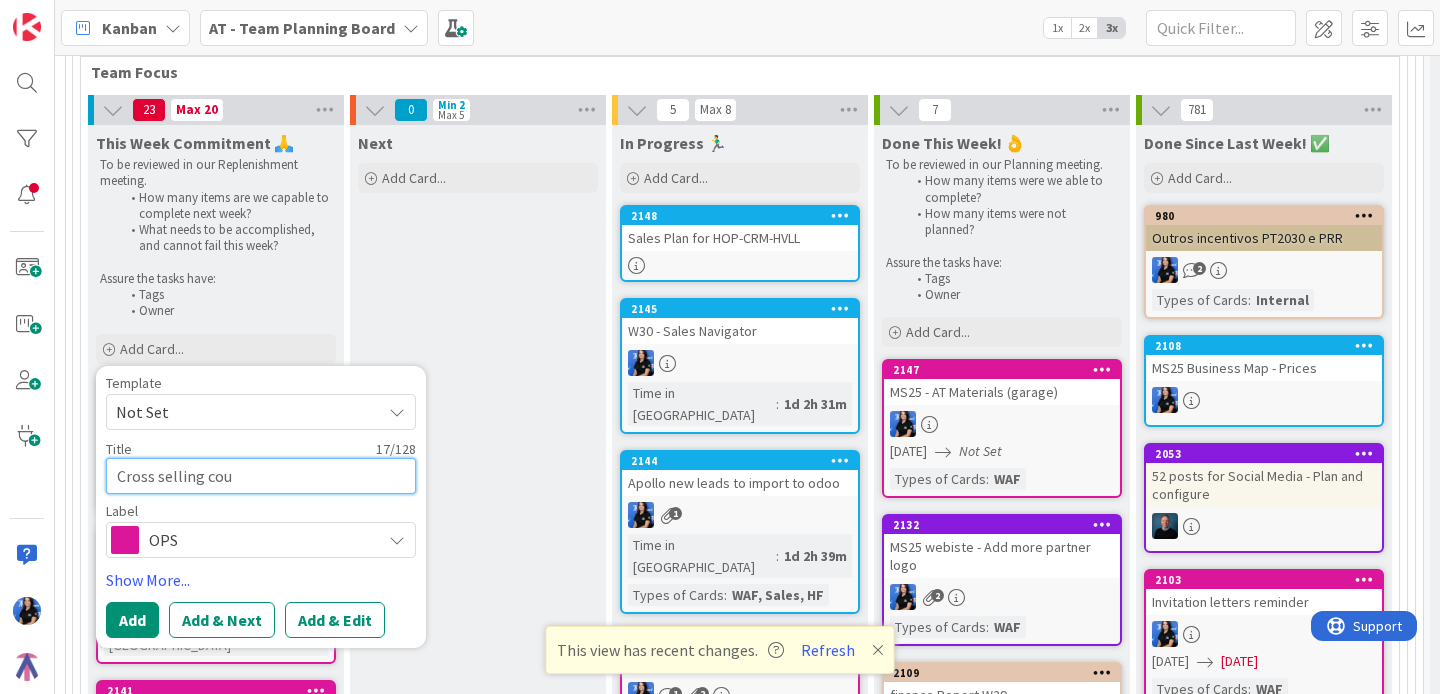 type on "x" 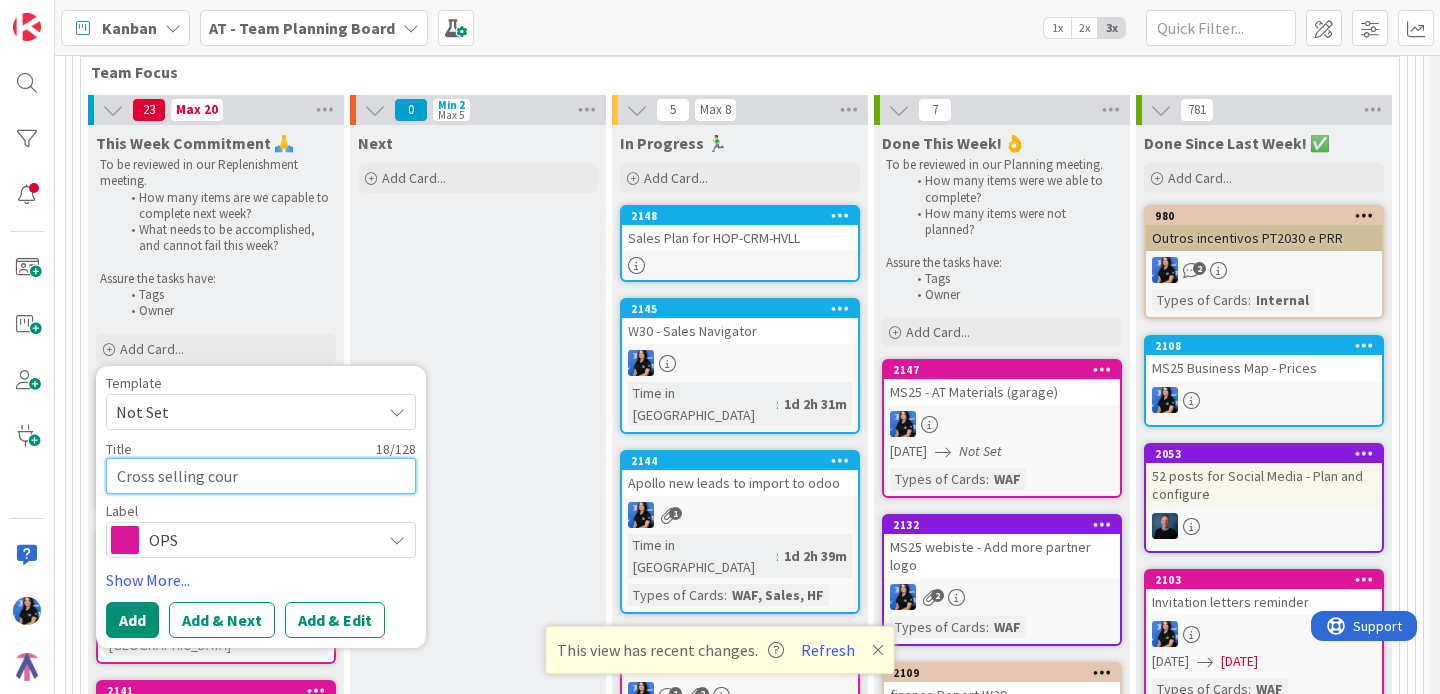 type on "x" 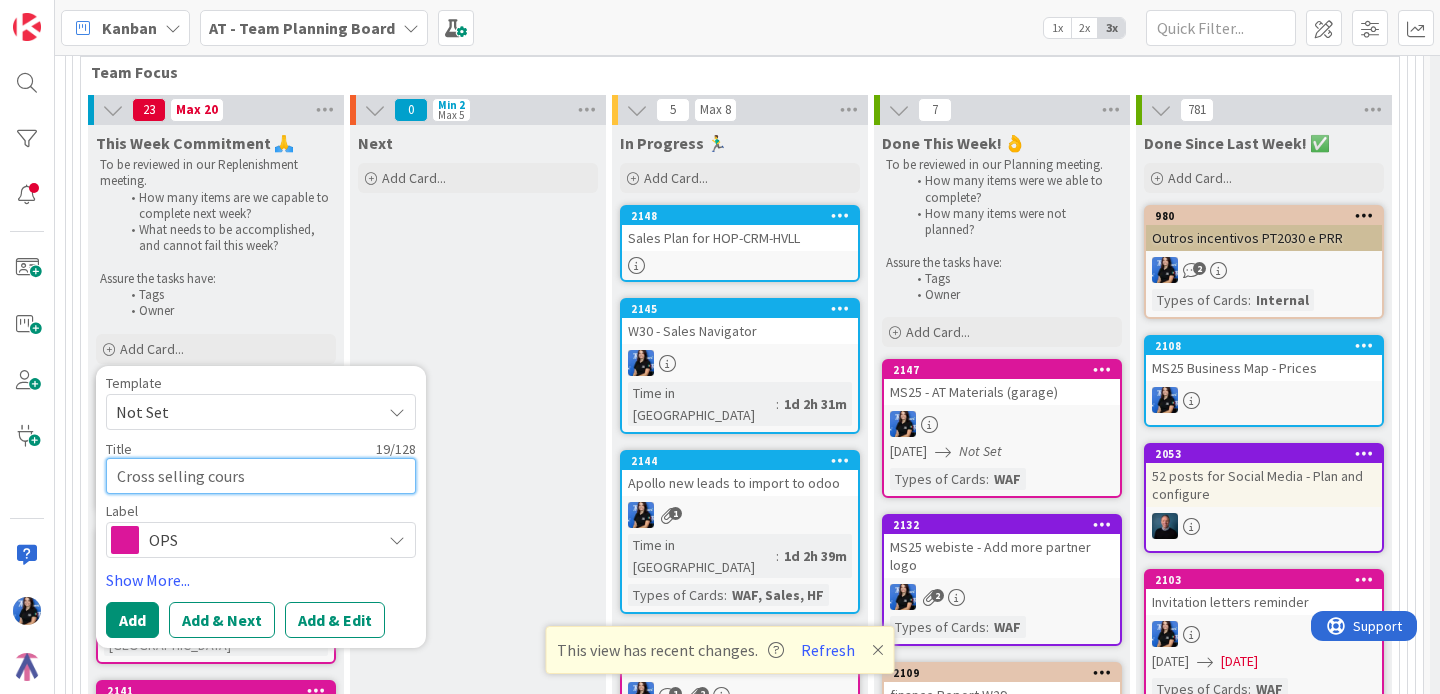 type on "x" 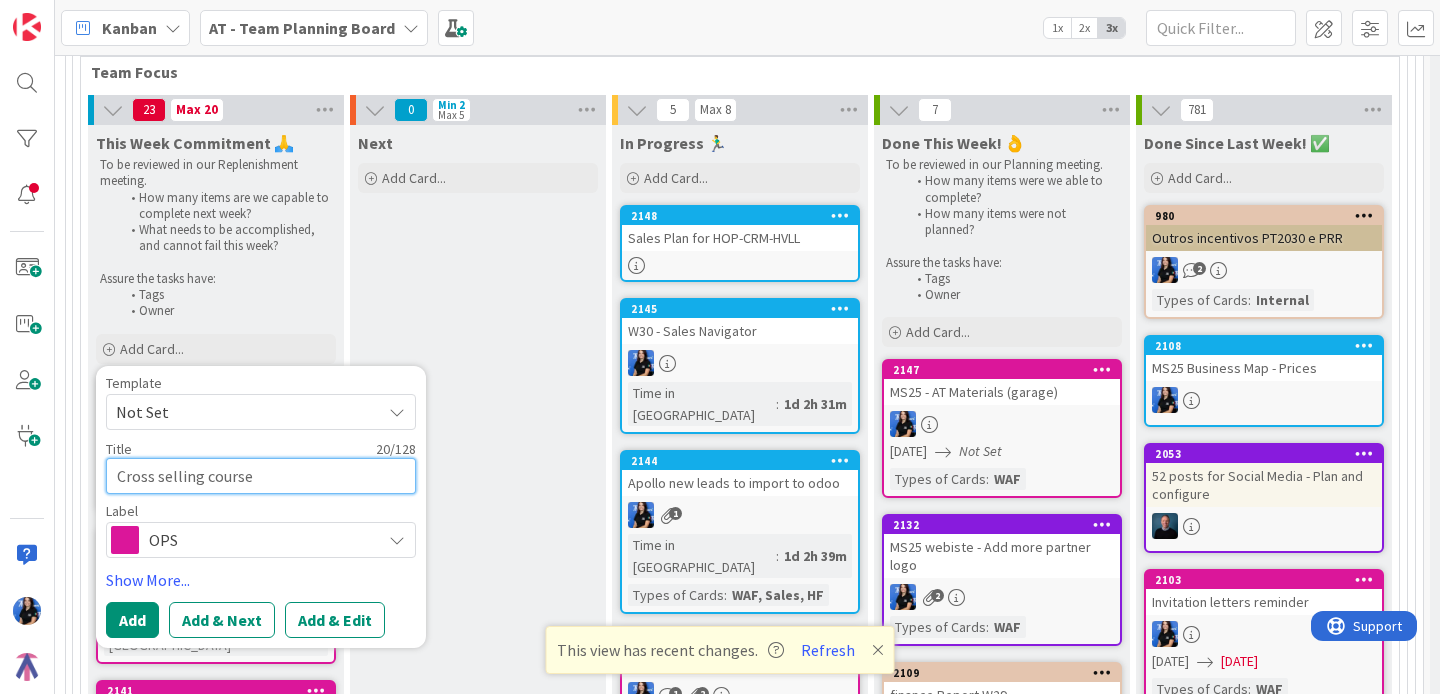 type on "x" 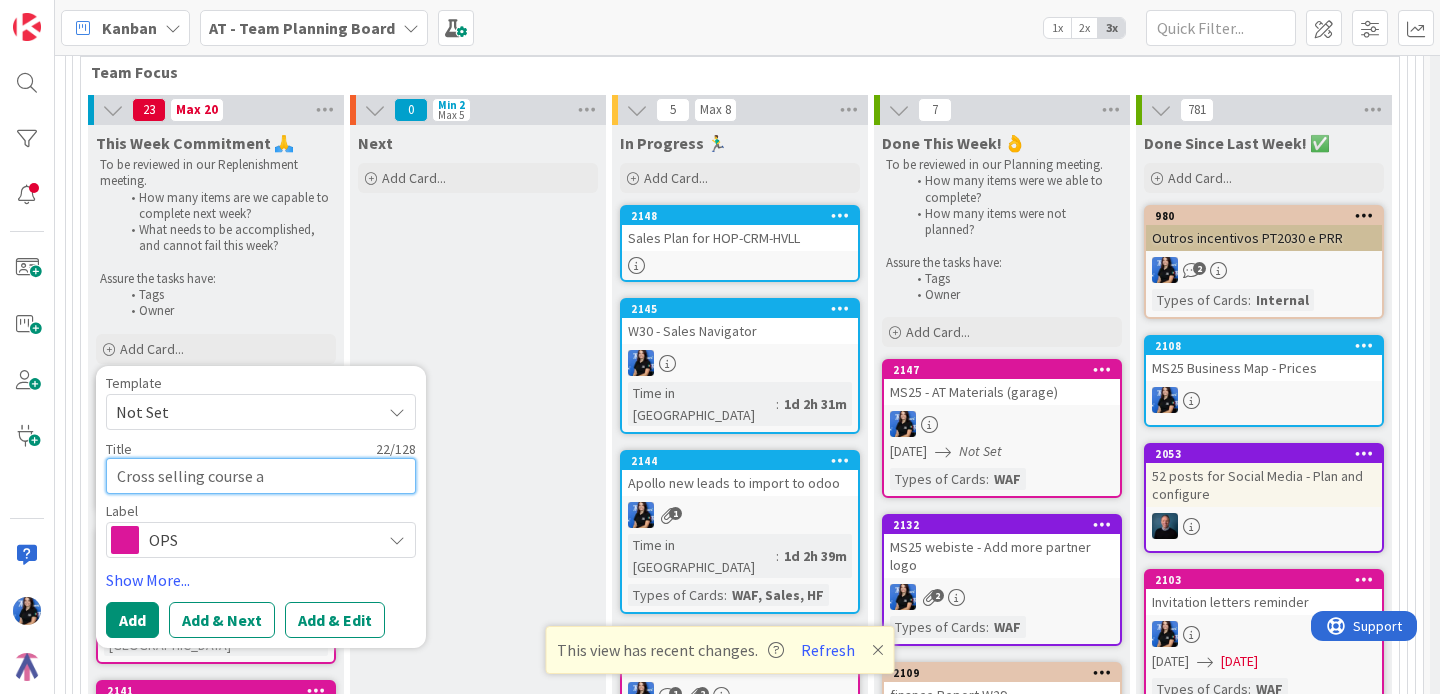 type on "x" 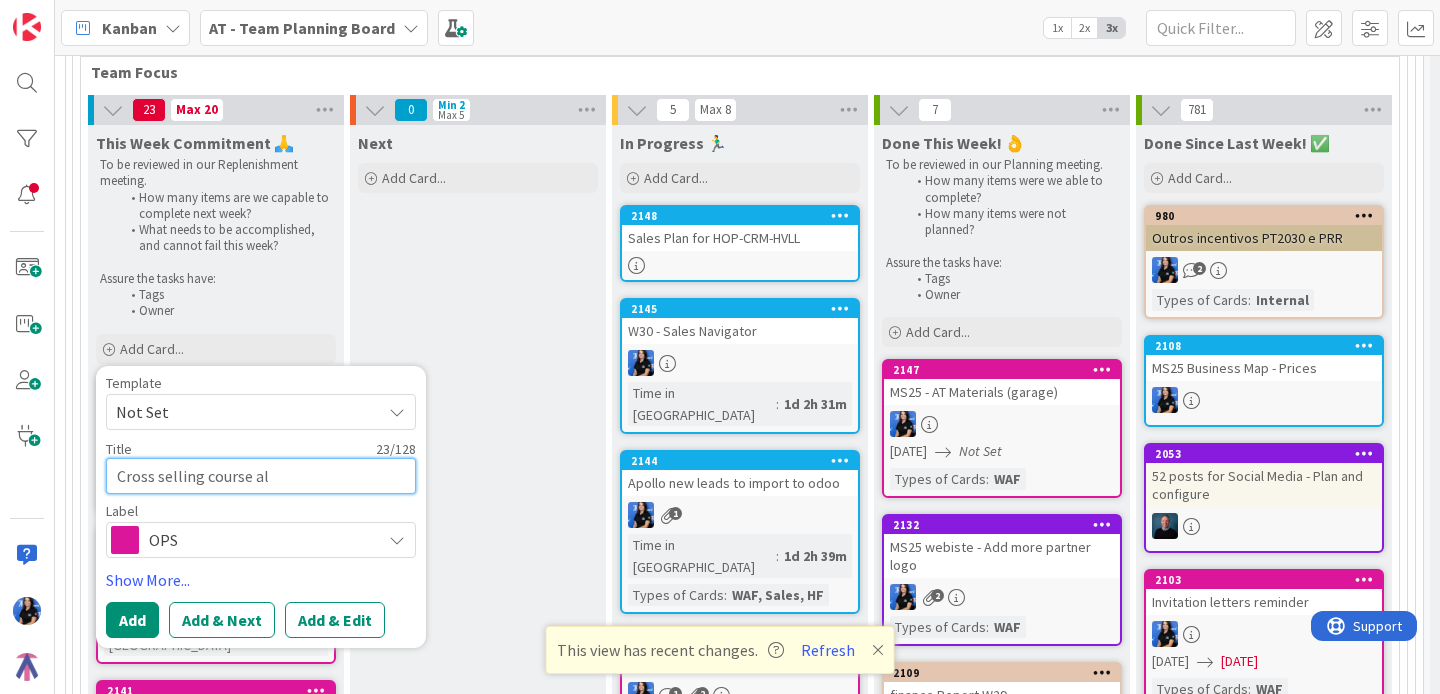 type on "x" 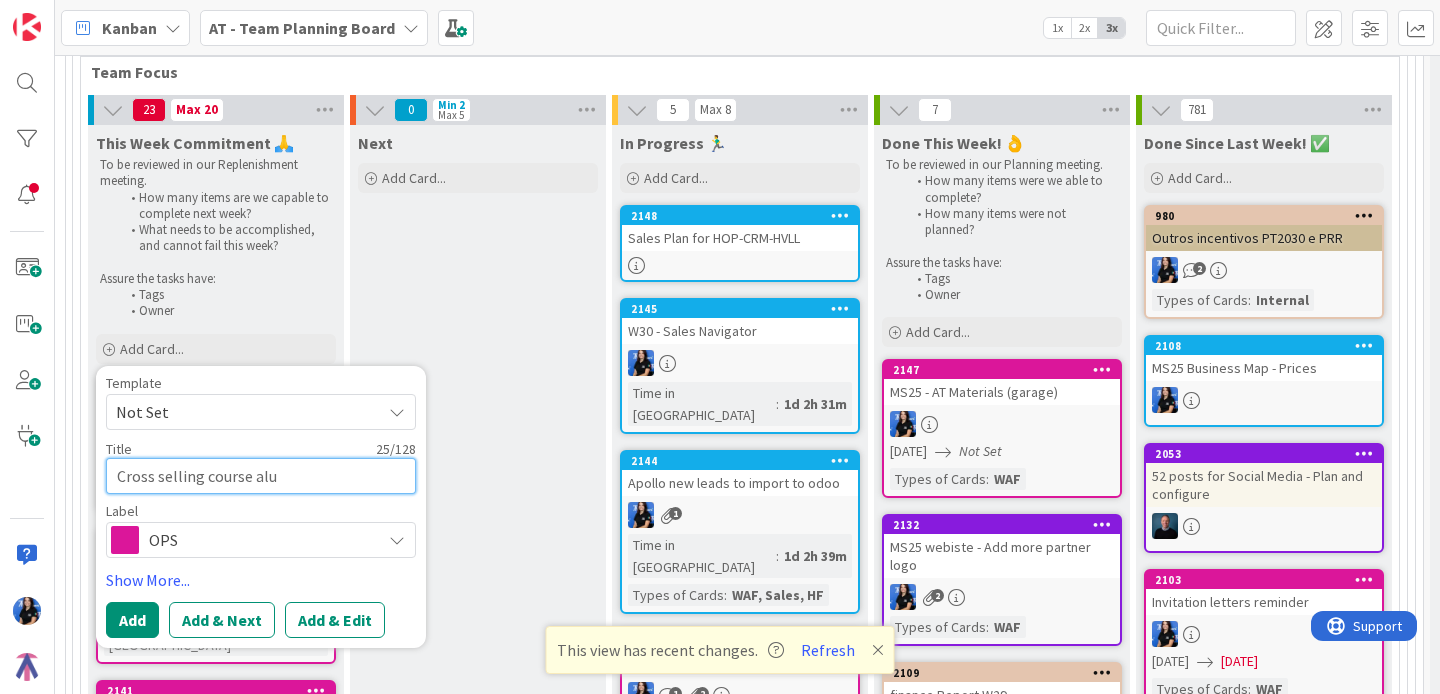 type on "x" 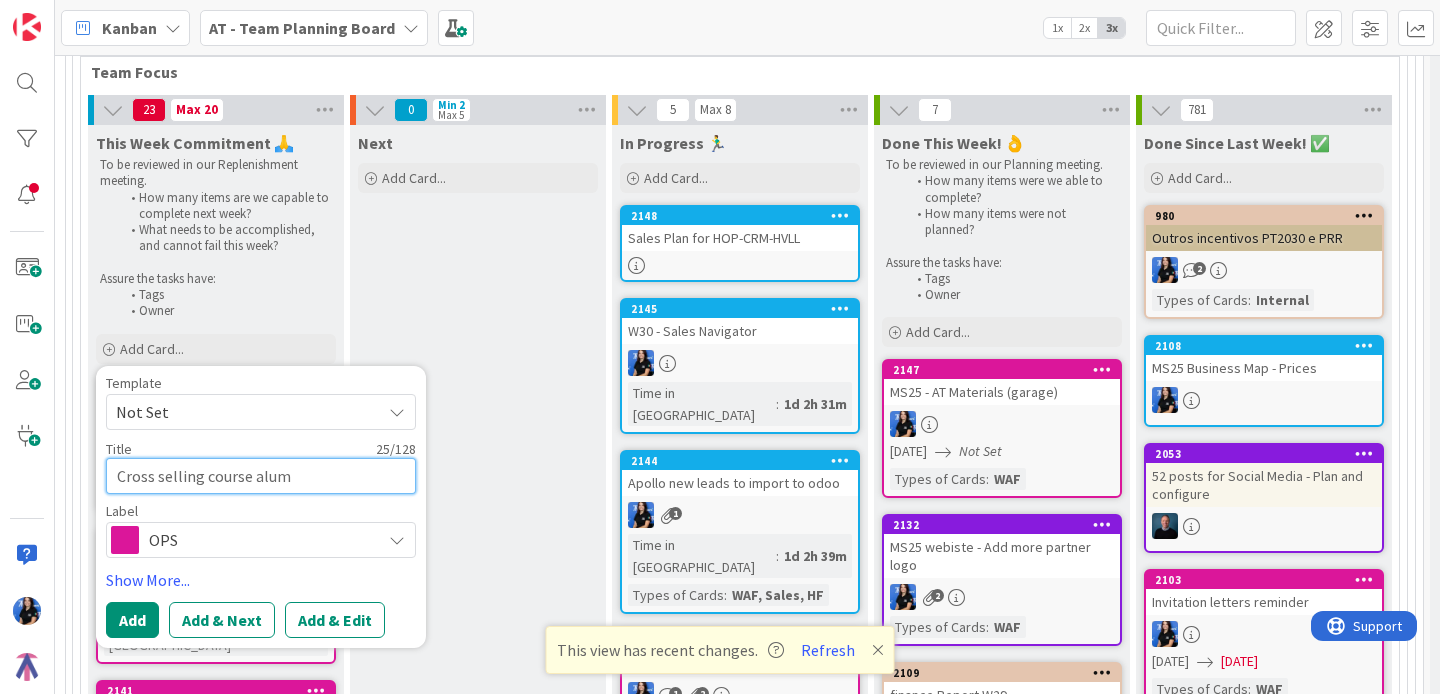 type on "x" 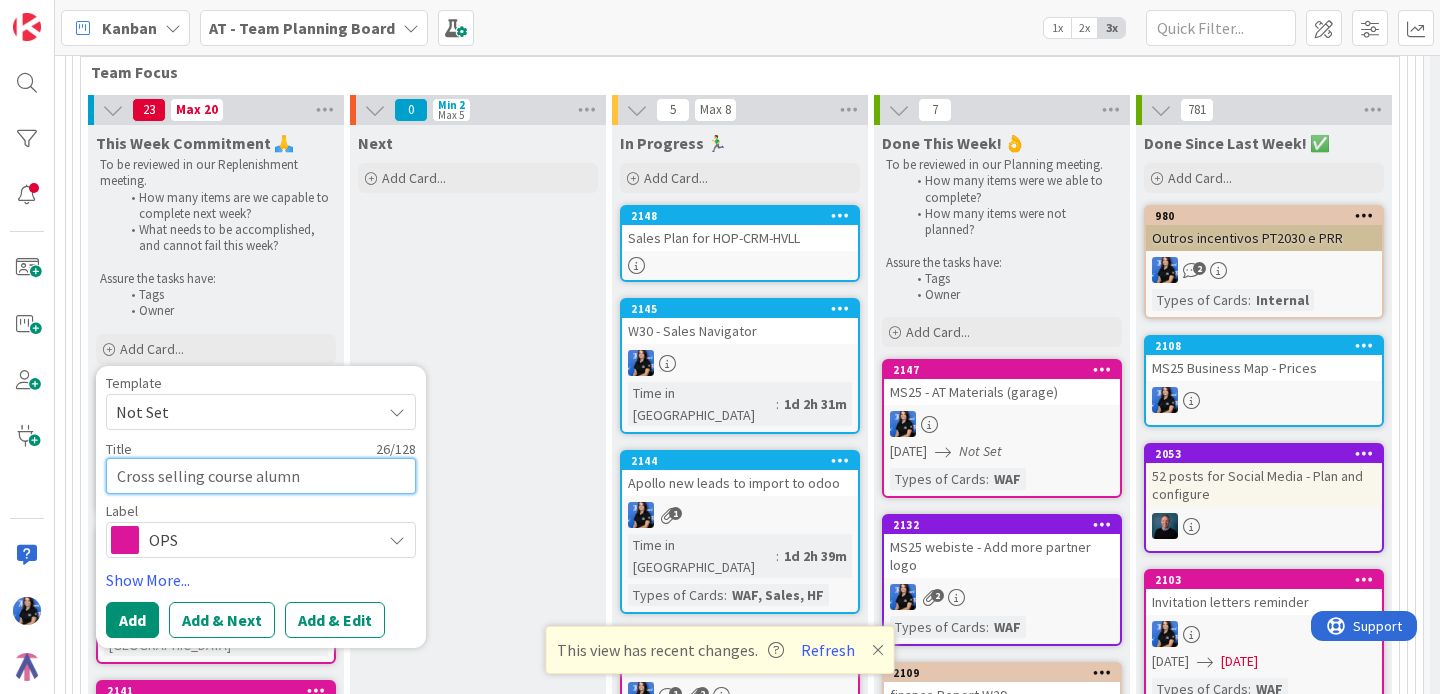type on "x" 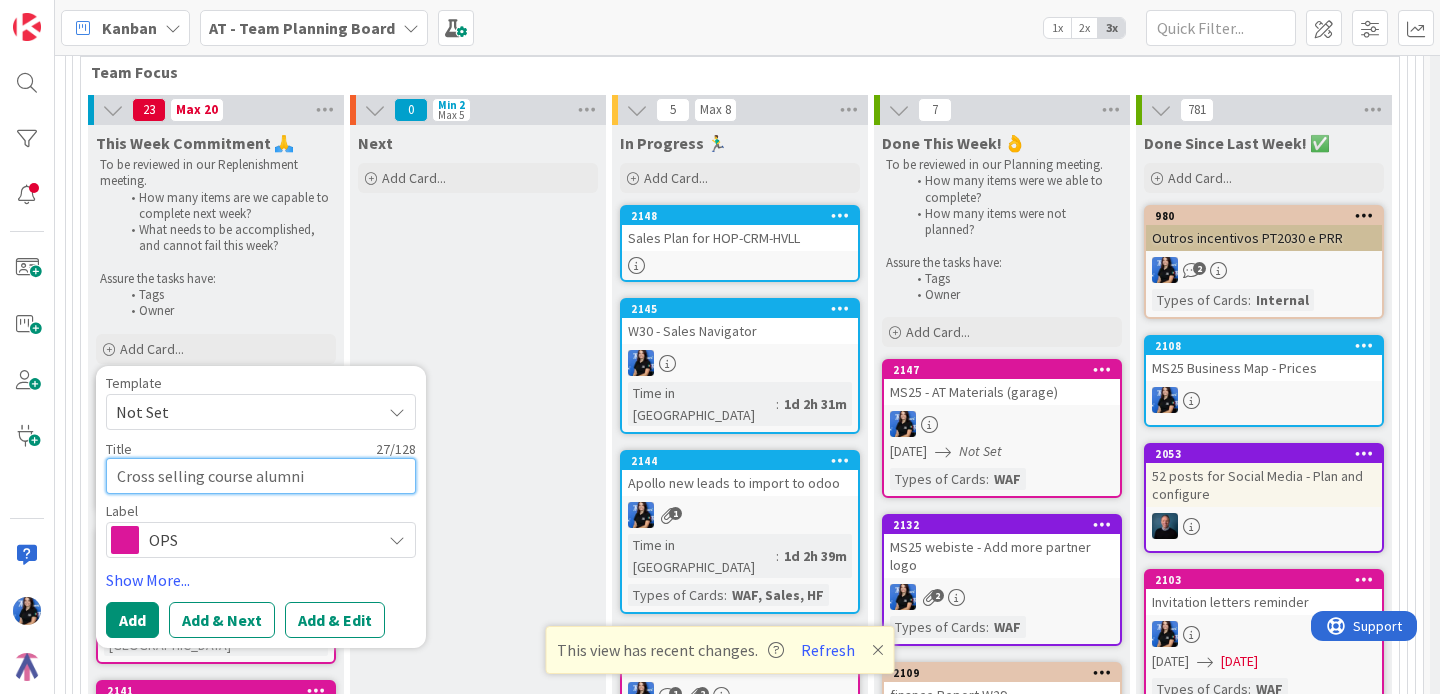 type on "x" 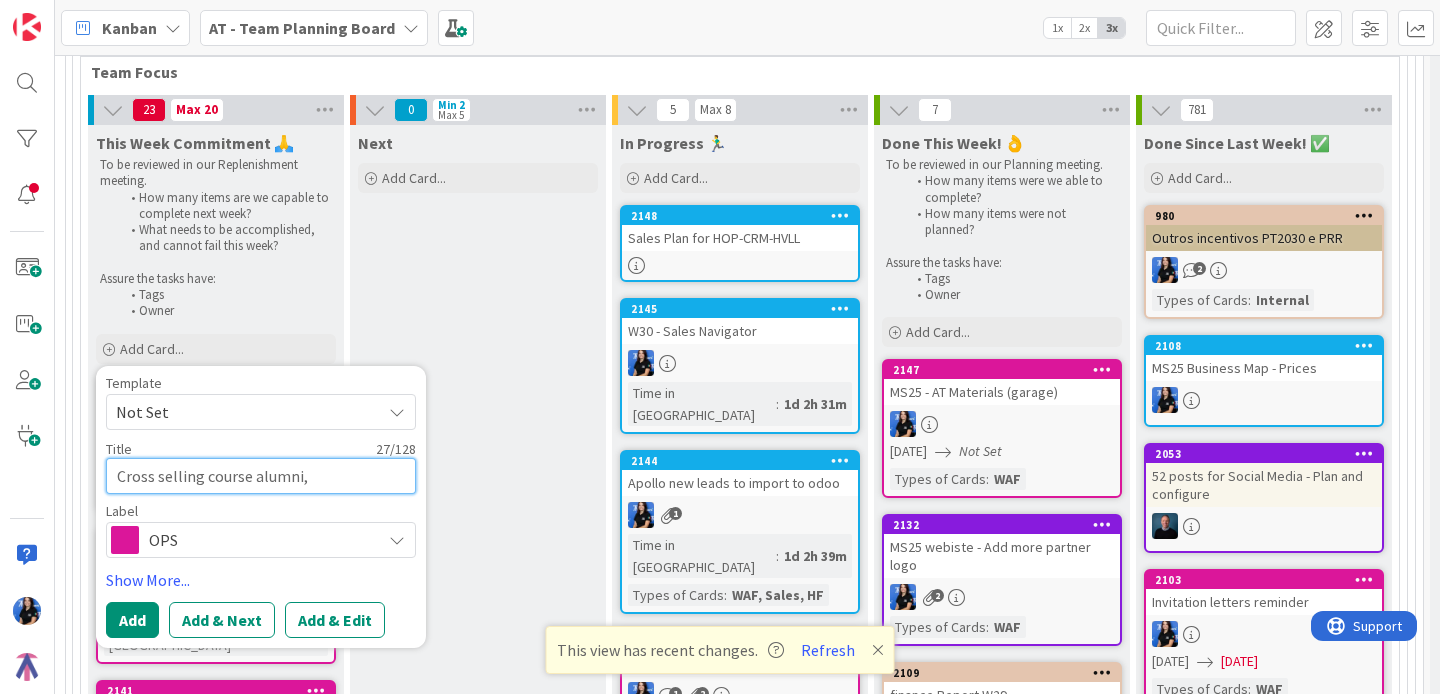 type on "Cross selling course alumni," 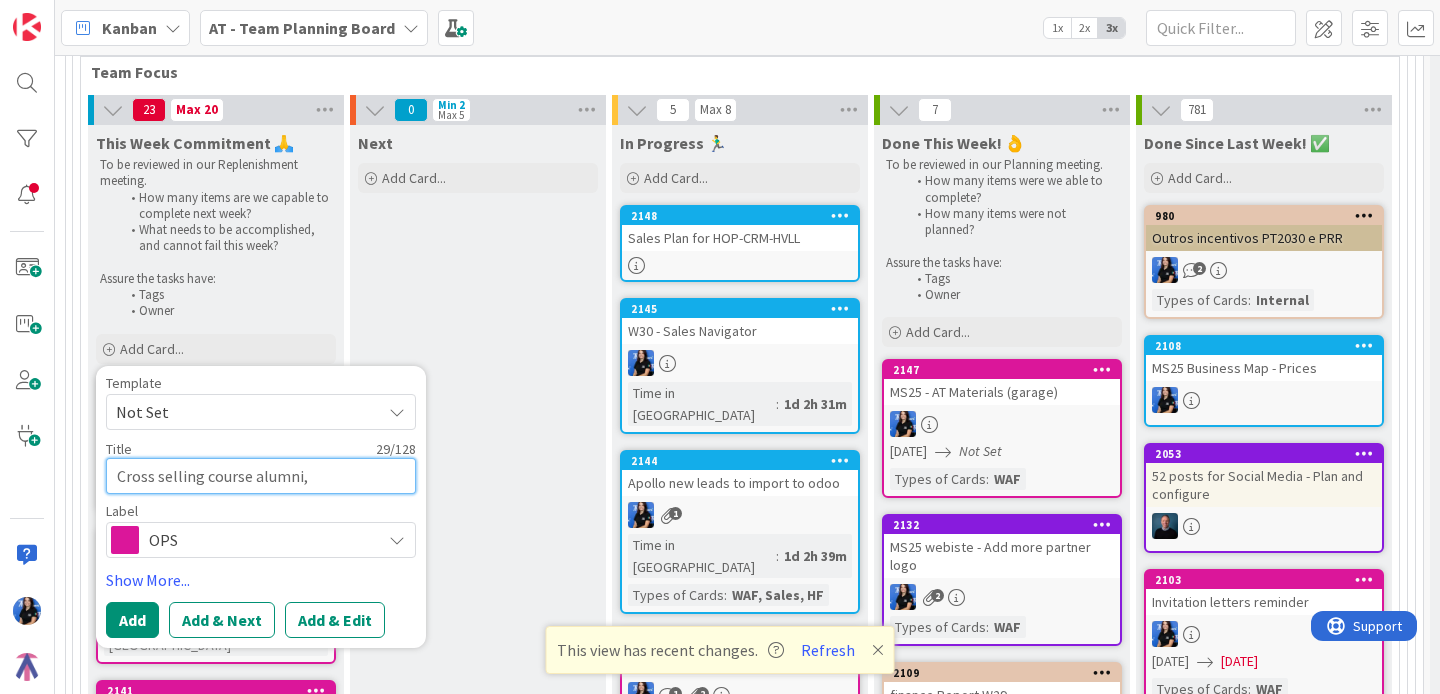 type 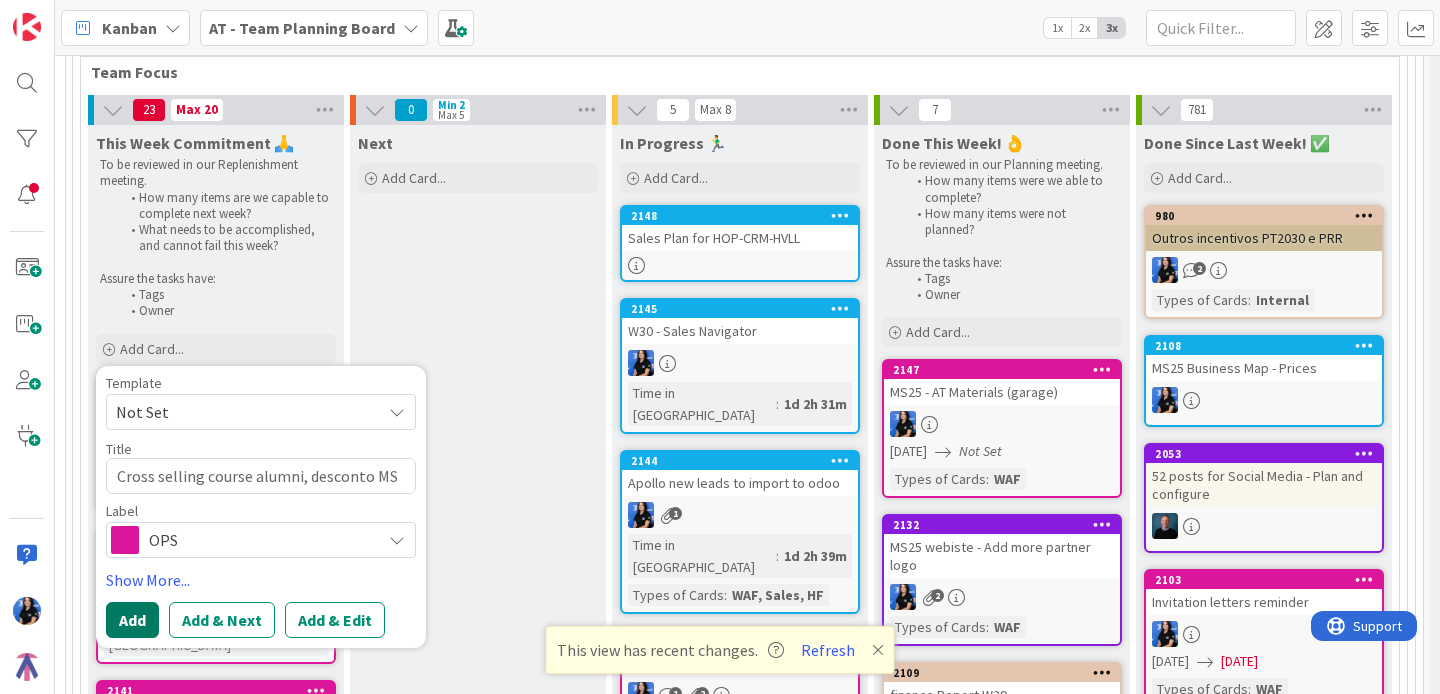 click on "Add" at bounding box center (132, 620) 